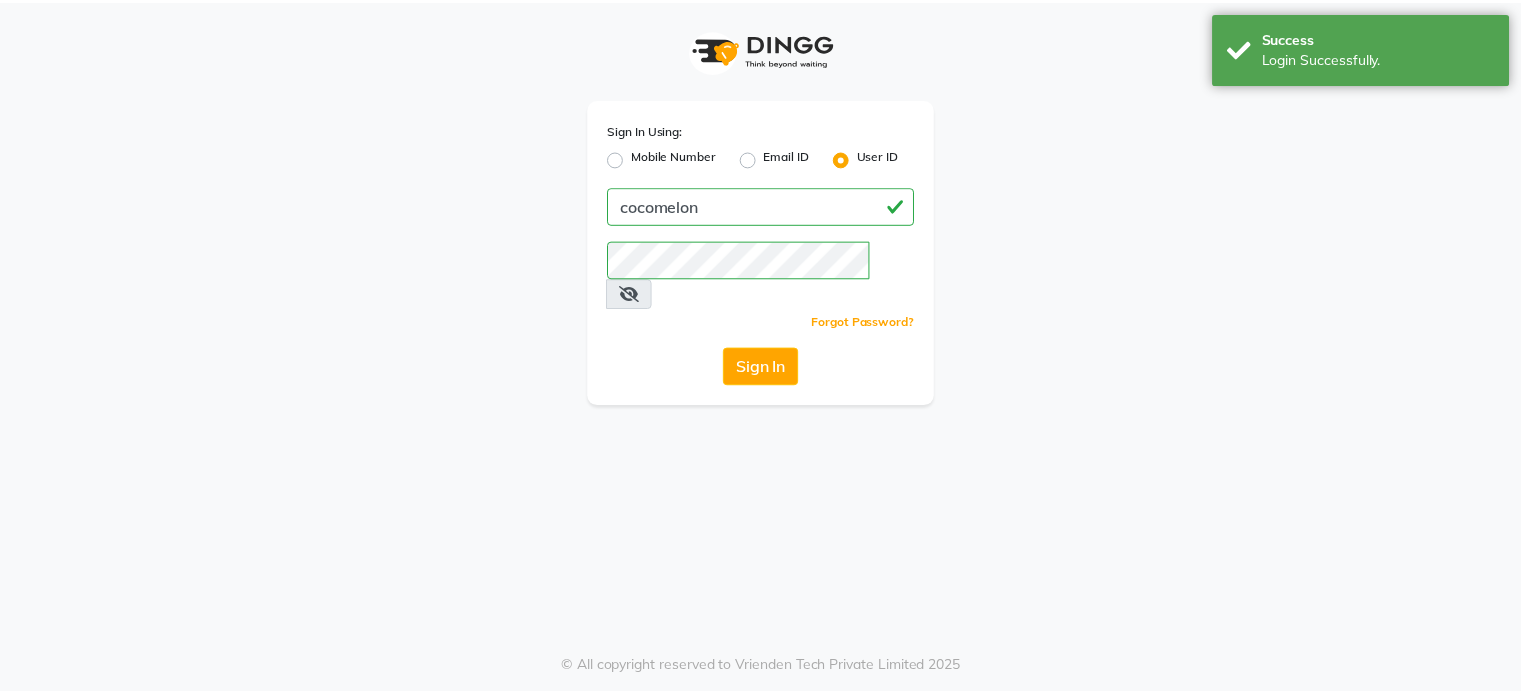 scroll, scrollTop: 0, scrollLeft: 0, axis: both 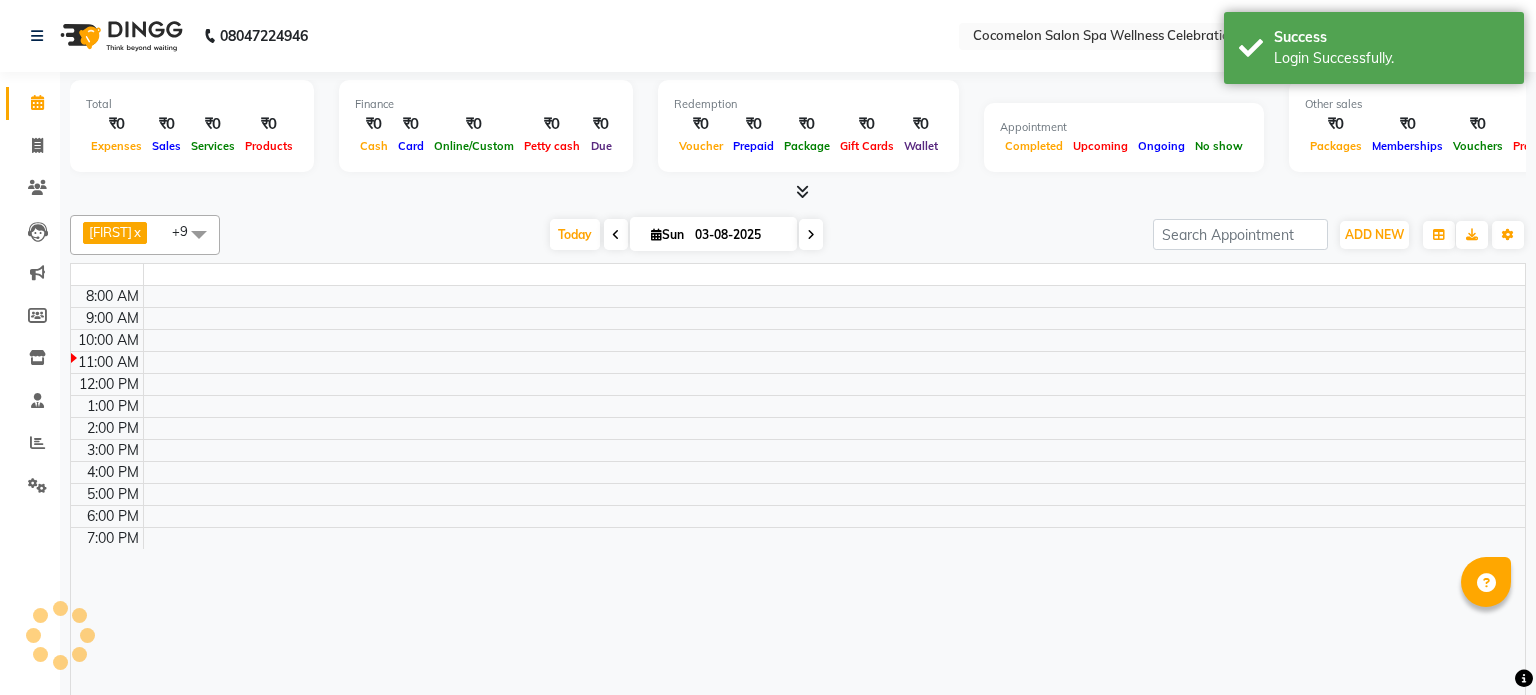 select on "en" 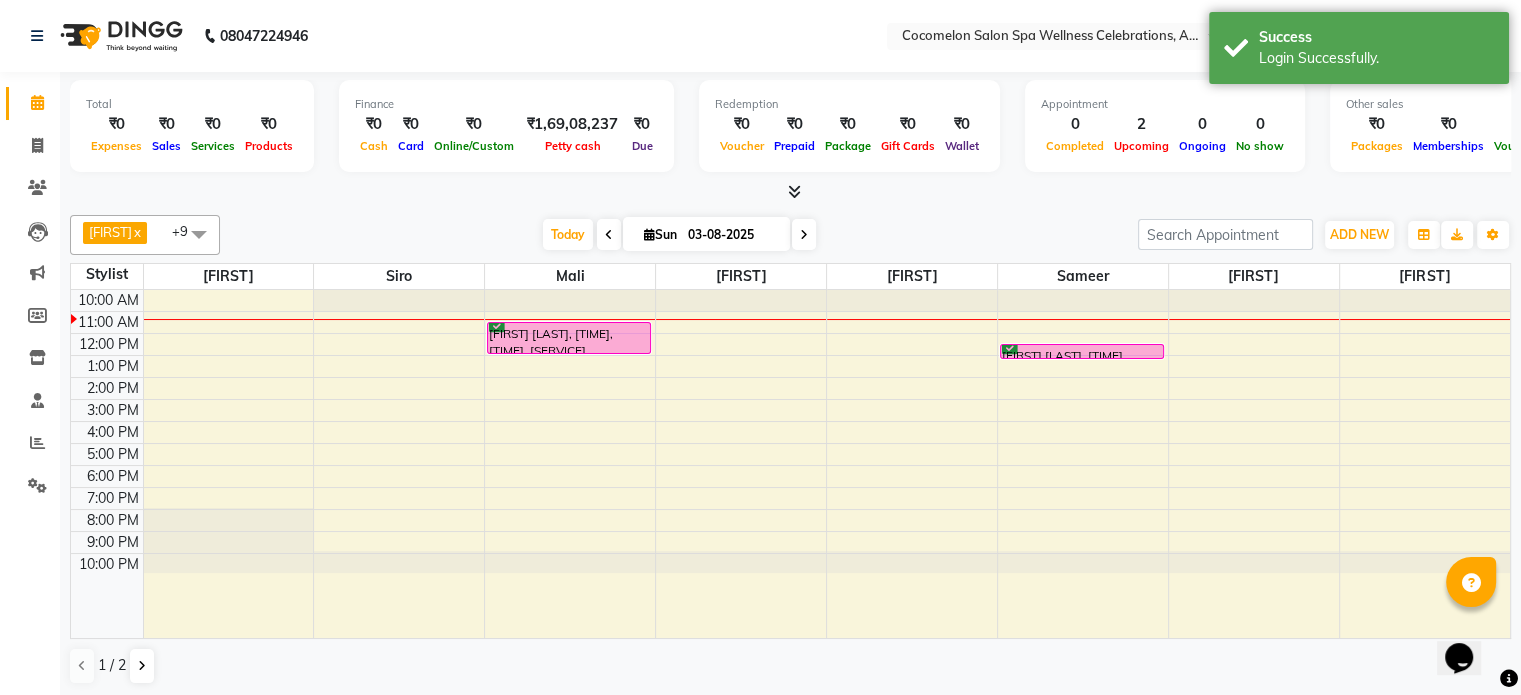 scroll, scrollTop: 0, scrollLeft: 0, axis: both 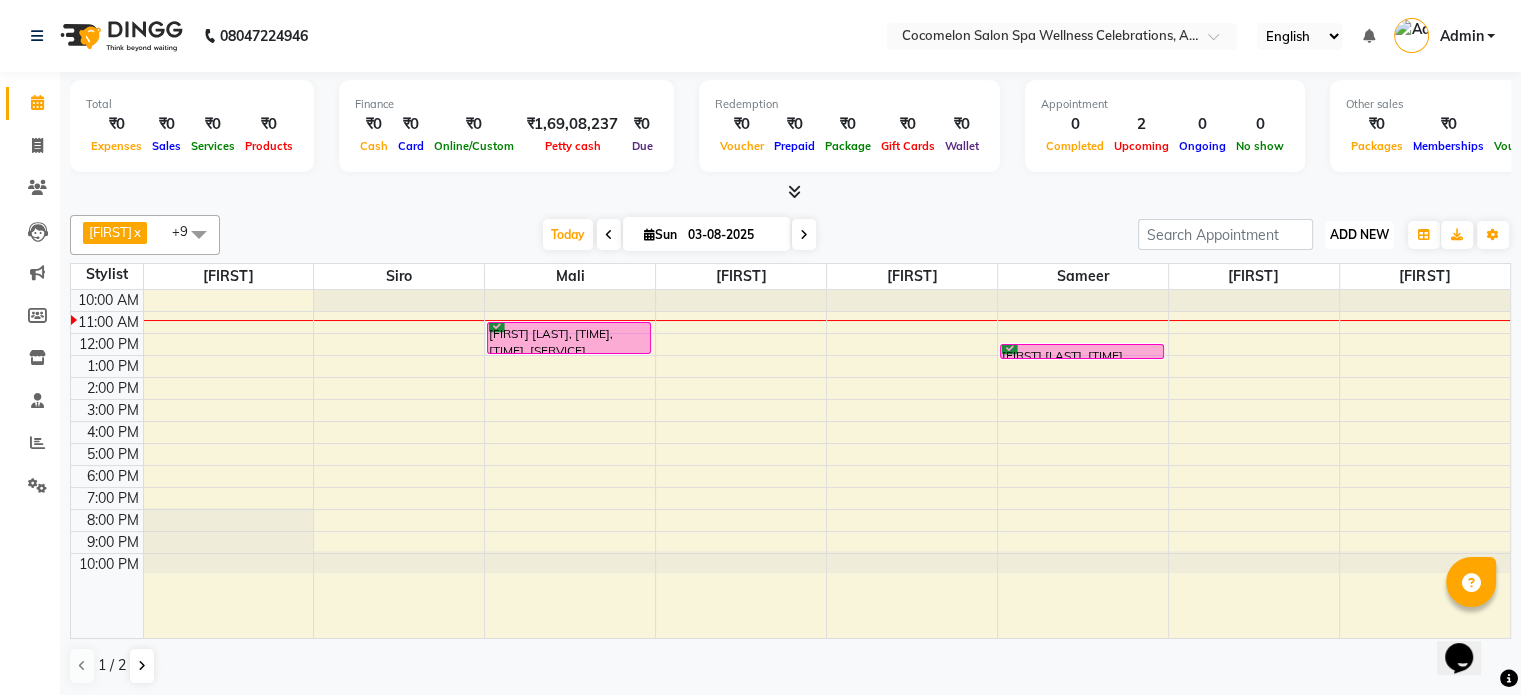 click on "ADD NEW" at bounding box center (1359, 234) 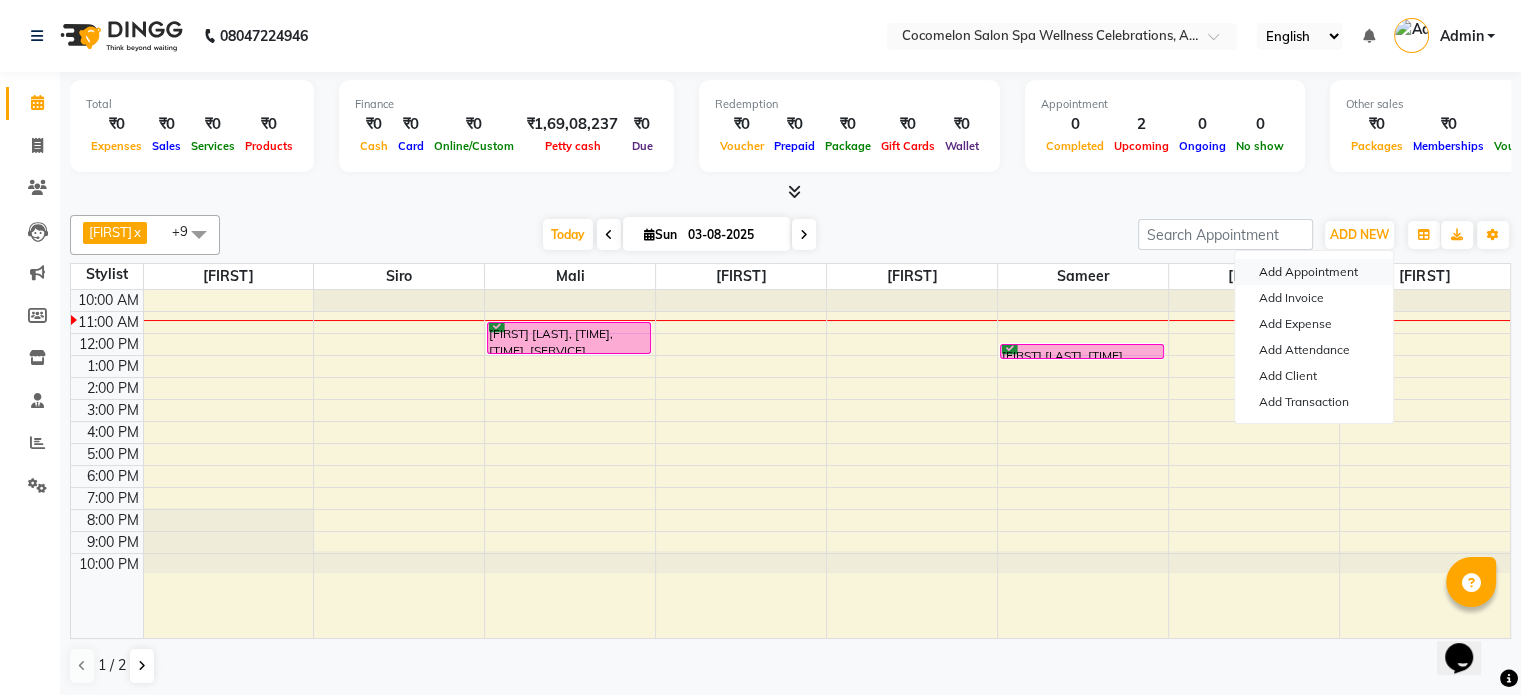 click on "Add Appointment" at bounding box center (1314, 272) 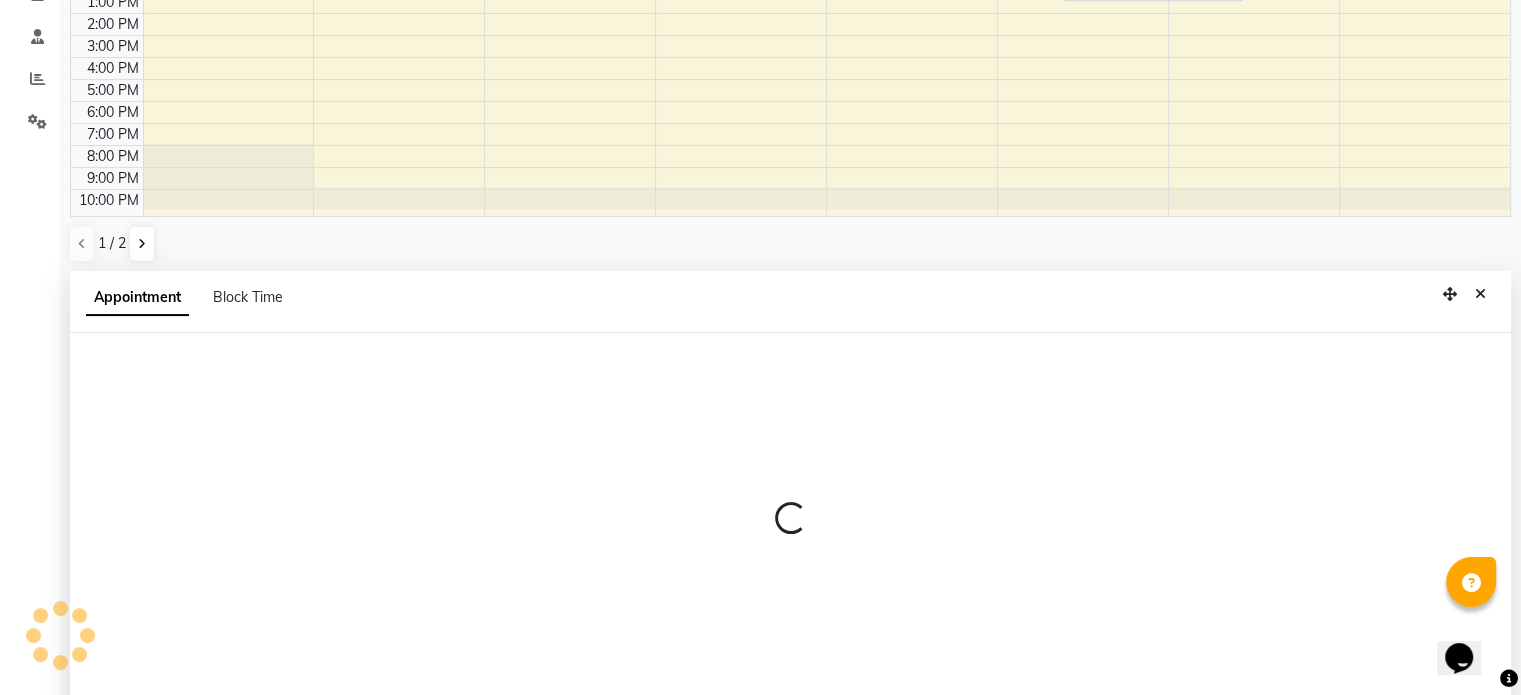 select on "660" 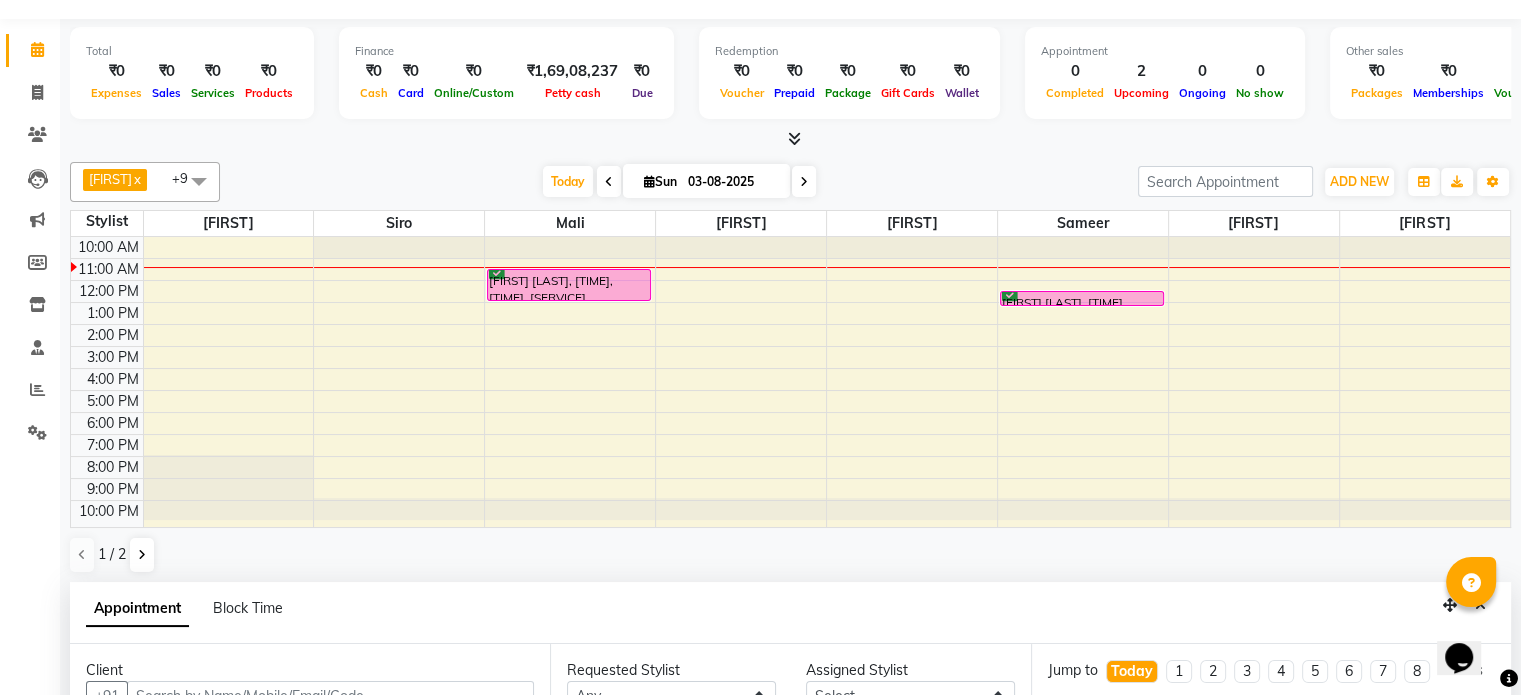 scroll, scrollTop: 0, scrollLeft: 0, axis: both 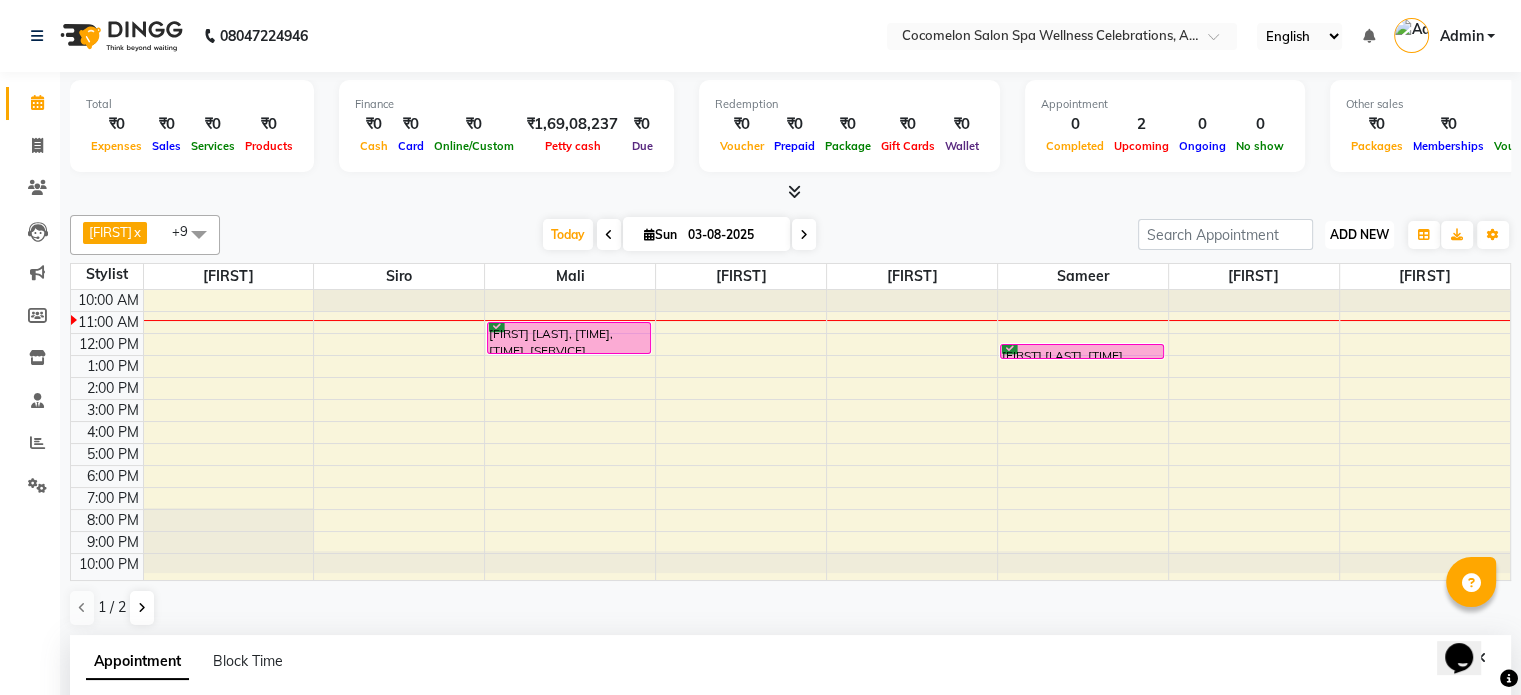 click on "ADD NEW" at bounding box center [1359, 234] 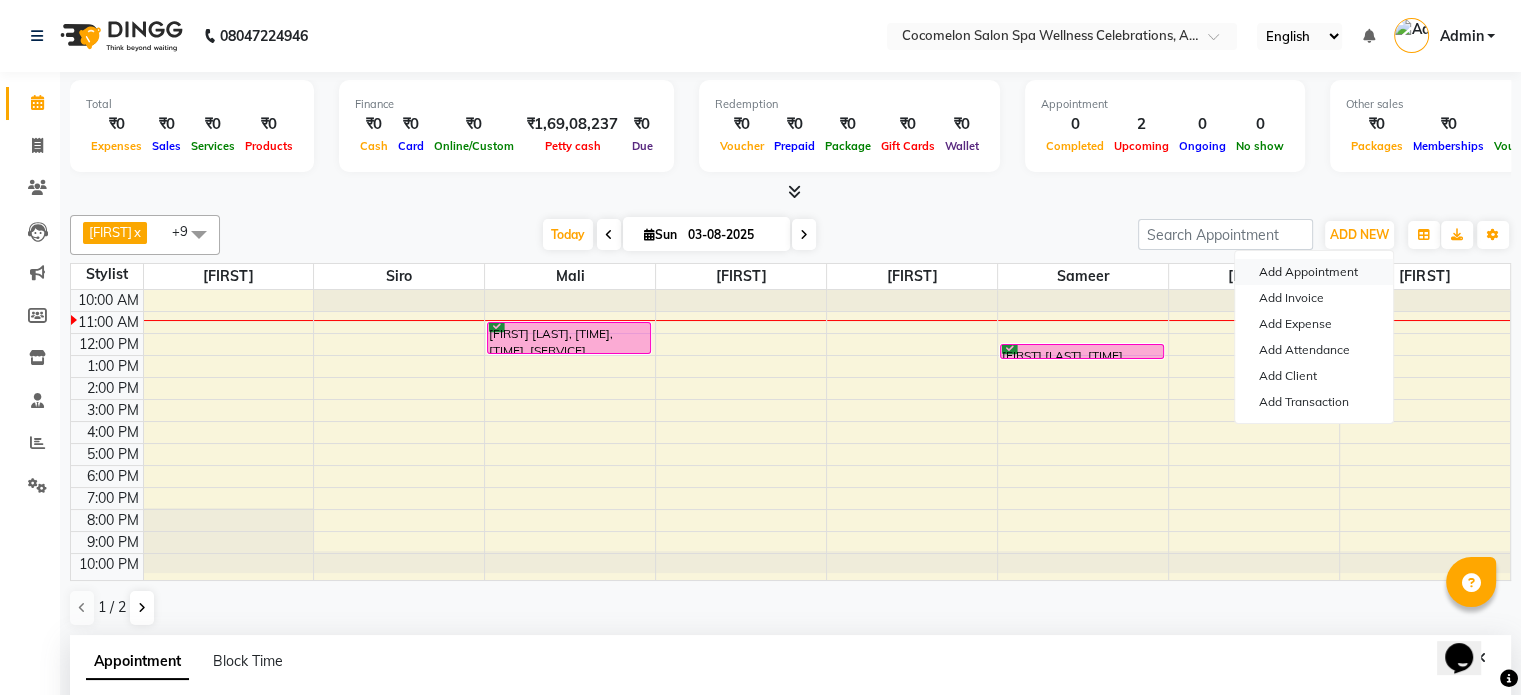 click on "Add Appointment" at bounding box center [1314, 272] 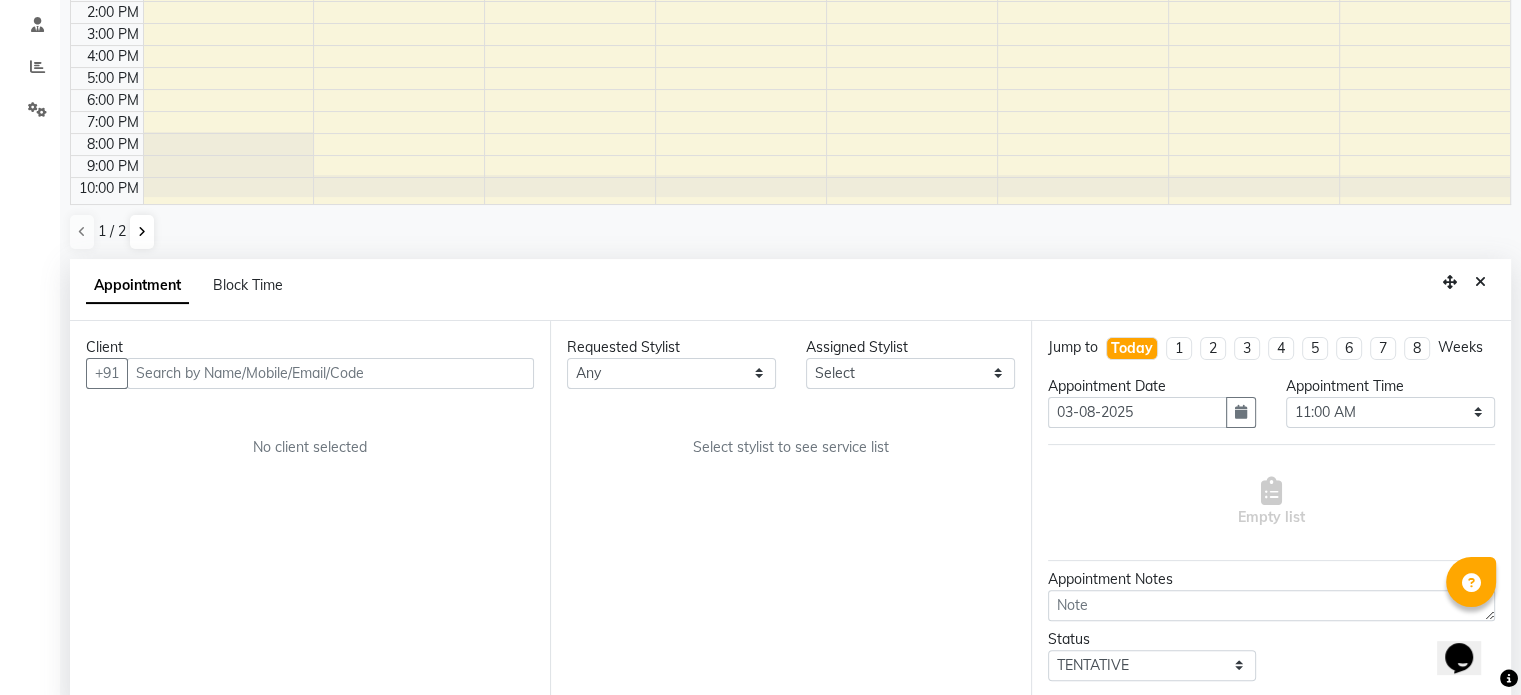 scroll, scrollTop: 392, scrollLeft: 0, axis: vertical 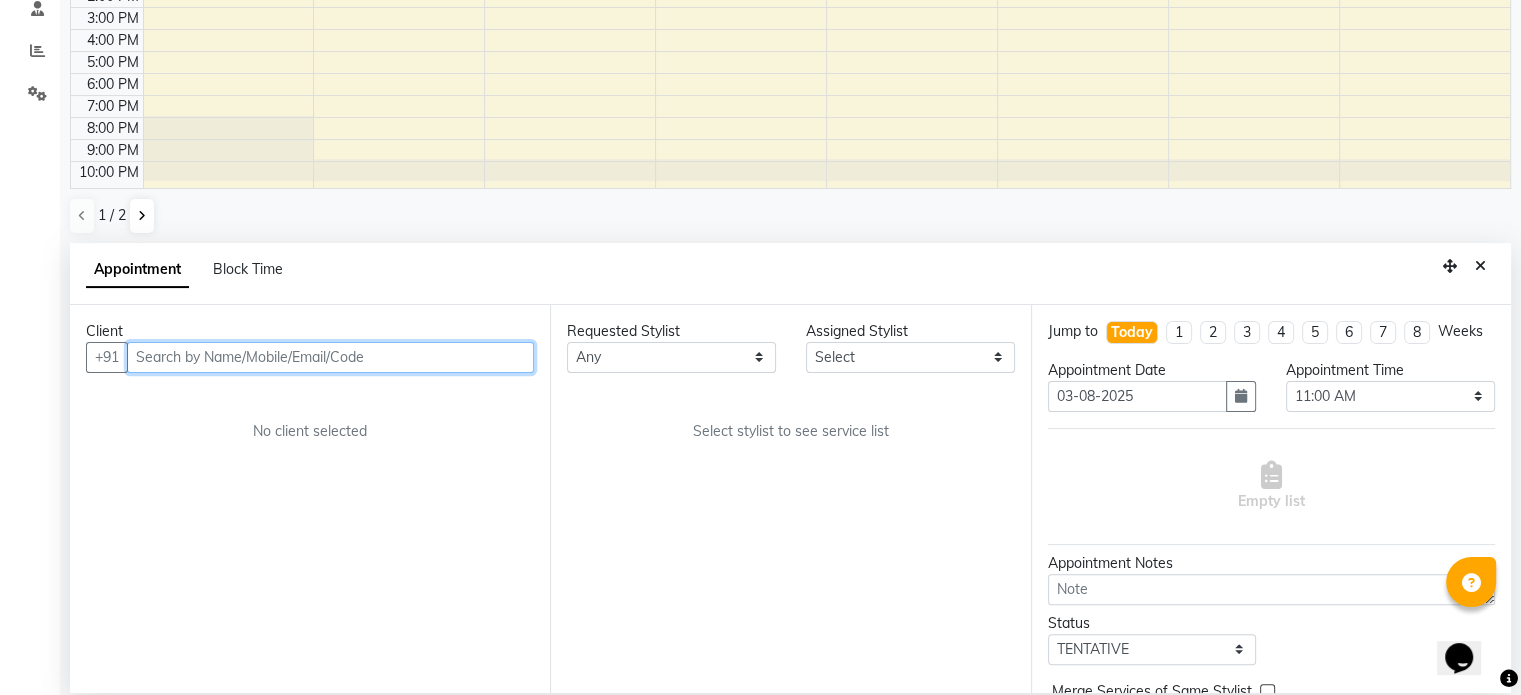 click at bounding box center [330, 357] 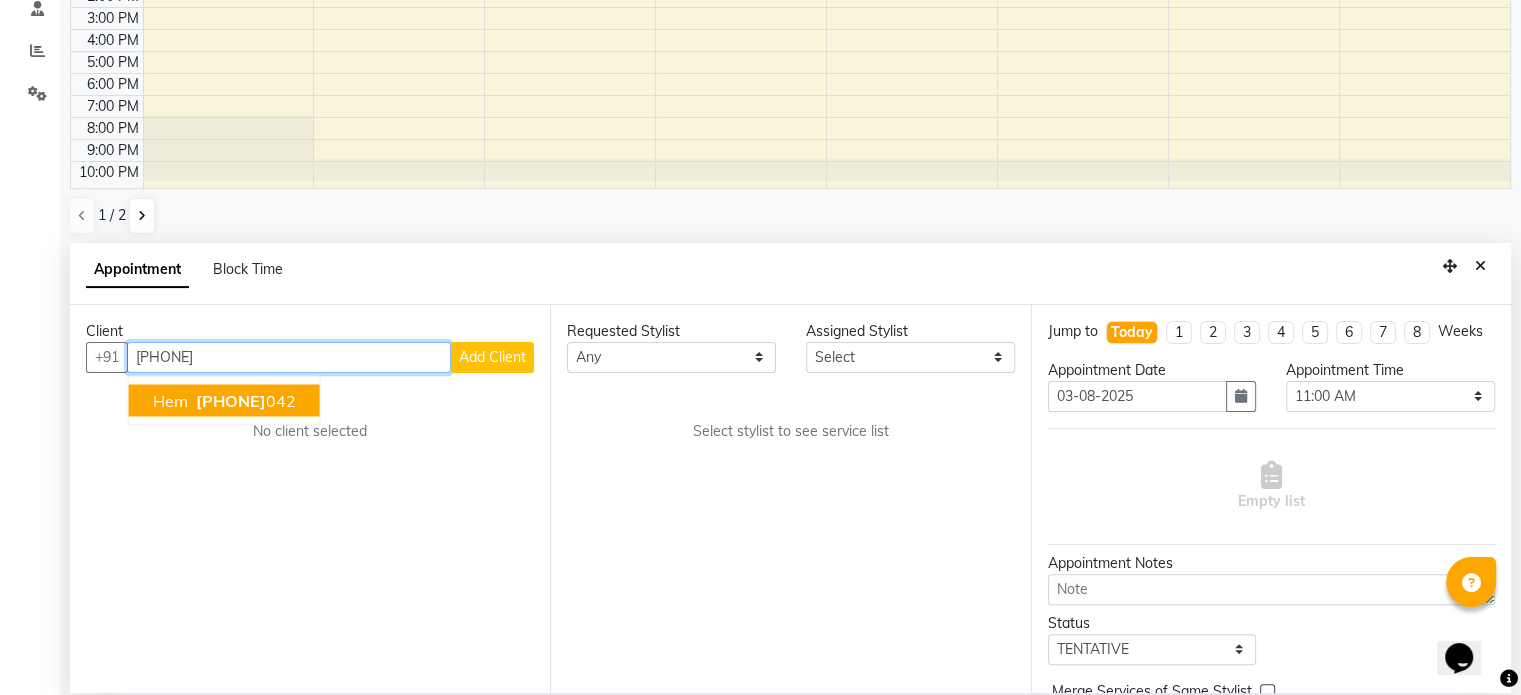 click on "[PHONE]" at bounding box center [244, 400] 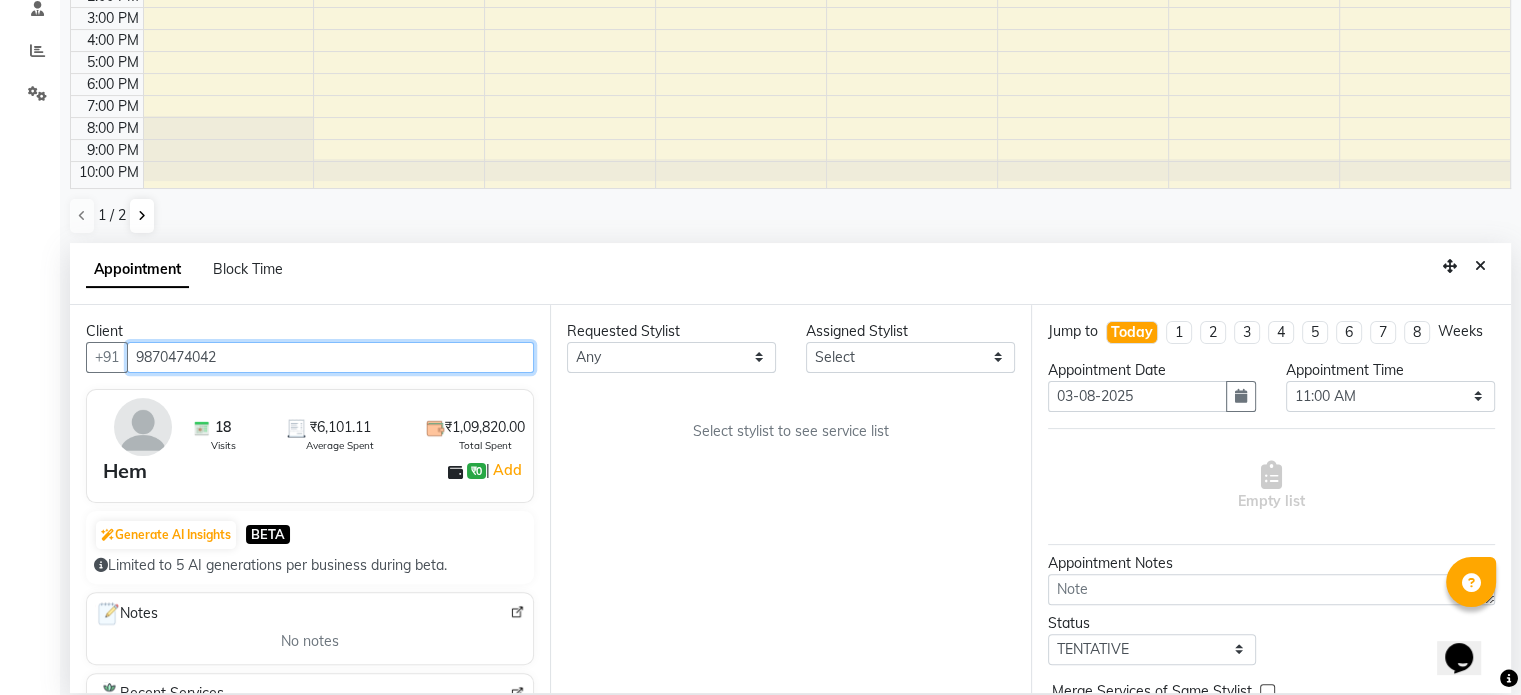 type on "9870474042" 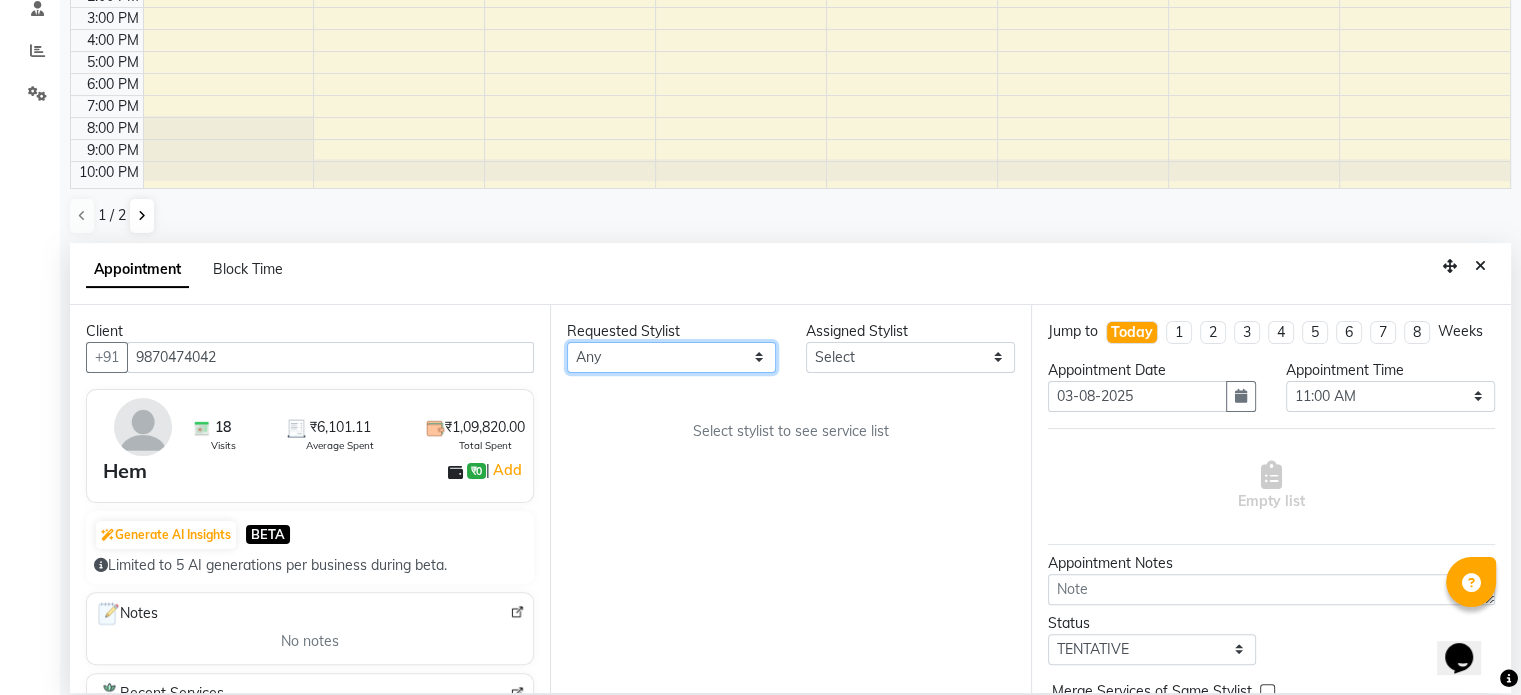 click on "Any [FIRST] [FIRST] [FIRST] [FIRST] [FIRST] [FIRST] [FIRST] [FIRST] [FIRST]" at bounding box center (671, 357) 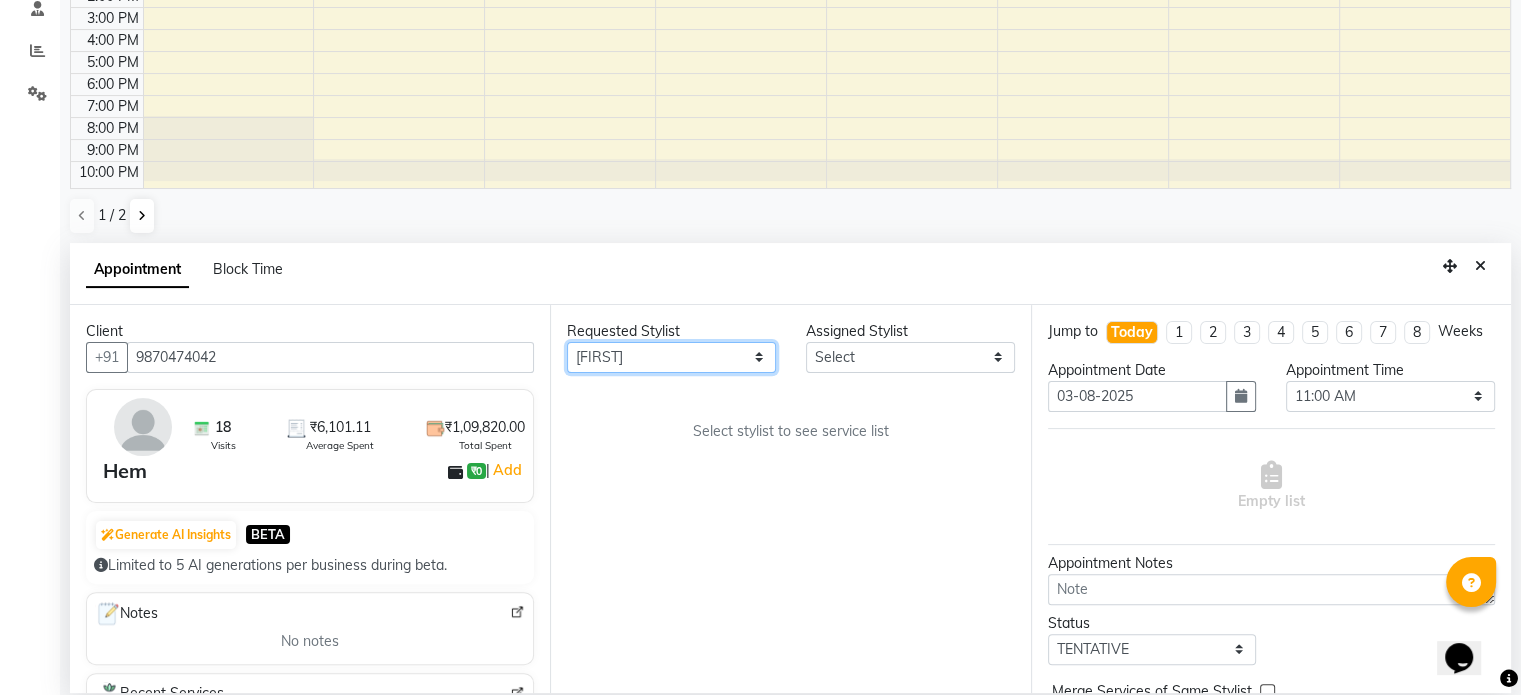 click on "Any [FIRST] [FIRST] [FIRST] [FIRST] [FIRST] [FIRST] [FIRST] [FIRST] [FIRST]" at bounding box center [671, 357] 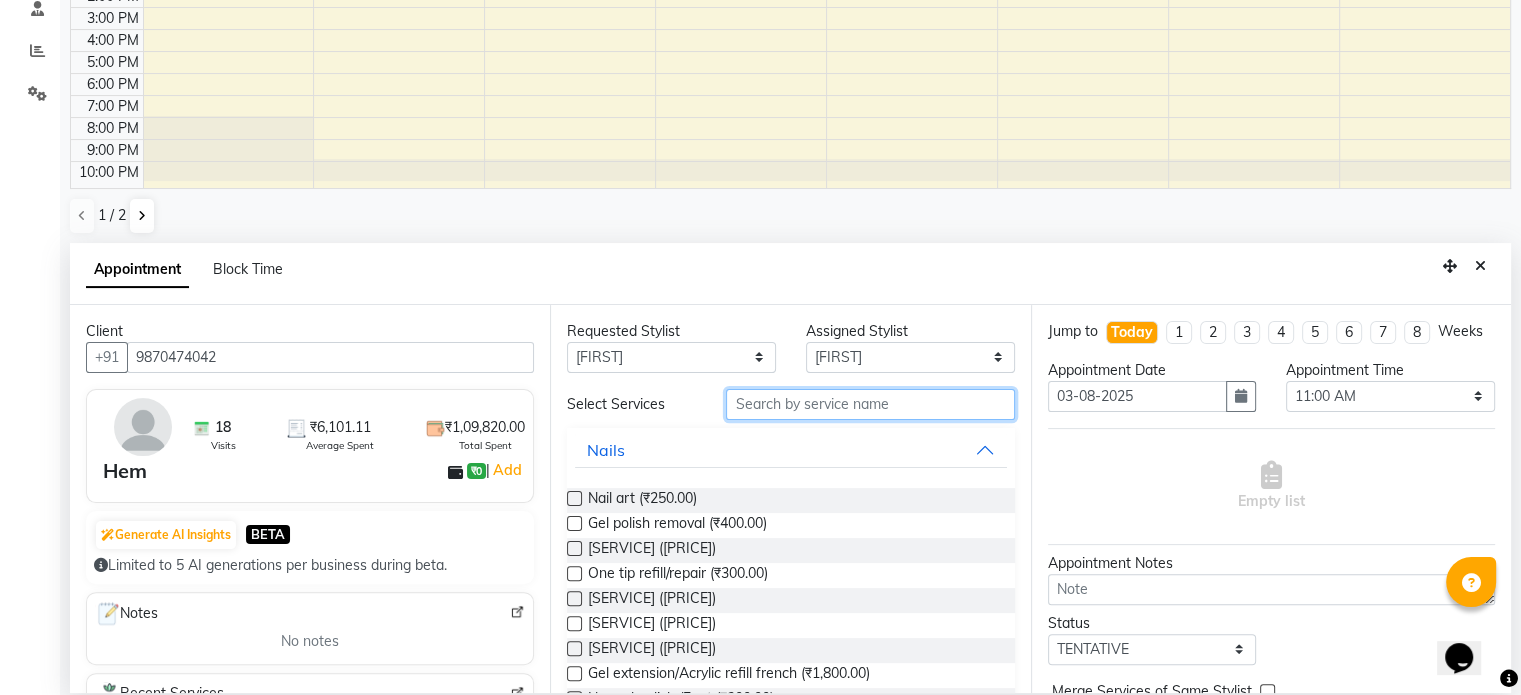 click at bounding box center (870, 404) 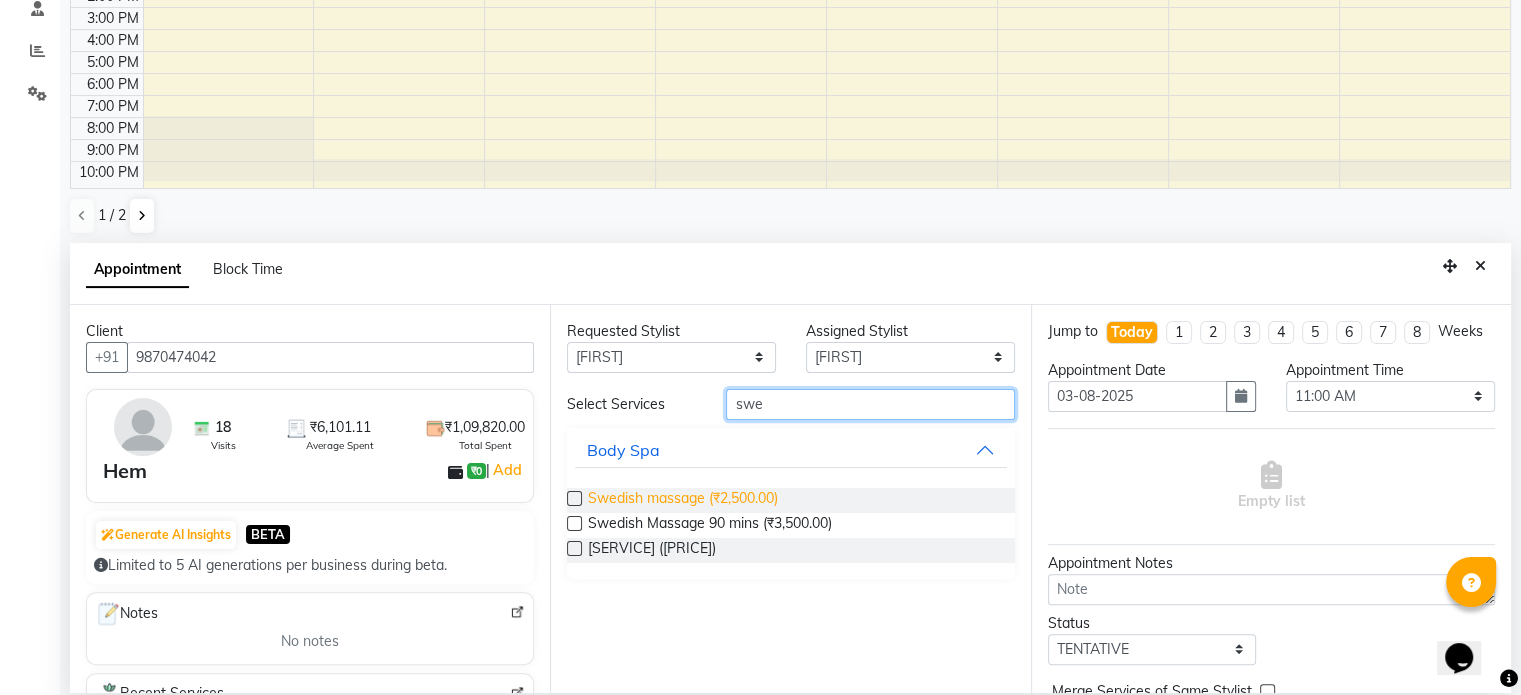 type on "swe" 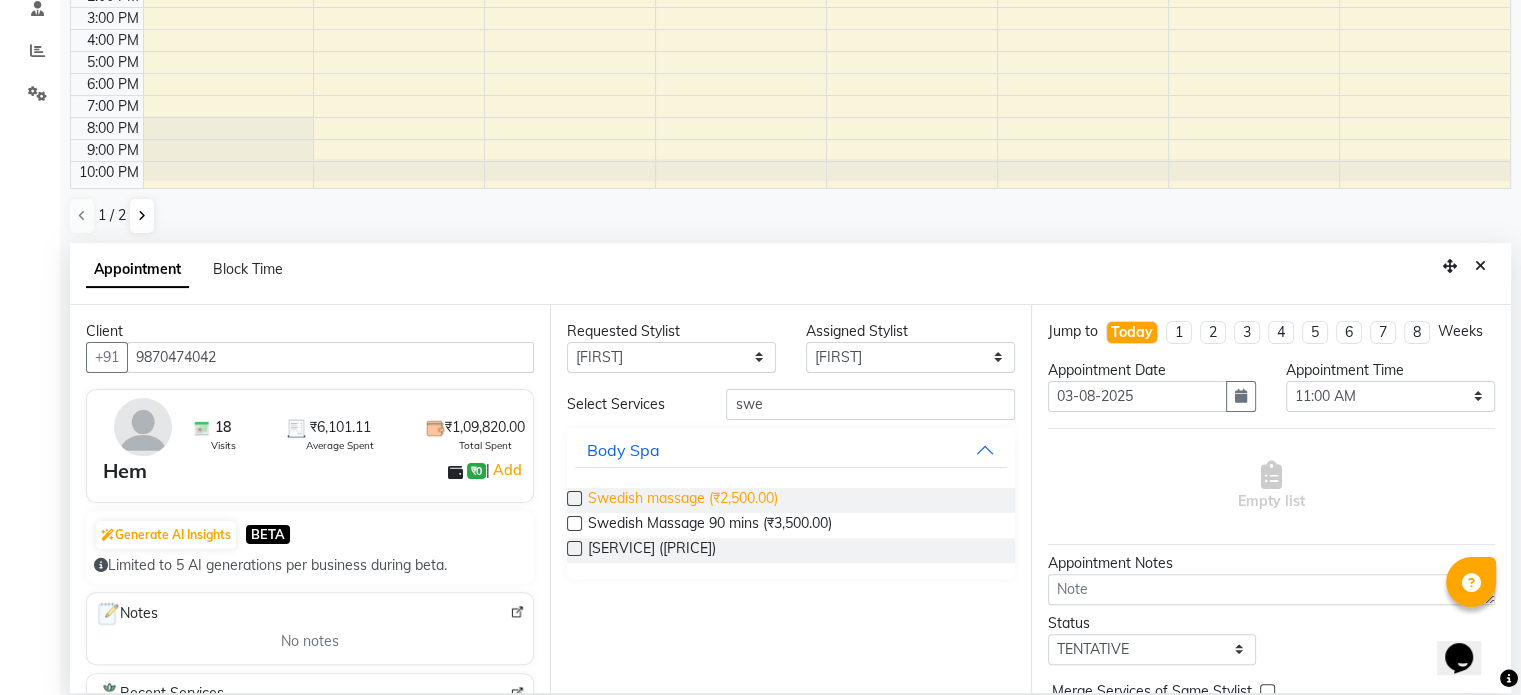 click on "Swedish massage (₹2,500.00)" at bounding box center [683, 500] 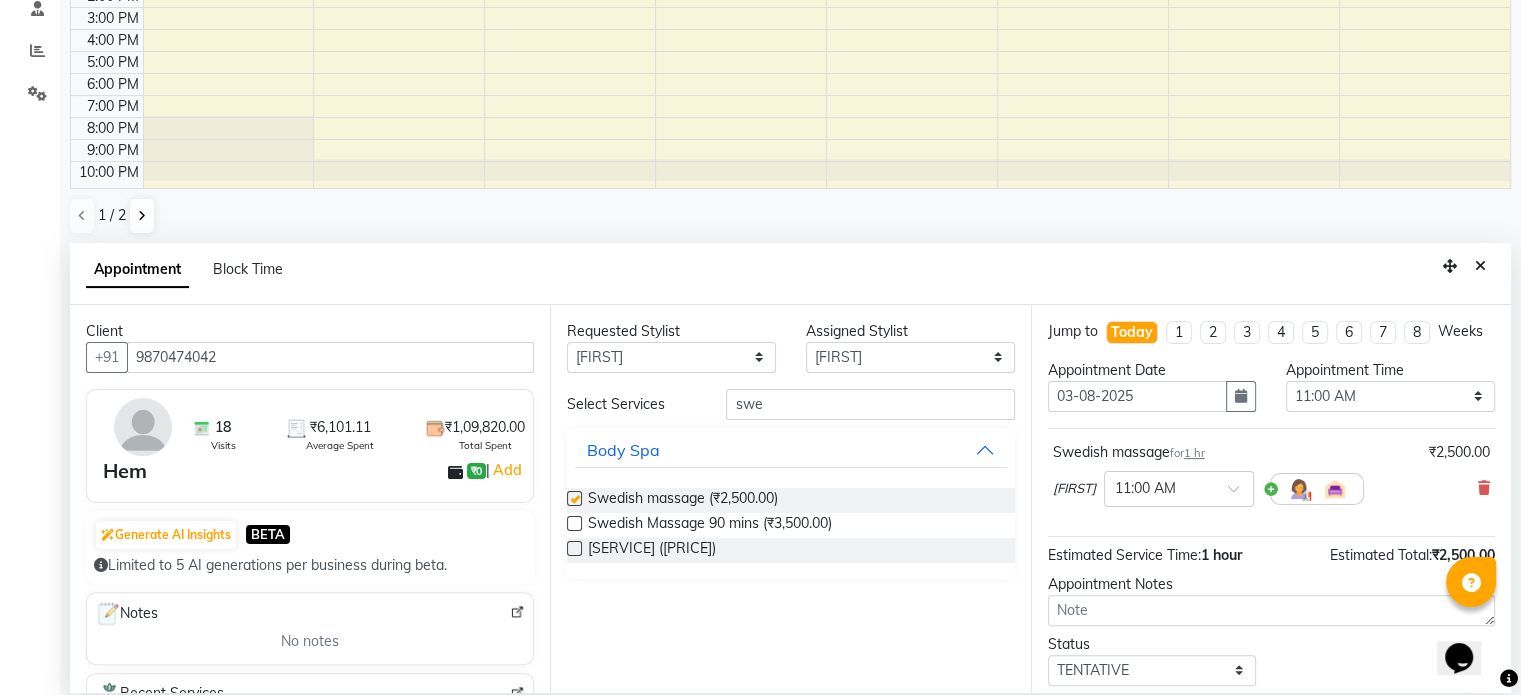 checkbox on "false" 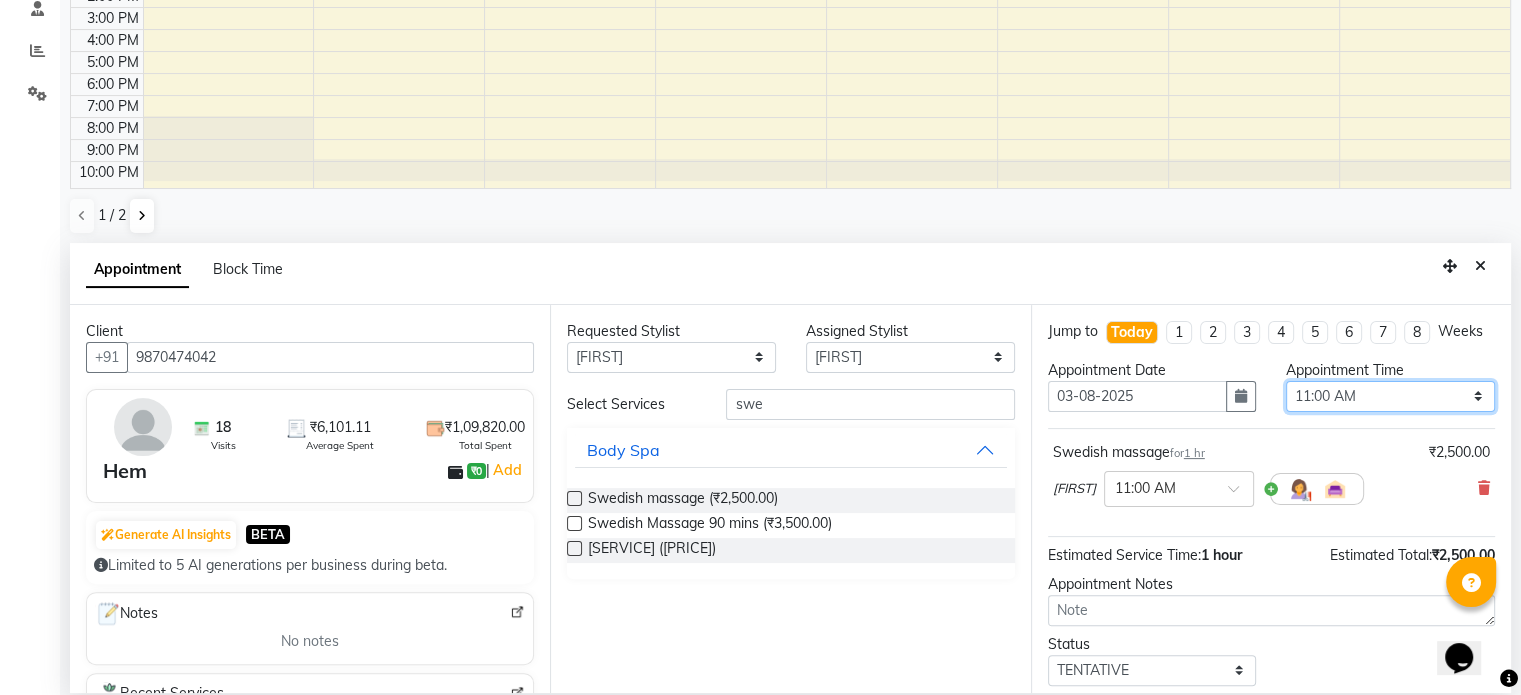 click on "Select 11:00 AM 11:15 AM 11:30 AM 11:45 AM 12:00 PM 12:15 PM 12:30 PM 12:45 PM 01:00 PM 01:15 PM 01:30 PM 01:45 PM 02:00 PM 02:15 PM 02:30 PM 02:45 PM 03:00 PM 03:15 PM 03:30 PM 03:45 PM 04:00 PM 04:15 PM 04:30 PM 04:45 PM 05:00 PM 05:15 PM 05:30 PM 05:45 PM 06:00 PM 06:15 PM 06:30 PM 06:45 PM 07:00 PM 07:15 PM 07:30 PM 07:45 PM 08:00 PM 08:15 PM 08:30 PM 08:45 PM 09:00 PM 09:15 PM 09:30 PM 09:45 PM 10:00 PM" at bounding box center [1390, 396] 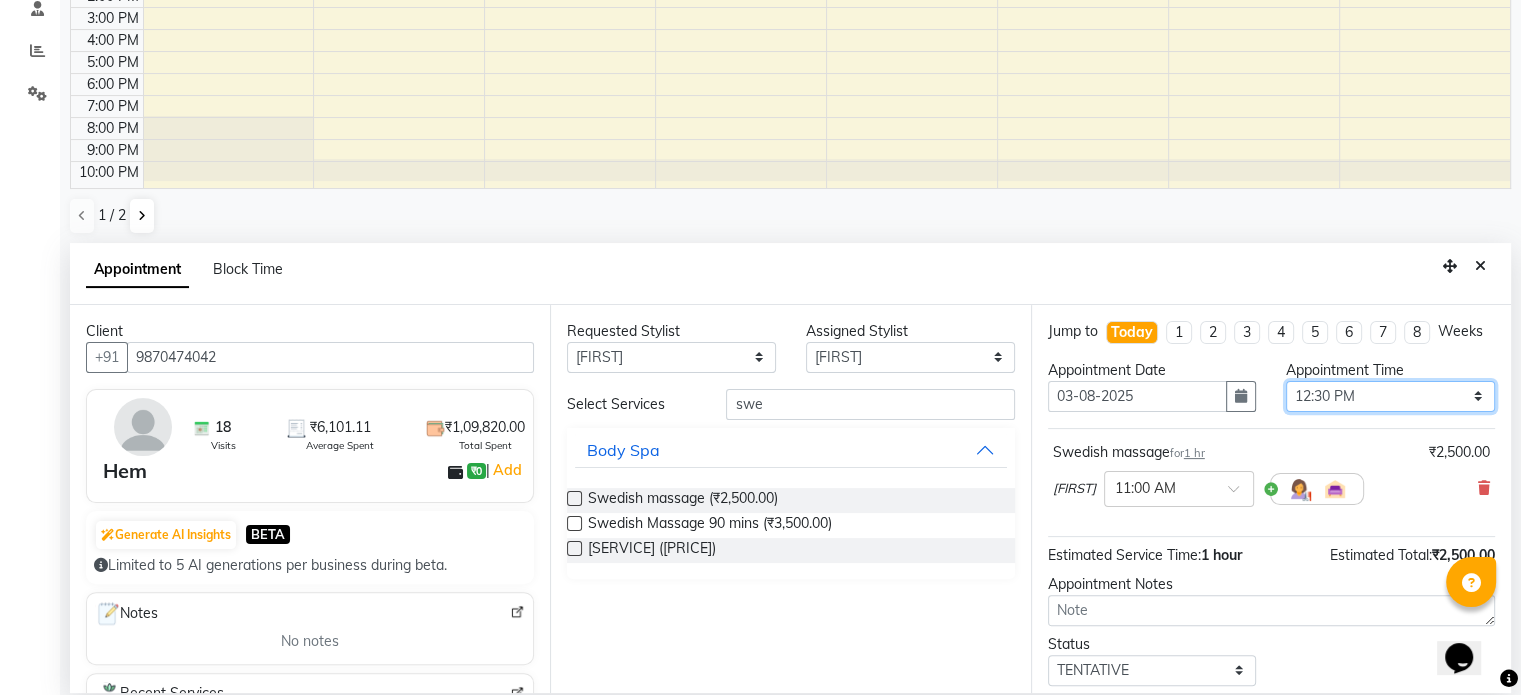 click on "Select 11:00 AM 11:15 AM 11:30 AM 11:45 AM 12:00 PM 12:15 PM 12:30 PM 12:45 PM 01:00 PM 01:15 PM 01:30 PM 01:45 PM 02:00 PM 02:15 PM 02:30 PM 02:45 PM 03:00 PM 03:15 PM 03:30 PM 03:45 PM 04:00 PM 04:15 PM 04:30 PM 04:45 PM 05:00 PM 05:15 PM 05:30 PM 05:45 PM 06:00 PM 06:15 PM 06:30 PM 06:45 PM 07:00 PM 07:15 PM 07:30 PM 07:45 PM 08:00 PM 08:15 PM 08:30 PM 08:45 PM 09:00 PM 09:15 PM 09:30 PM 09:45 PM 10:00 PM" at bounding box center (1390, 396) 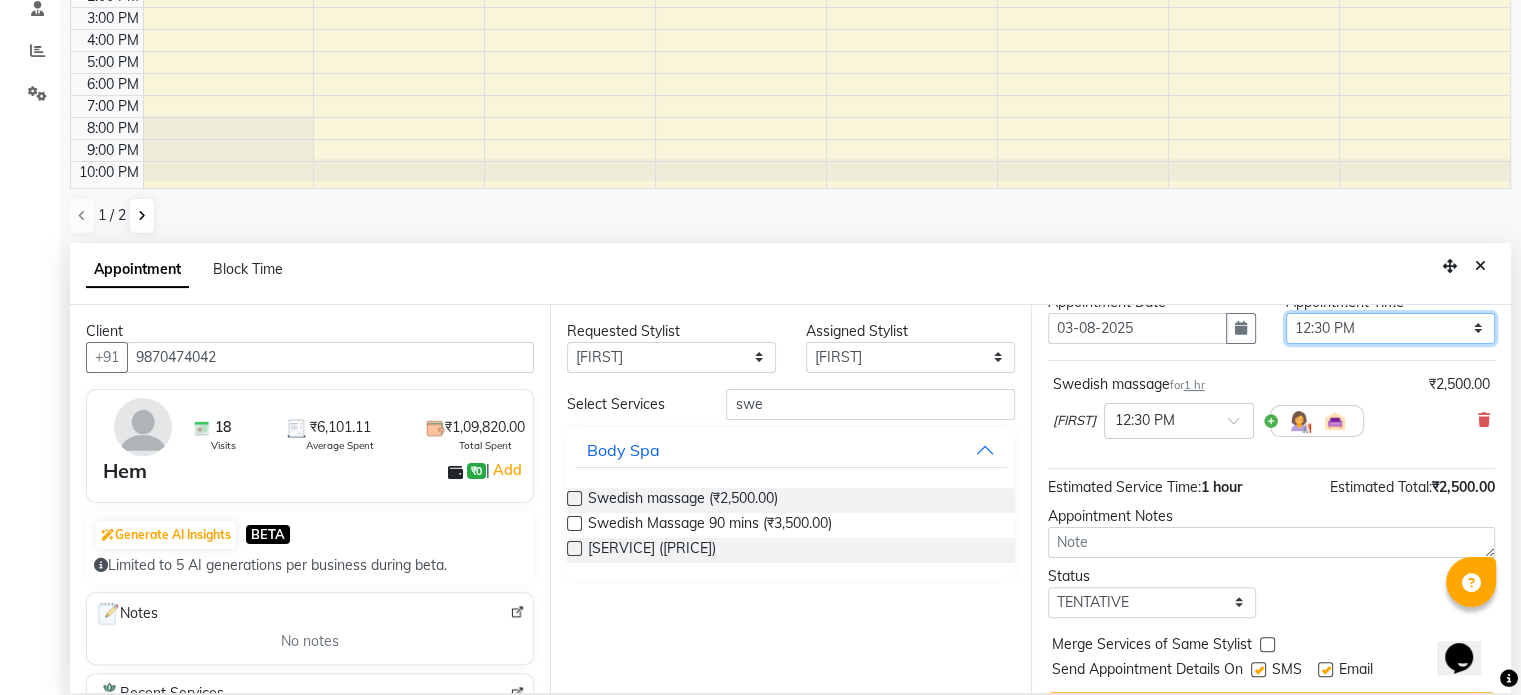 scroll, scrollTop: 100, scrollLeft: 0, axis: vertical 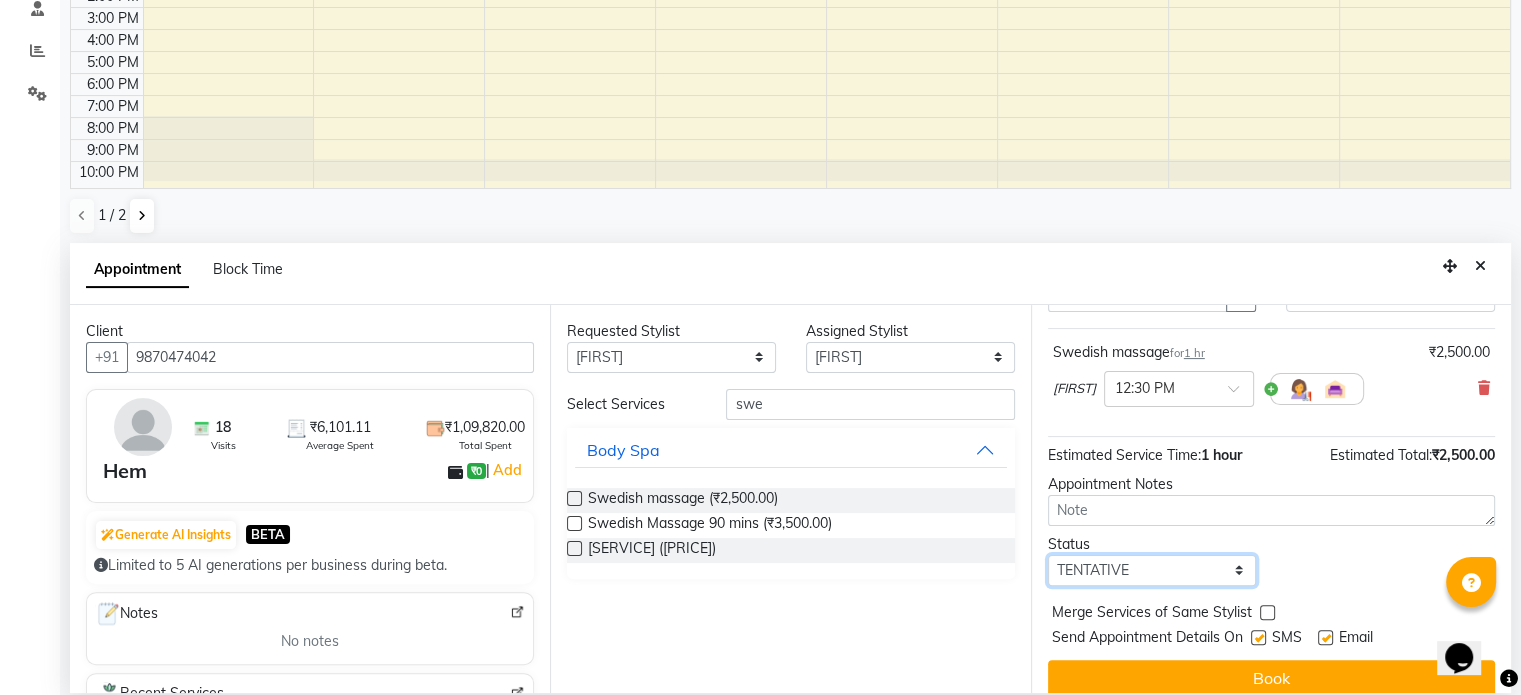 drag, startPoint x: 1117, startPoint y: 580, endPoint x: 1124, endPoint y: 571, distance: 11.401754 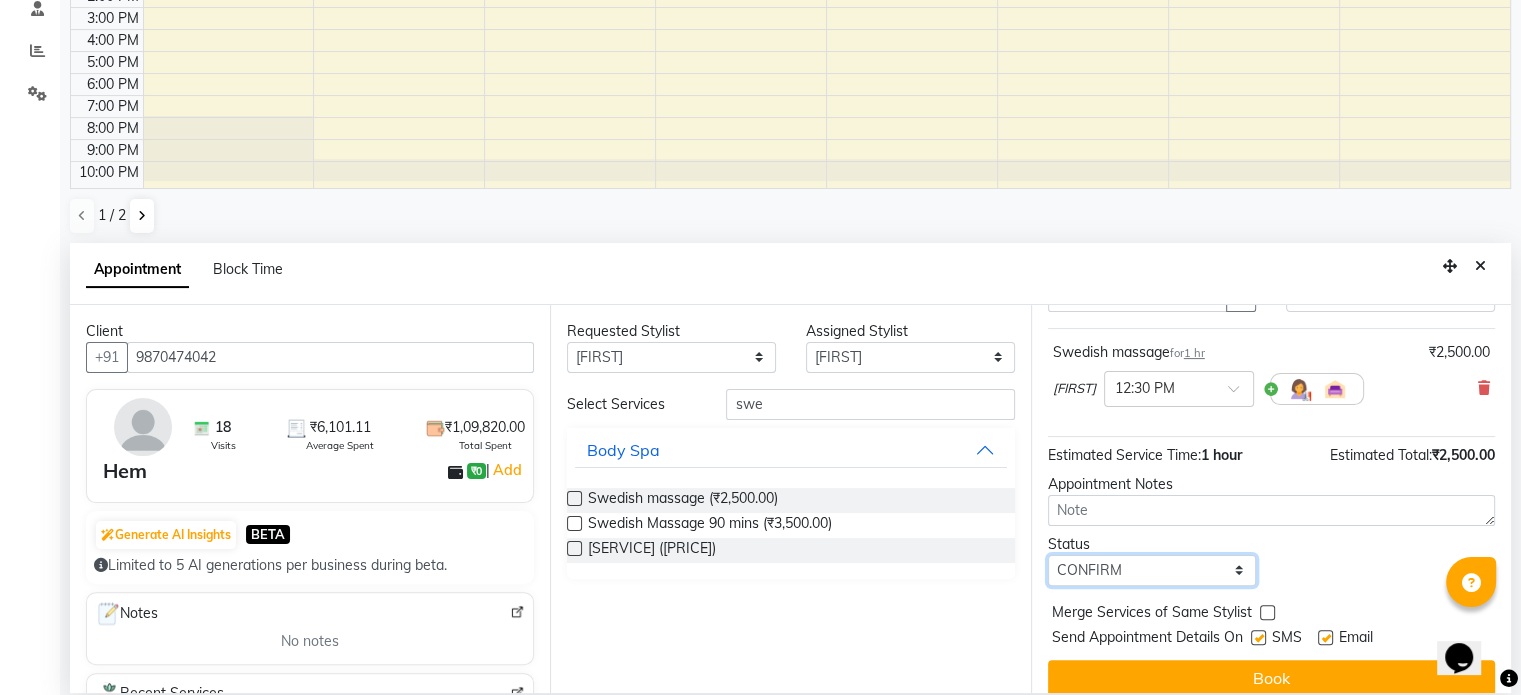 click on "Select TENTATIVE CONFIRM CHECK-IN UPCOMING" at bounding box center (1152, 570) 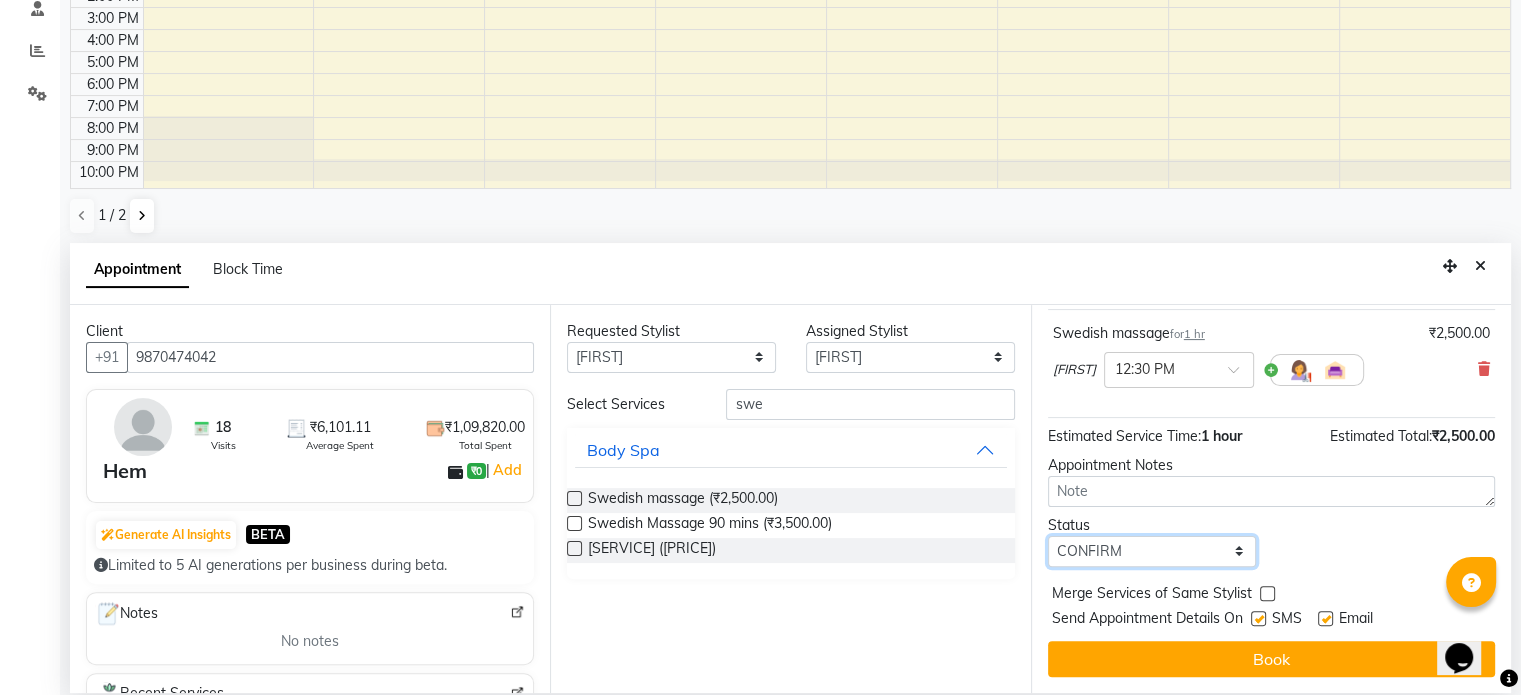 scroll, scrollTop: 137, scrollLeft: 0, axis: vertical 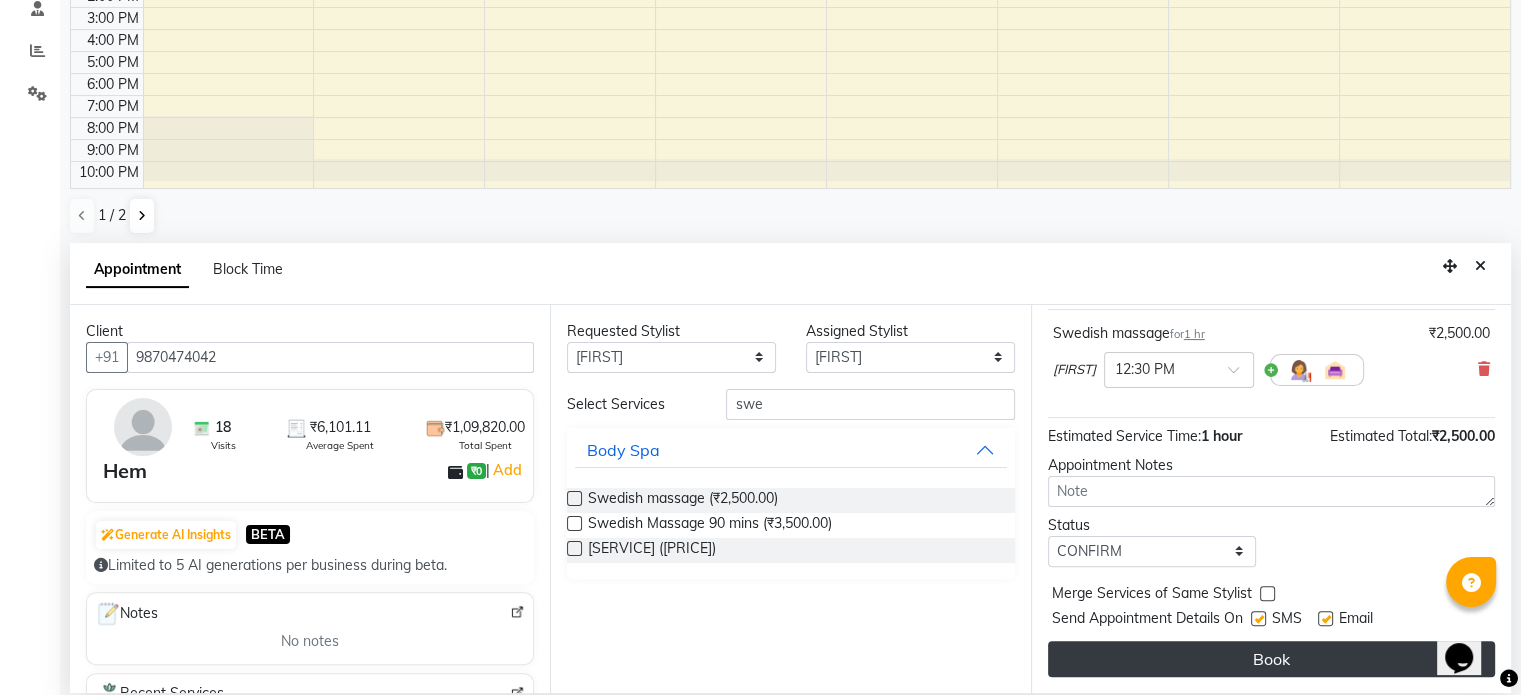 click on "Book" at bounding box center (1271, 659) 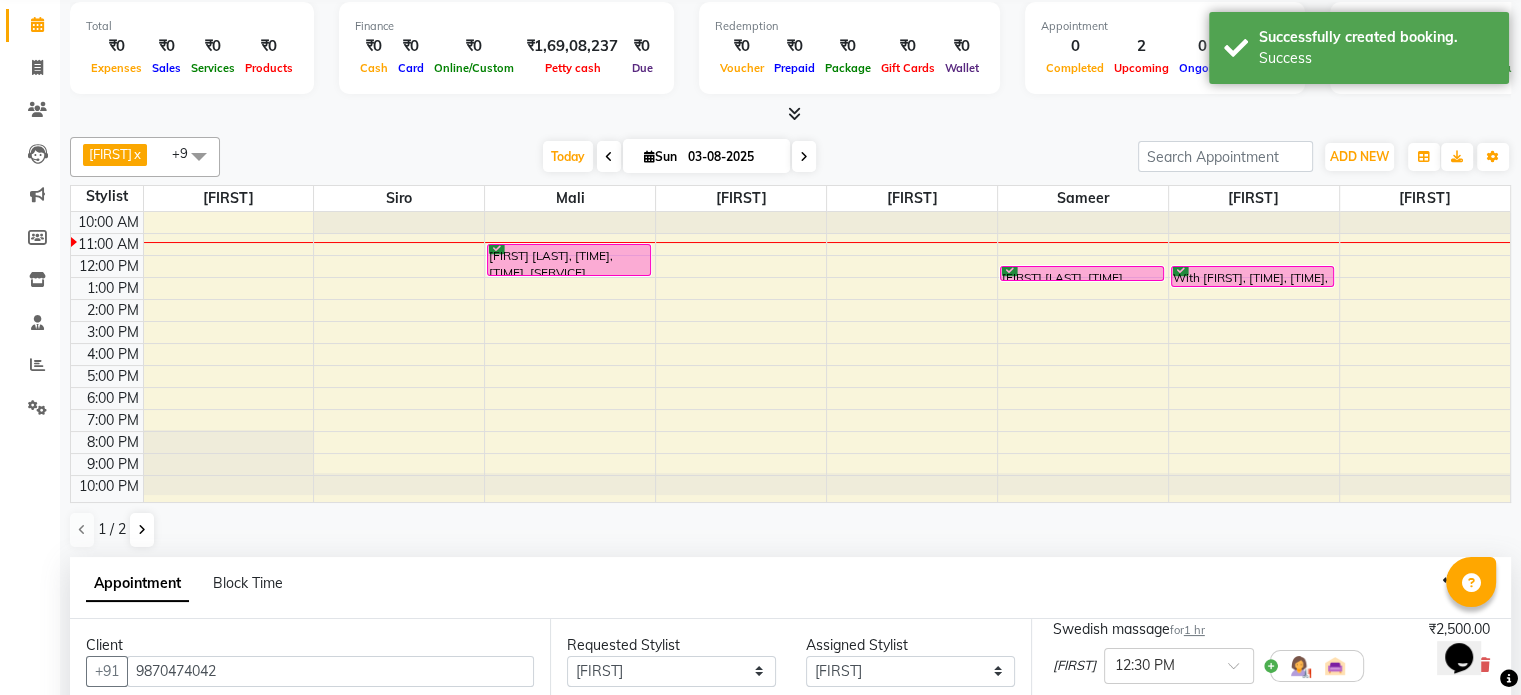 scroll, scrollTop: 100, scrollLeft: 0, axis: vertical 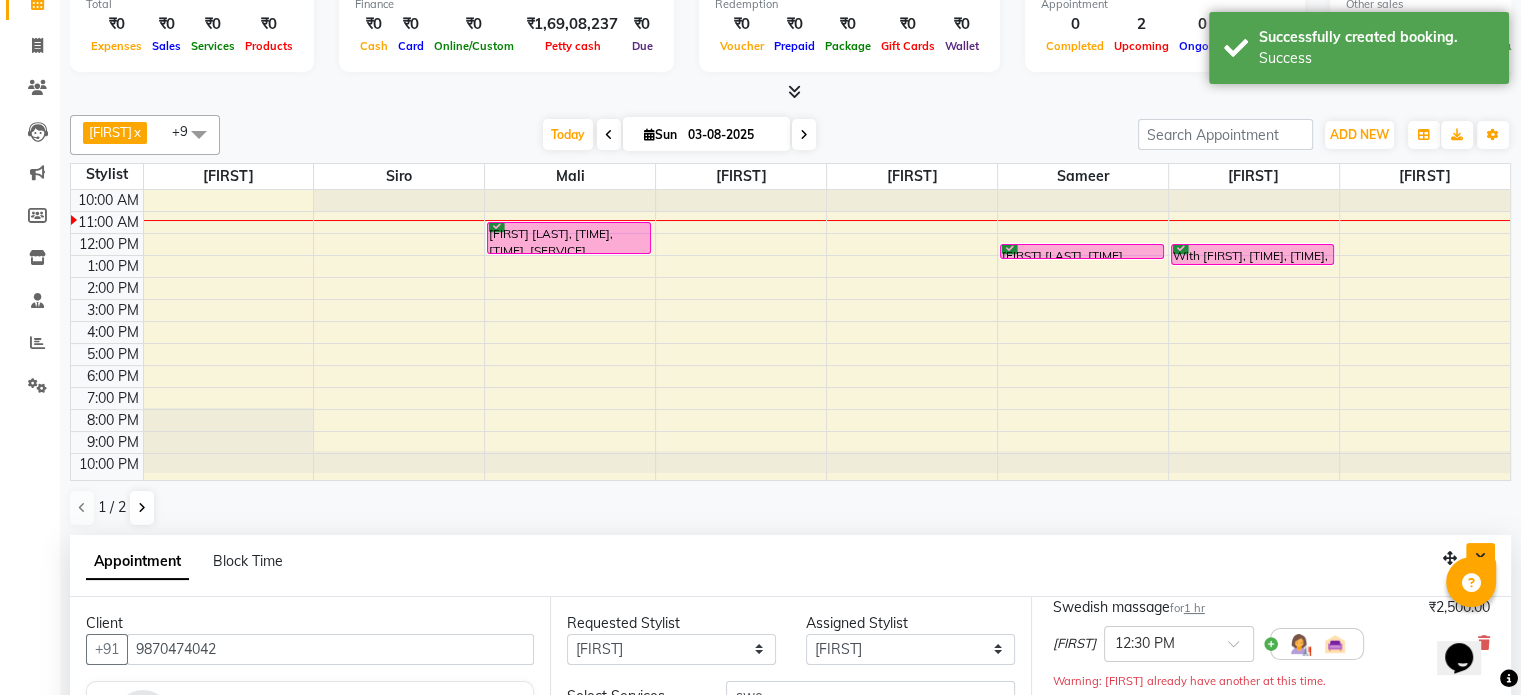 click at bounding box center [1480, 558] 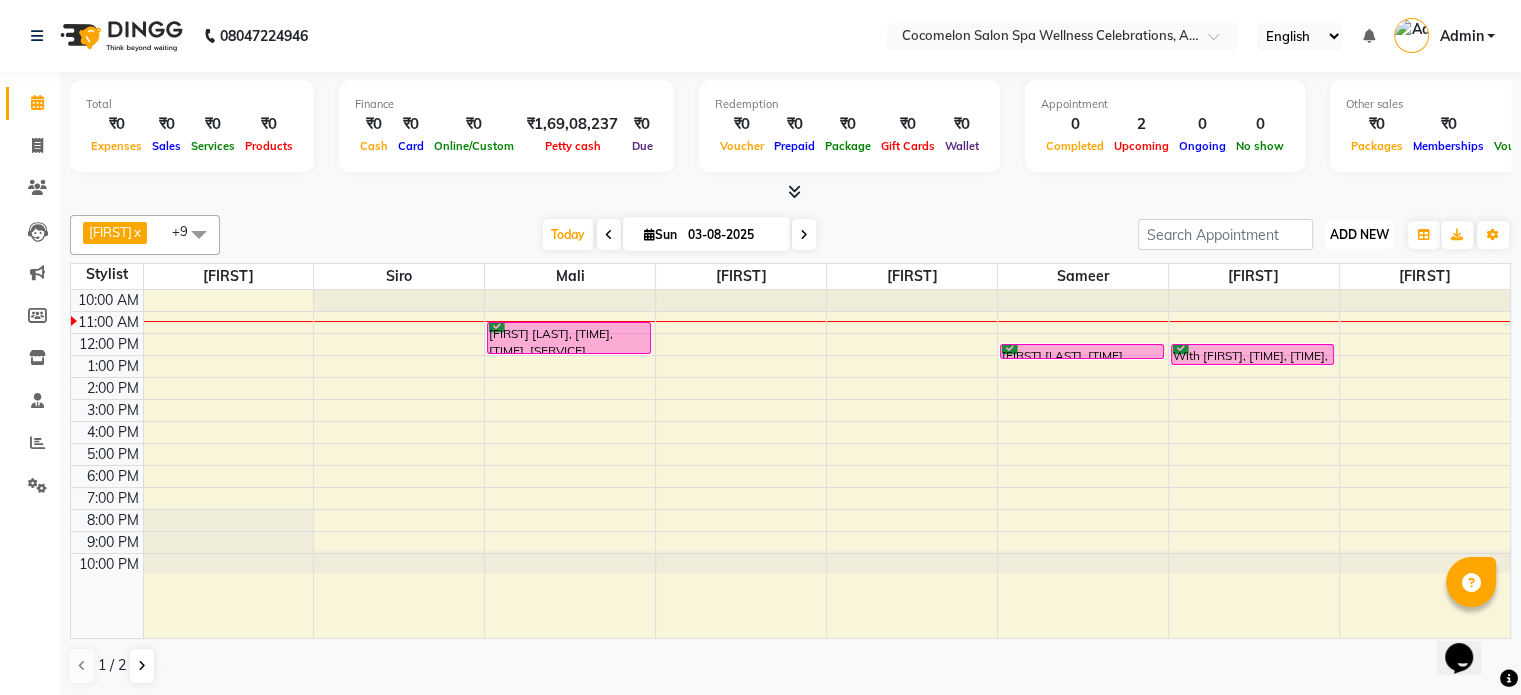 click on "ADD NEW" at bounding box center [1359, 234] 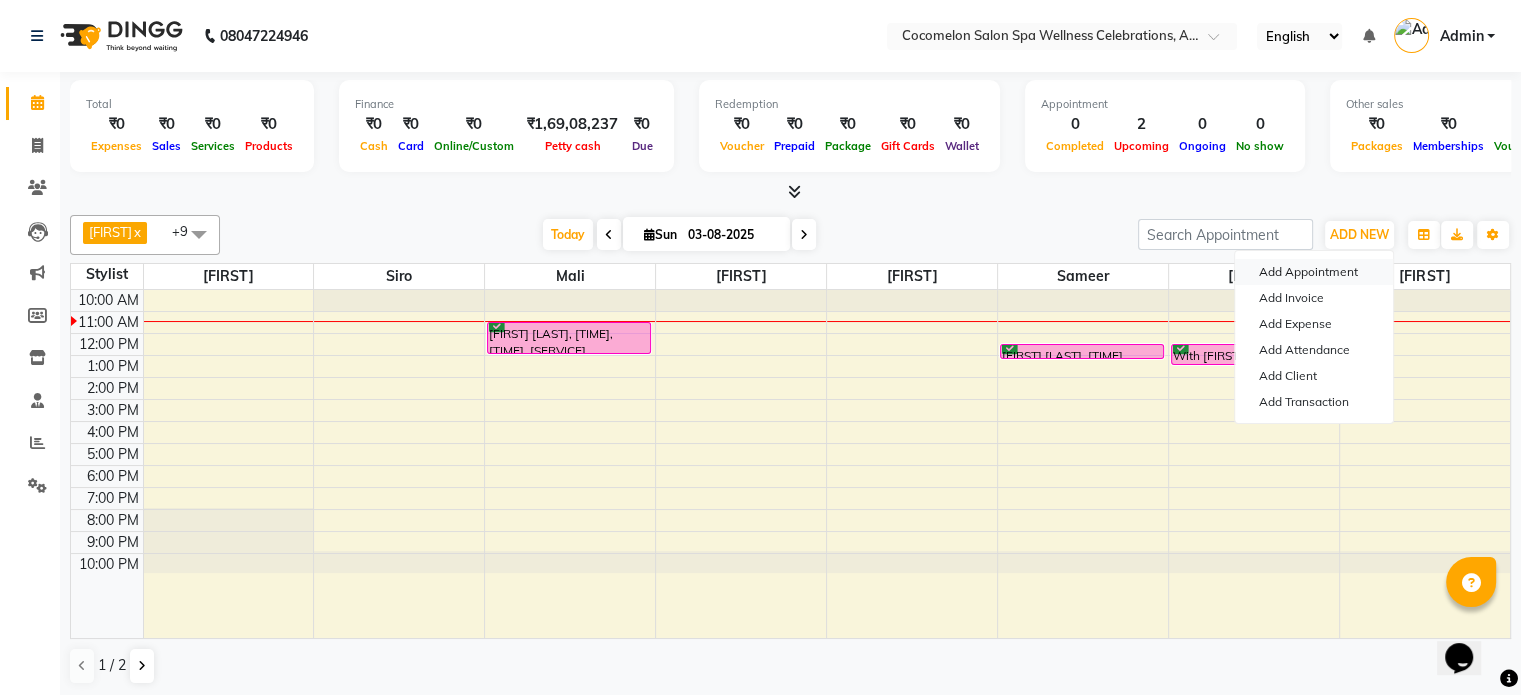click on "Add Appointment" at bounding box center [1314, 272] 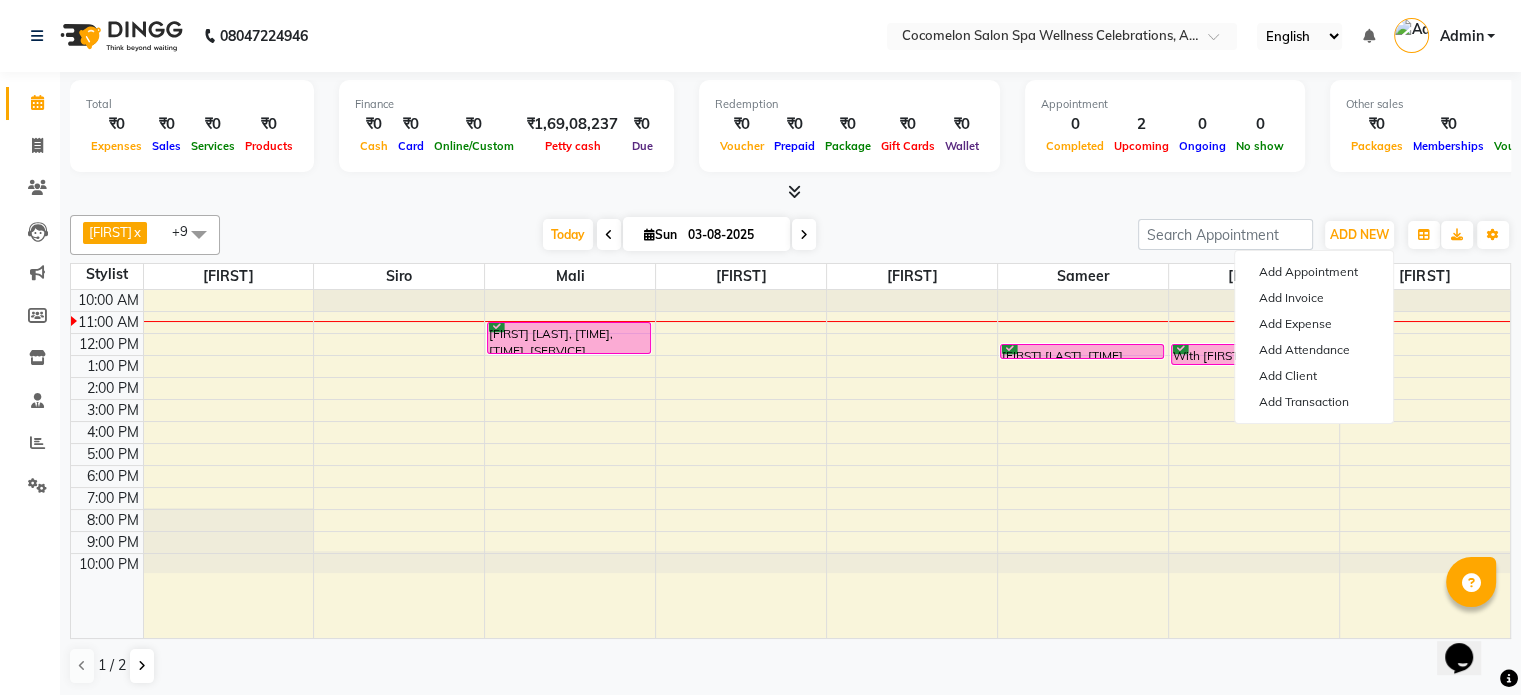 select on "660" 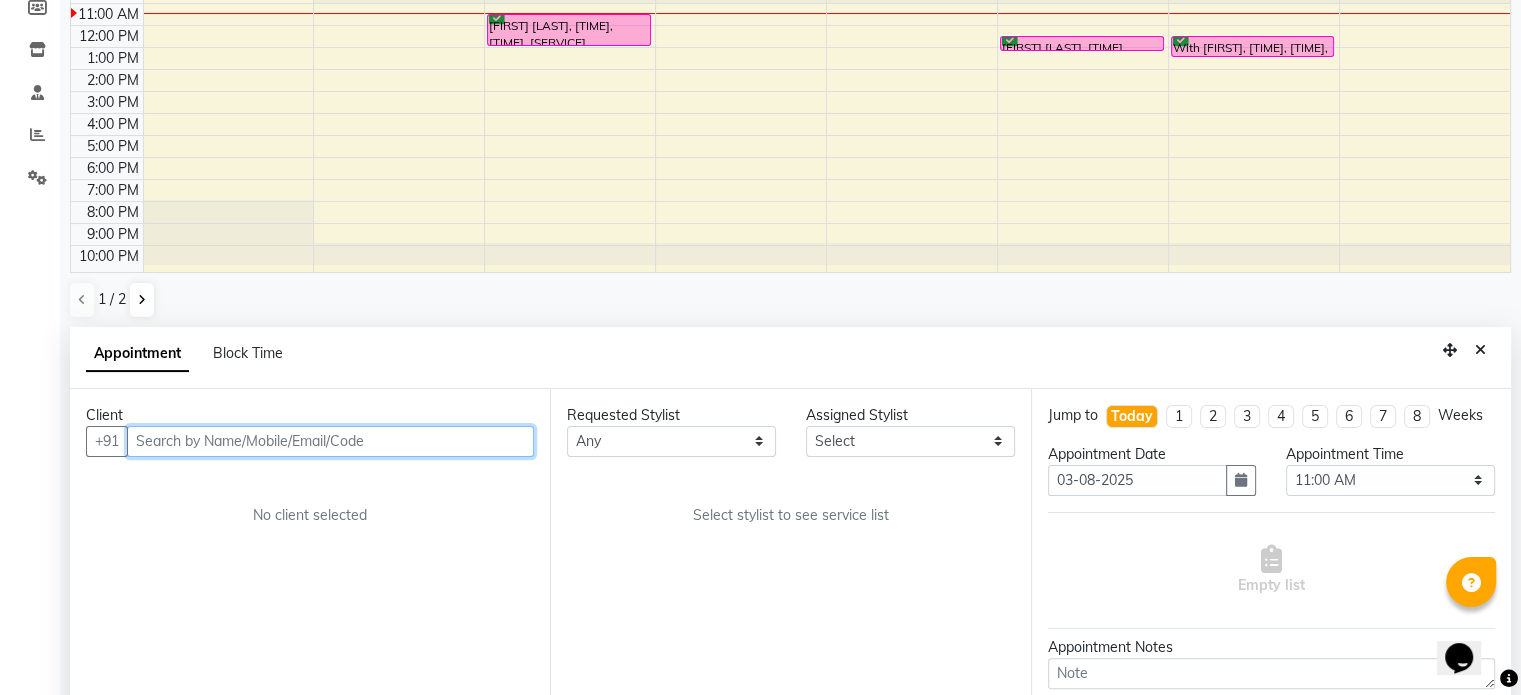 scroll, scrollTop: 392, scrollLeft: 0, axis: vertical 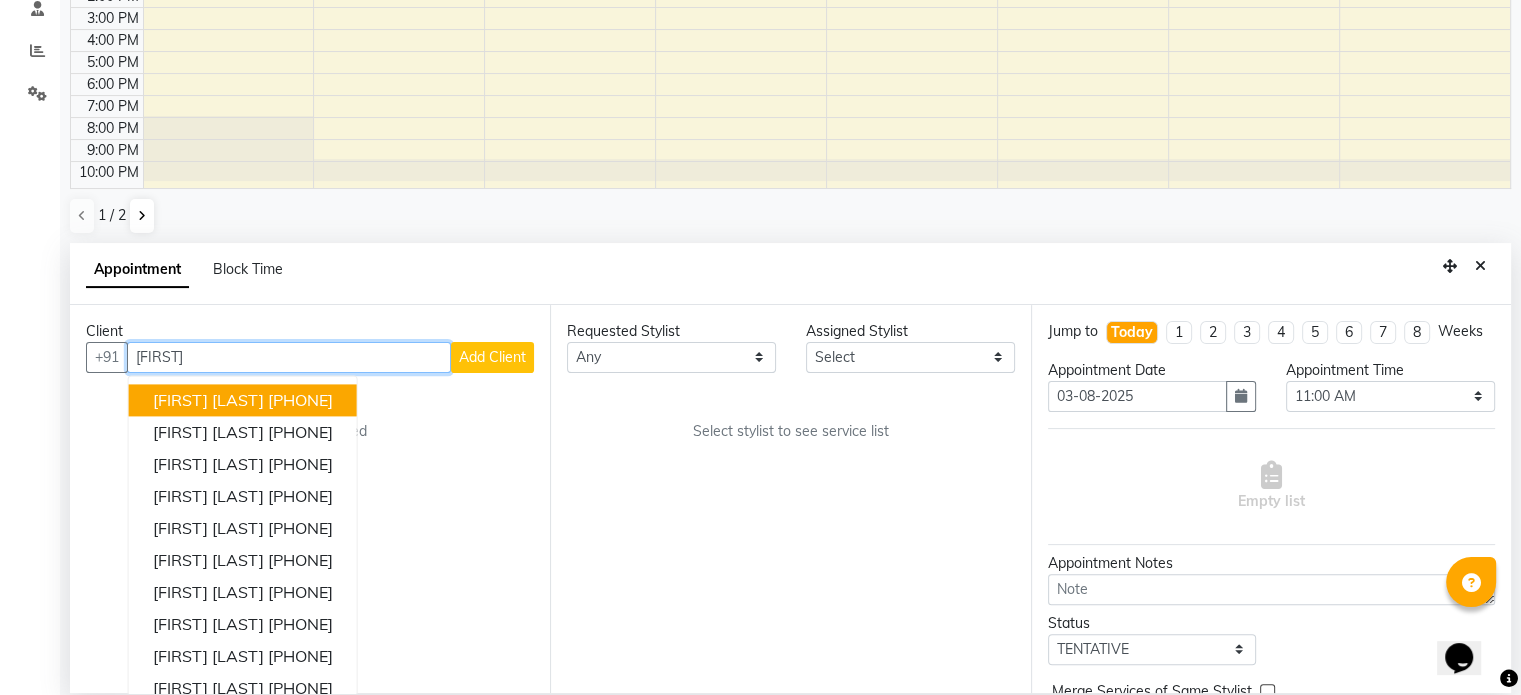 click on "[FIRST] [LAST] [PHONE]" at bounding box center (243, 400) 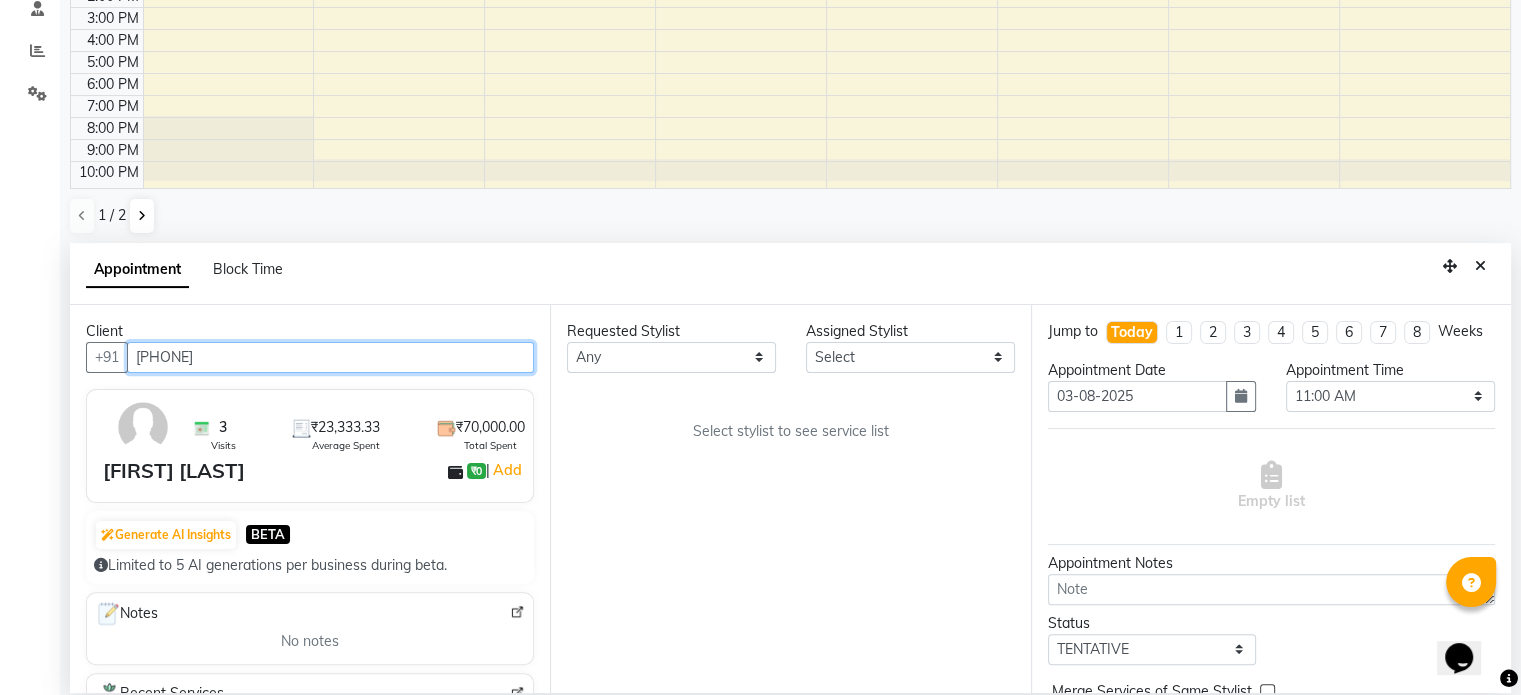 type on "[PHONE]" 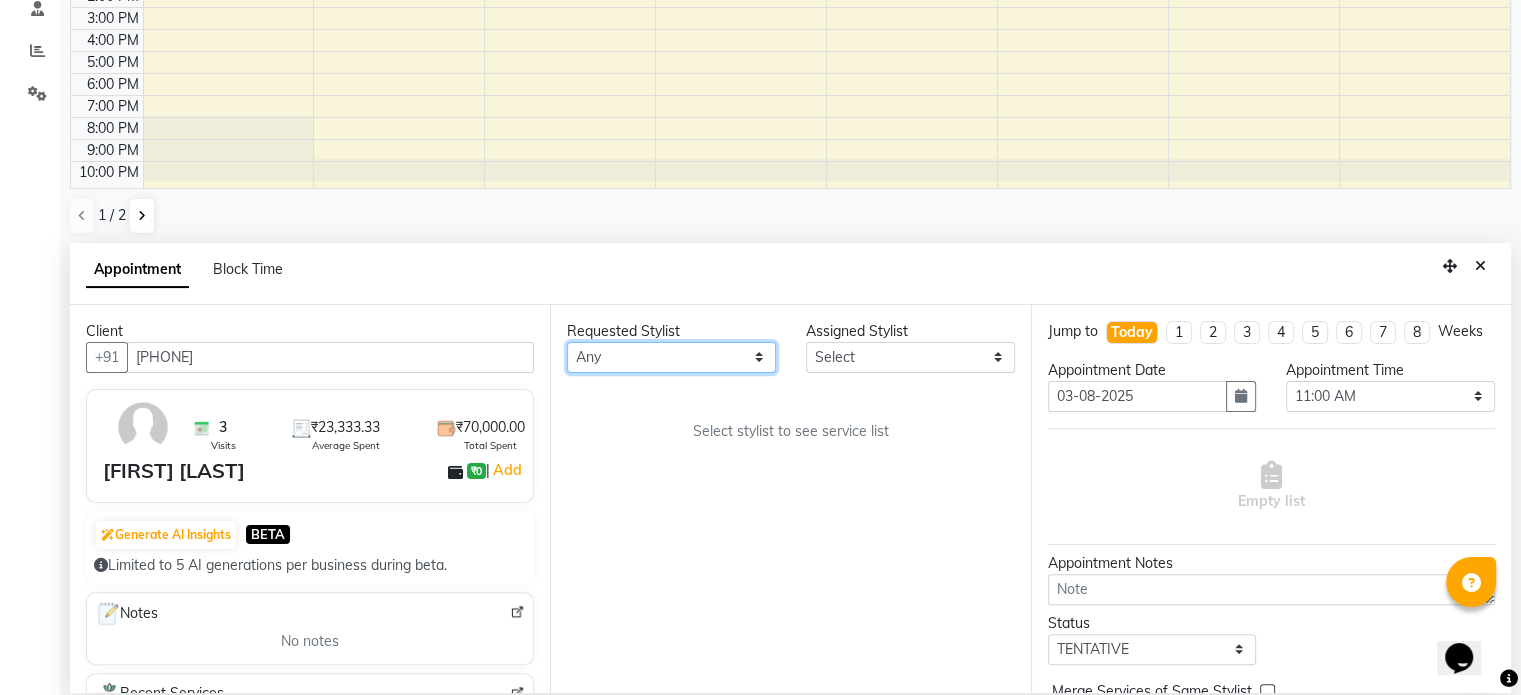 click on "Any [FIRST] [FIRST] [FIRST] [FIRST] [FIRST] [FIRST] [FIRST] [FIRST] [FIRST]" at bounding box center (671, 357) 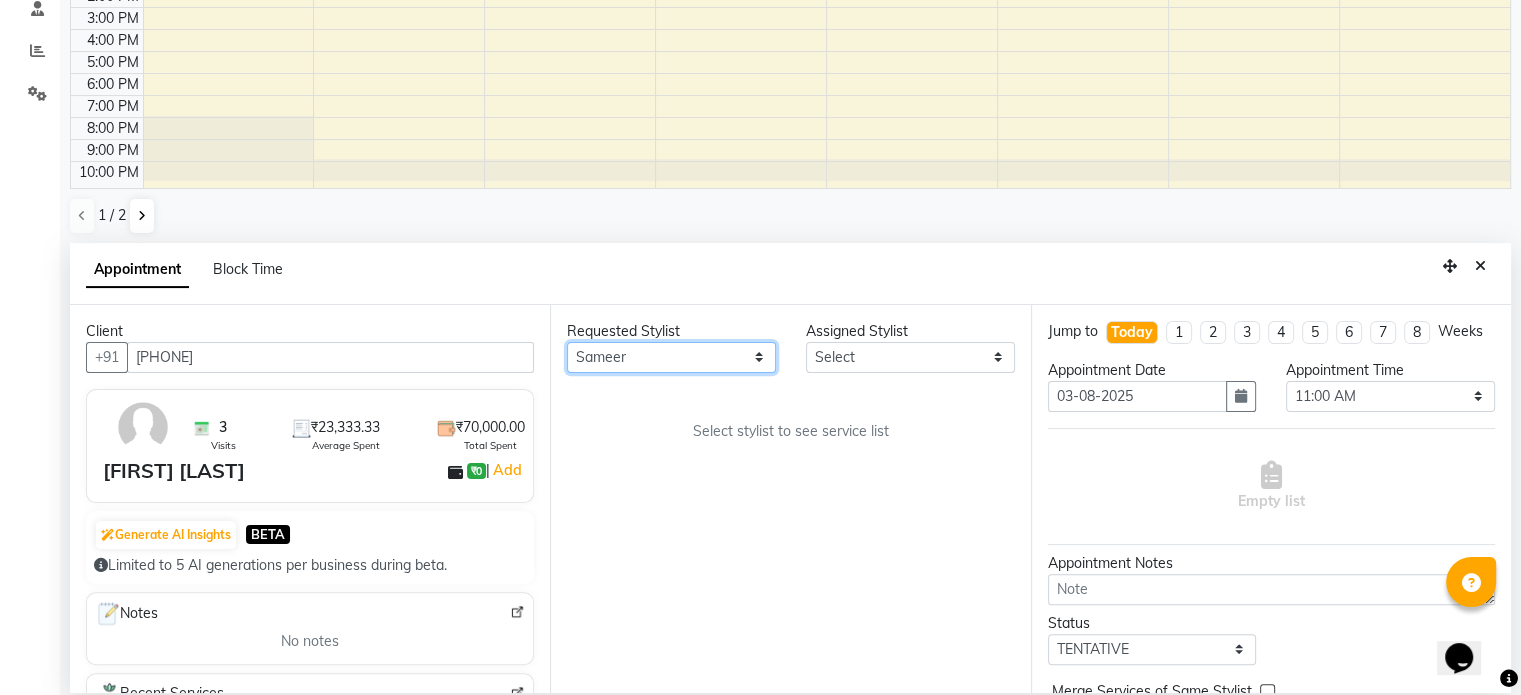 click on "Any [FIRST] [FIRST] [FIRST] [FIRST] [FIRST] [FIRST] [FIRST] [FIRST] [FIRST]" at bounding box center [671, 357] 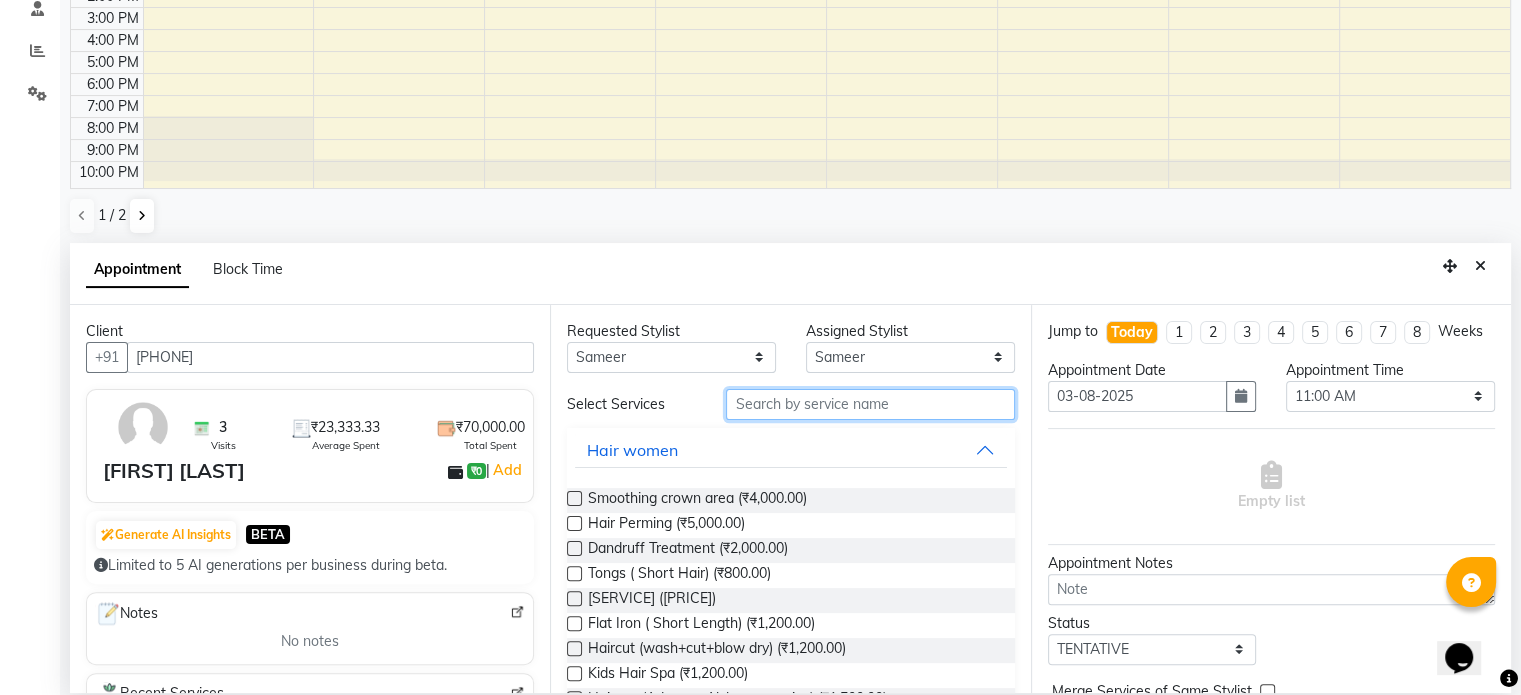 click at bounding box center [870, 404] 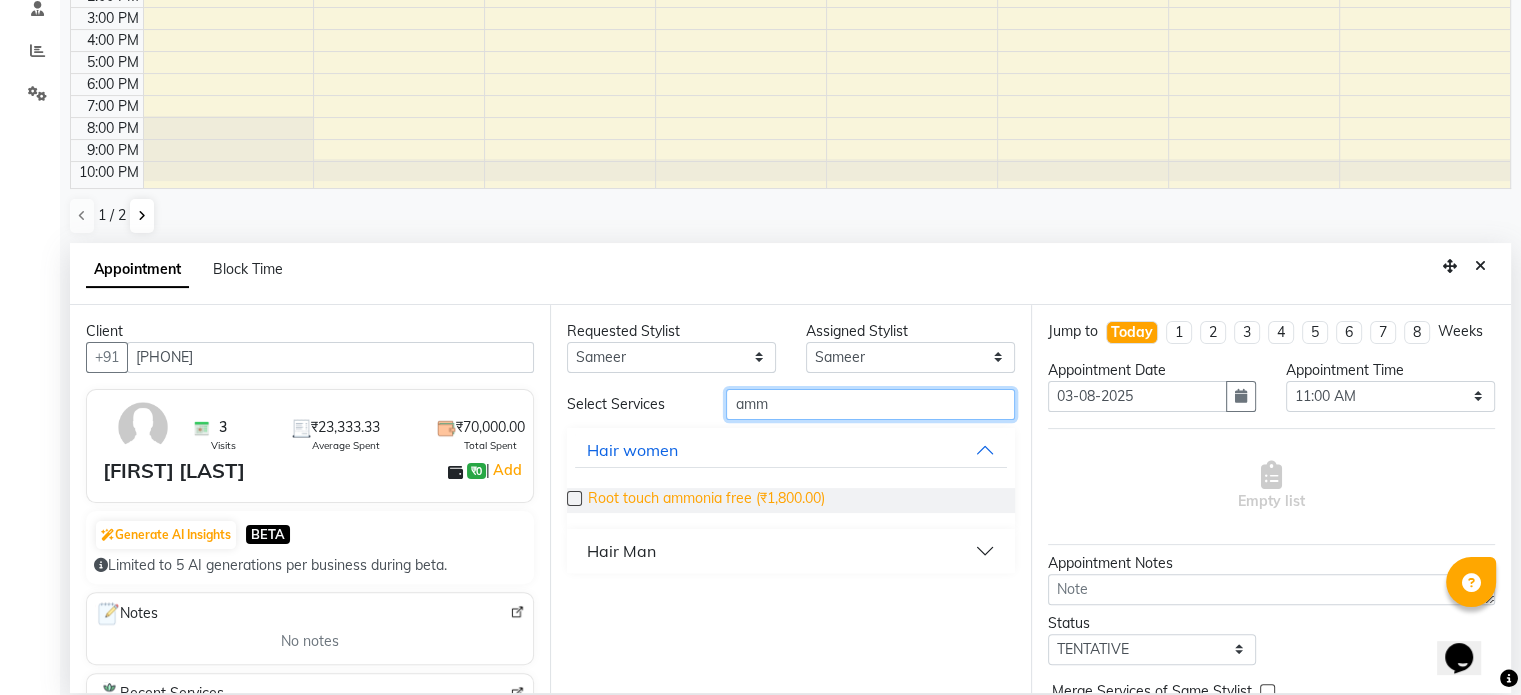 type on "amm" 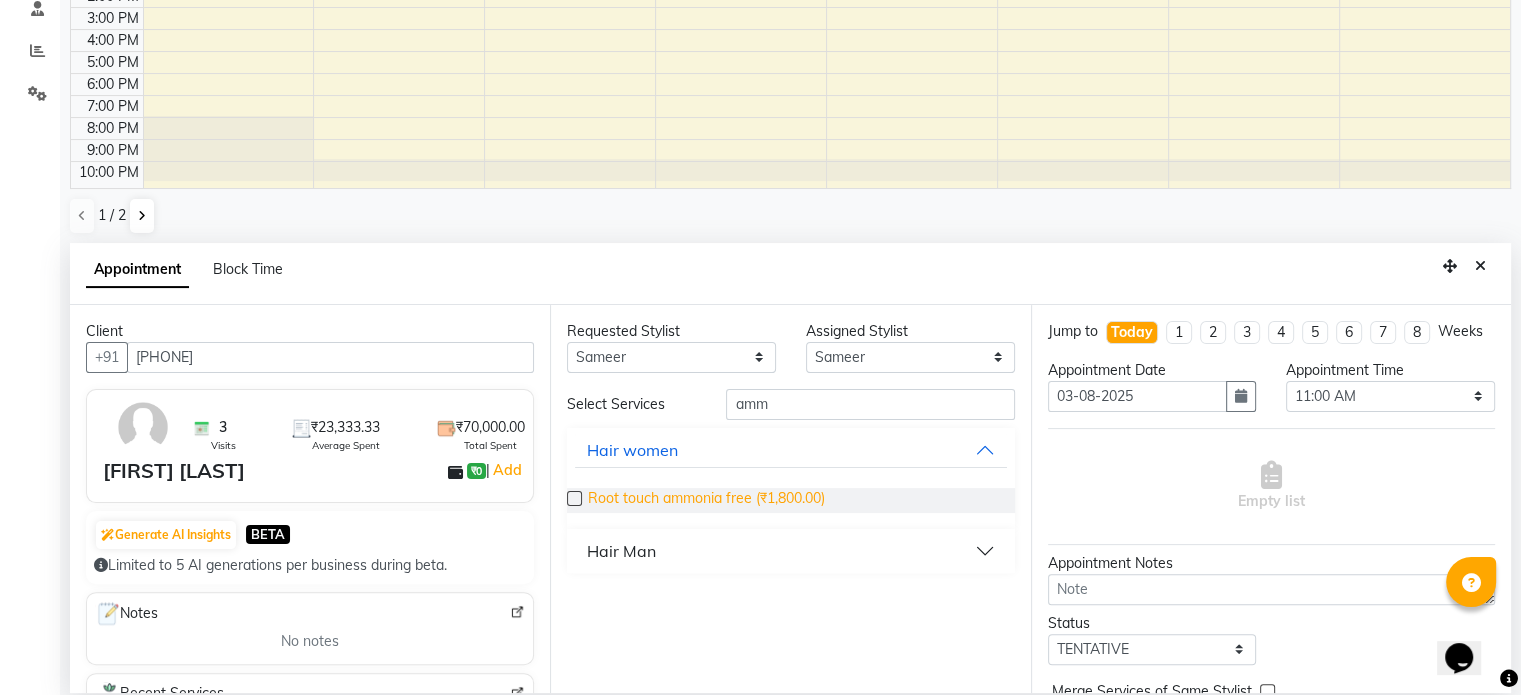 click on "Root touch ammonia free (₹1,800.00)" at bounding box center (706, 500) 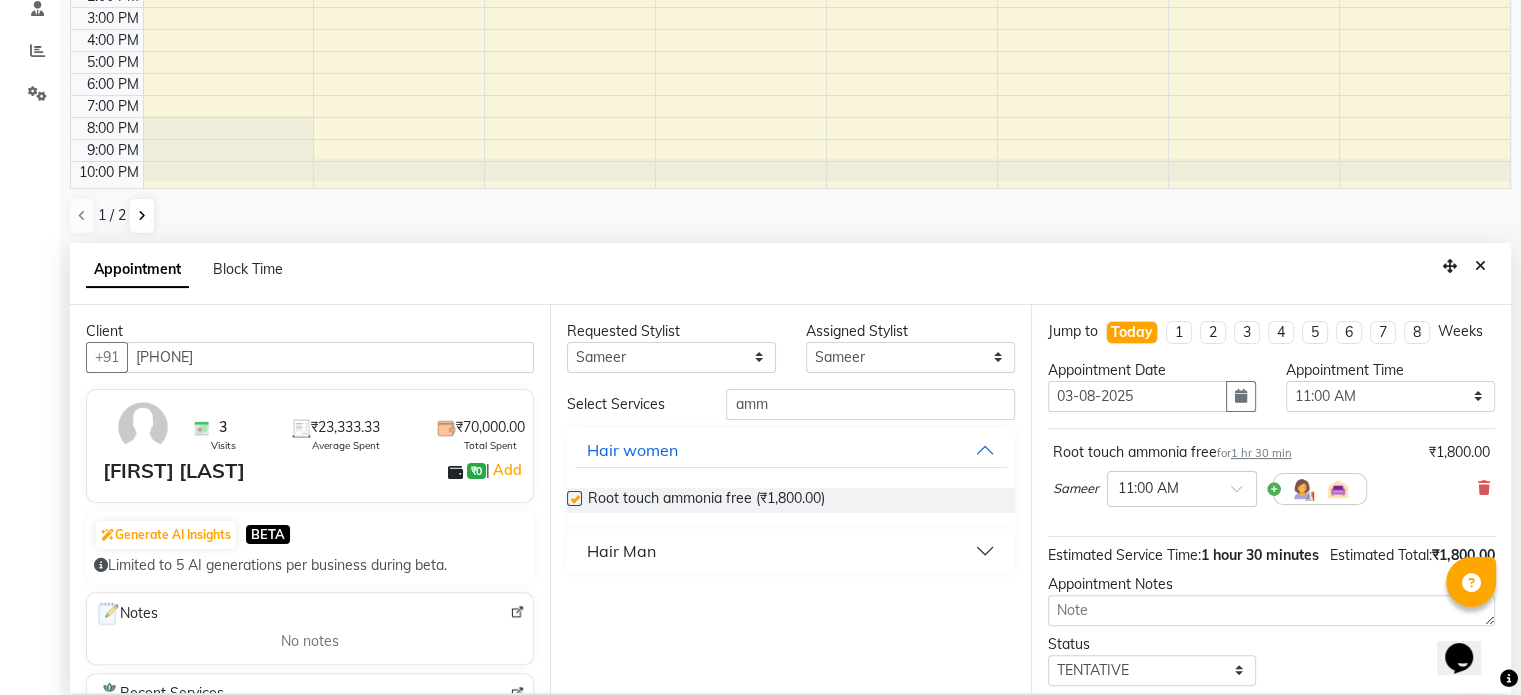 checkbox on "false" 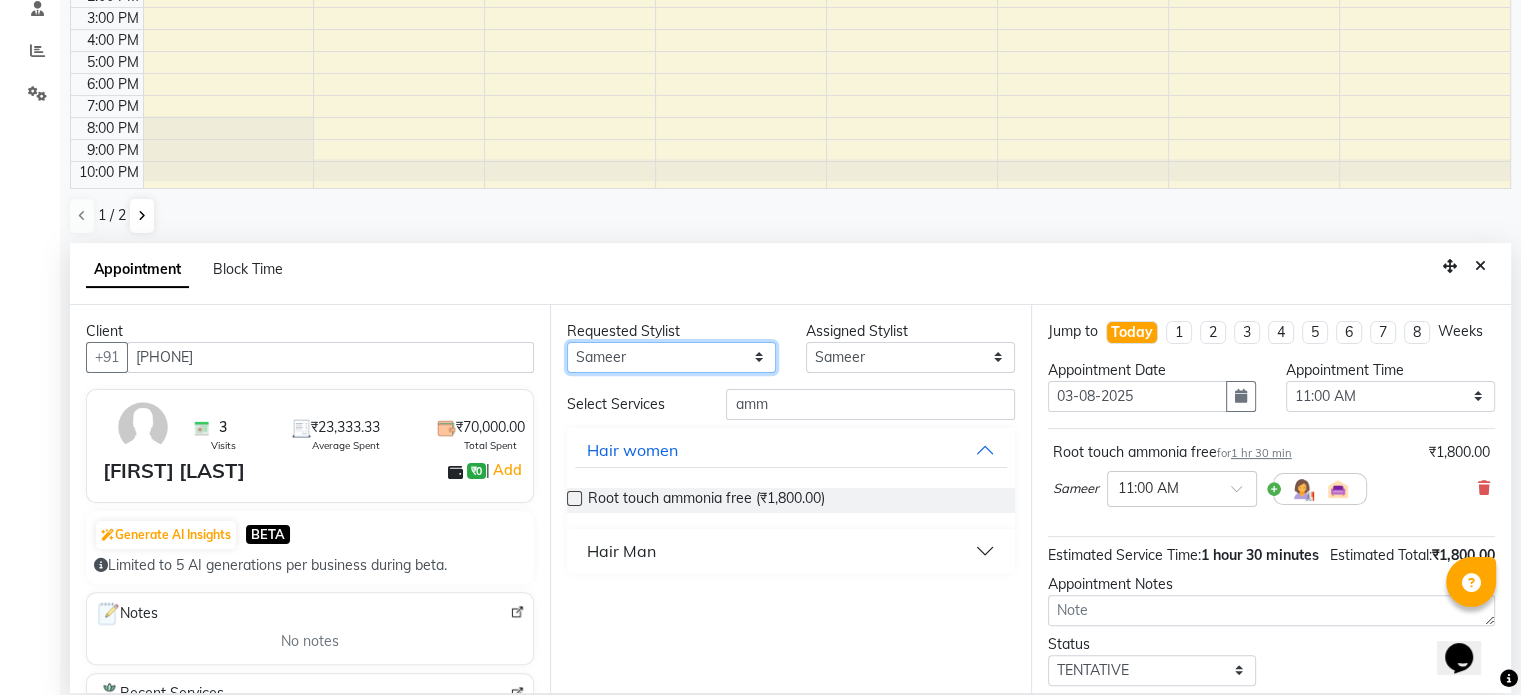 click on "Any [FIRST] [FIRST] [FIRST] [FIRST] [FIRST] [FIRST] [FIRST] [FIRST] [FIRST]" at bounding box center [671, 357] 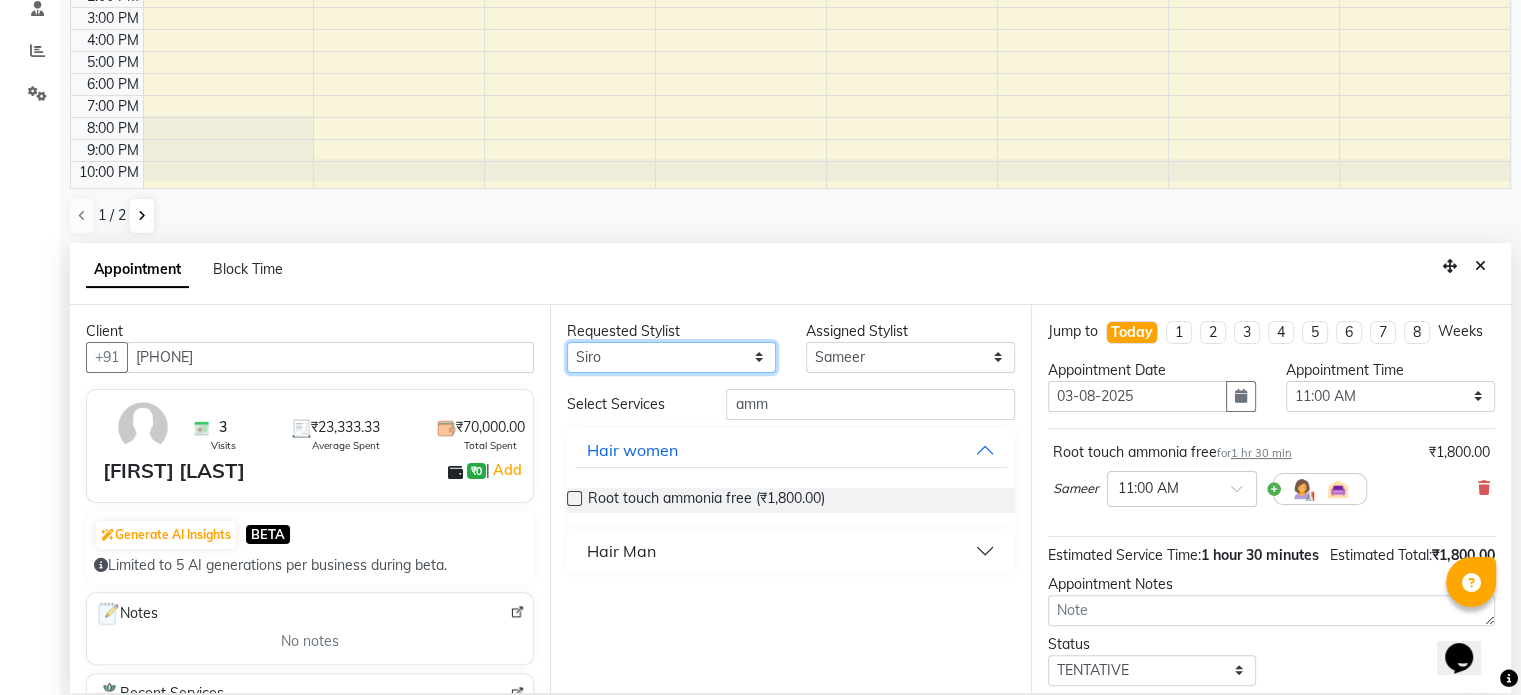 click on "Any [FIRST] [FIRST] [FIRST] [FIRST] [FIRST] [FIRST] [FIRST] [FIRST] [FIRST]" at bounding box center (671, 357) 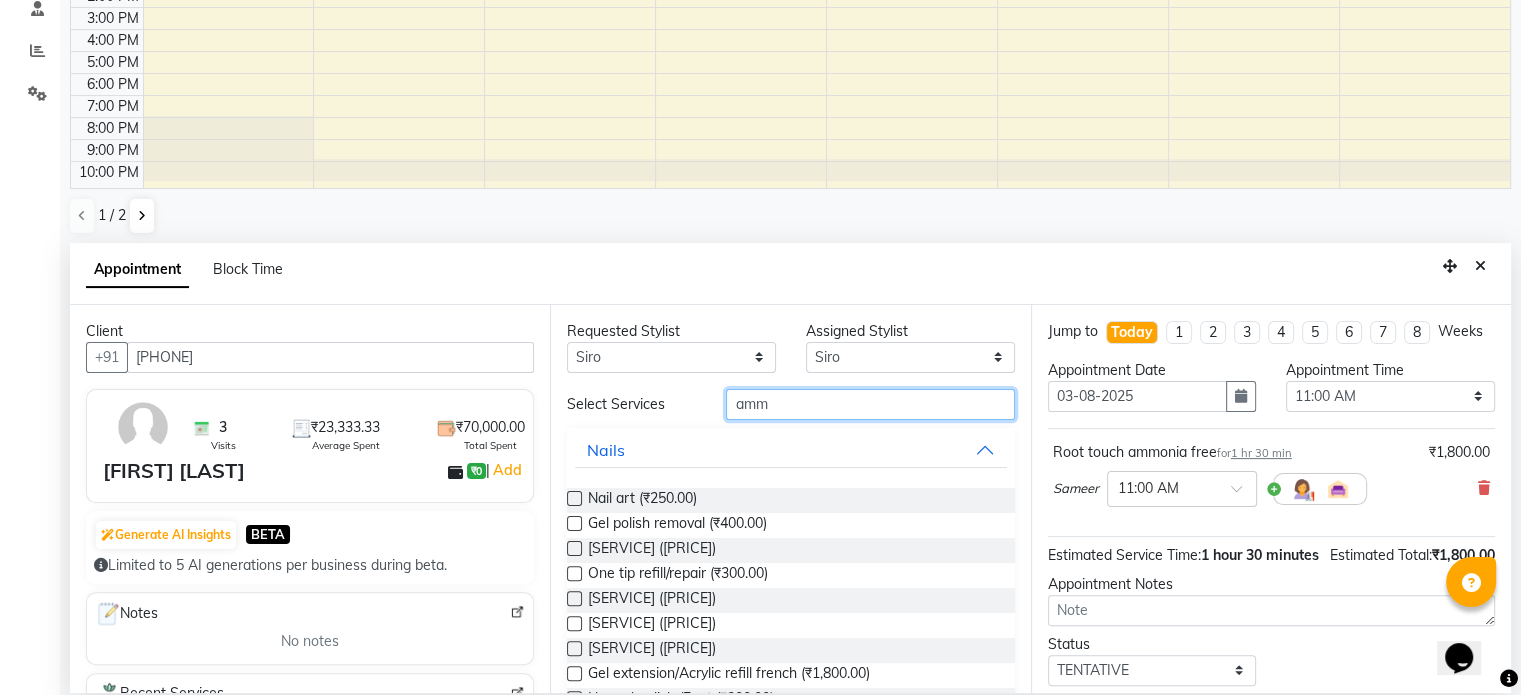 drag, startPoint x: 805, startPoint y: 407, endPoint x: 704, endPoint y: 418, distance: 101.597244 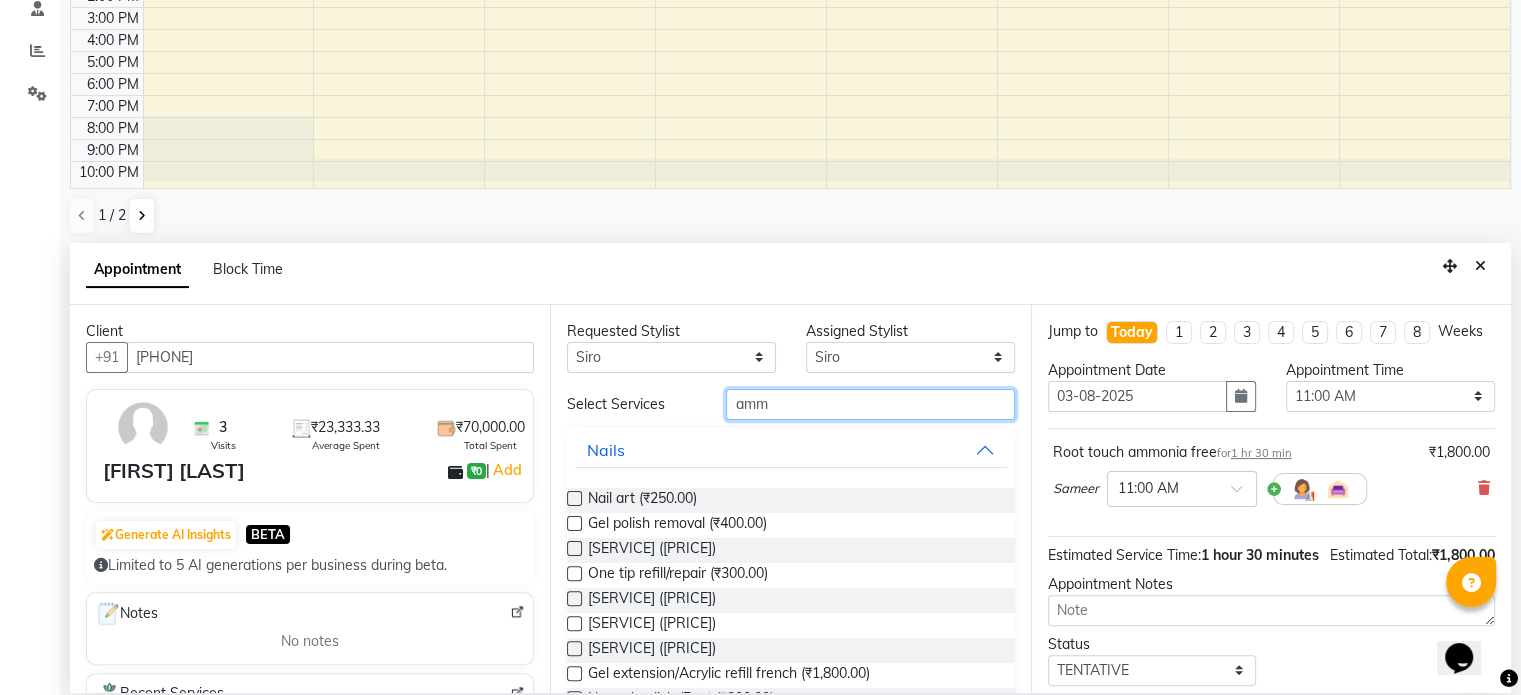 click on "Select Services [FIRST] Nails Nail art ([PRICE]) Gel polish removal ([PRICE]) Gelpolish(feet) ([PRICE]) One tip refill/repair ([PRICE]) Overlays-nails ([PRICE]) Gel polish(hand) ([PRICE]) Gel extension/Acrylic refill ([PRICE]) Gel extension/Acrylic refill french ([PRICE]) Normal polish /Feet ([PRICE]) Removing of nail ext ([PRICE]) Normal polish /Hand ([PRICE]) Acrylic extension ([PRICE]) Gel extension(french) ([PRICE]) Gel Extension ([PRICE]) Art Foil ([PRICE]) Ombre ([PRICE]) Wigs ([PRICE]) Lunch - Muharat Pooja at Studio 12 Filmcity ([PRICE]) Body Spa Air brush make up IV Drips & Boosters Hair women Manicures Hair Man Derma O3 facial Pedicures Waxing Threading Bleach Membership Yearly Yearly Package Massage Packages Package Cocomelon Venue Cocomelon Venue & FB Voucher Roll On Waxing Kitty Package Casmara Facial Models" at bounding box center [790, 1155] 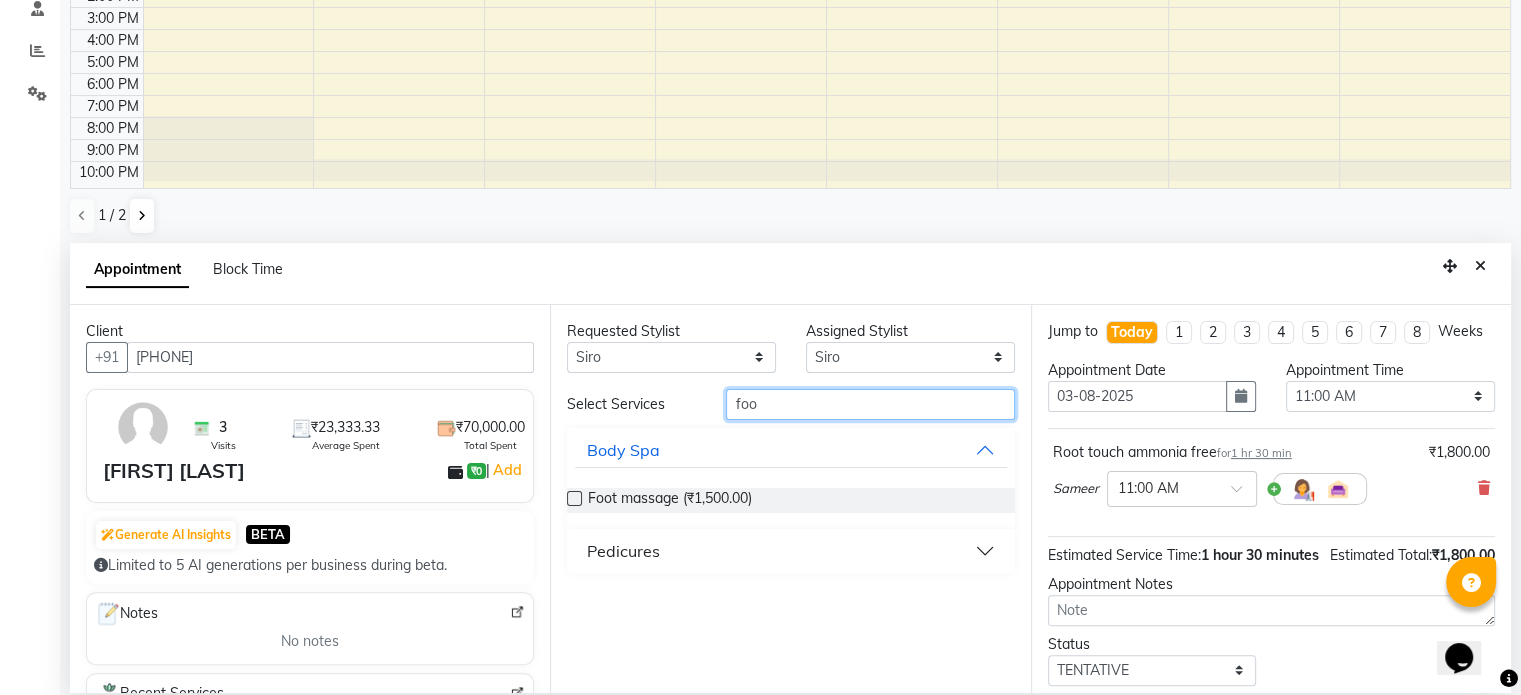 type on "foo" 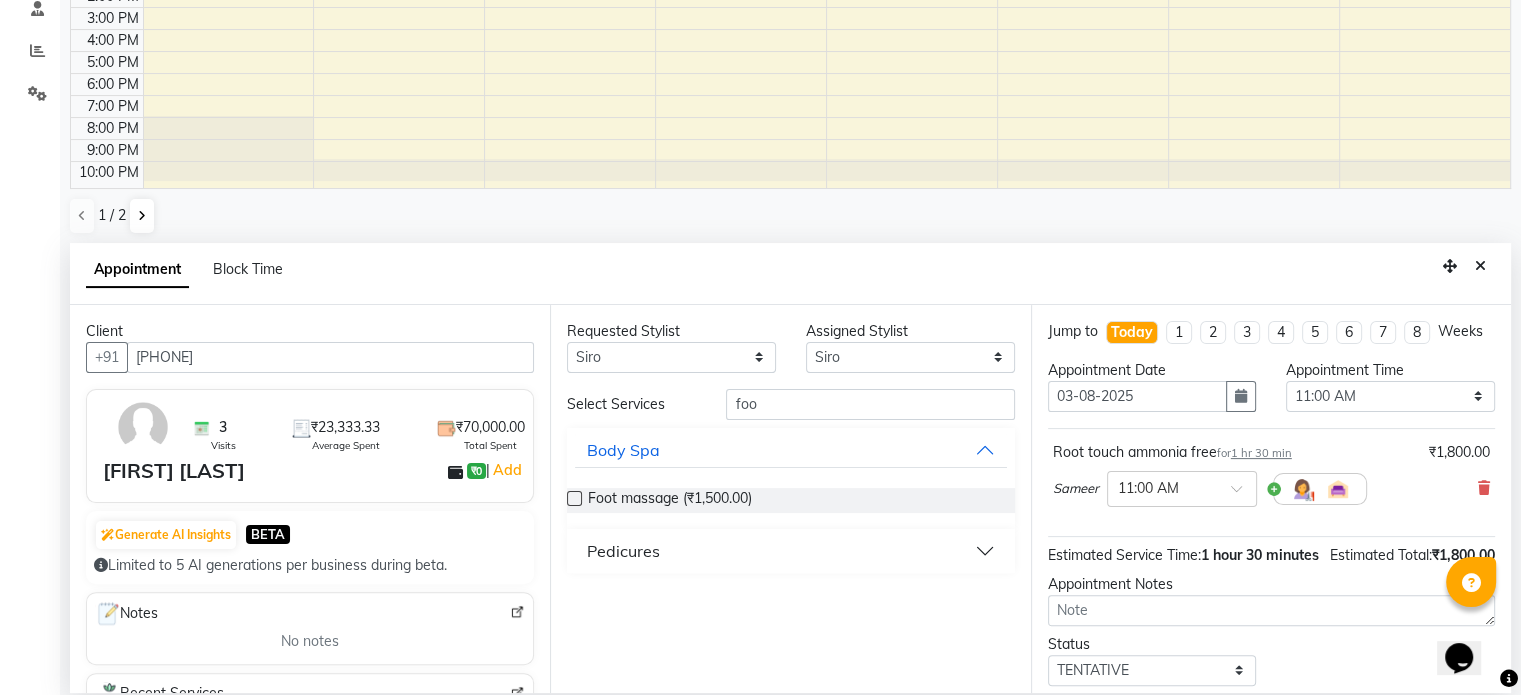 click on "Pedicures" at bounding box center (623, 551) 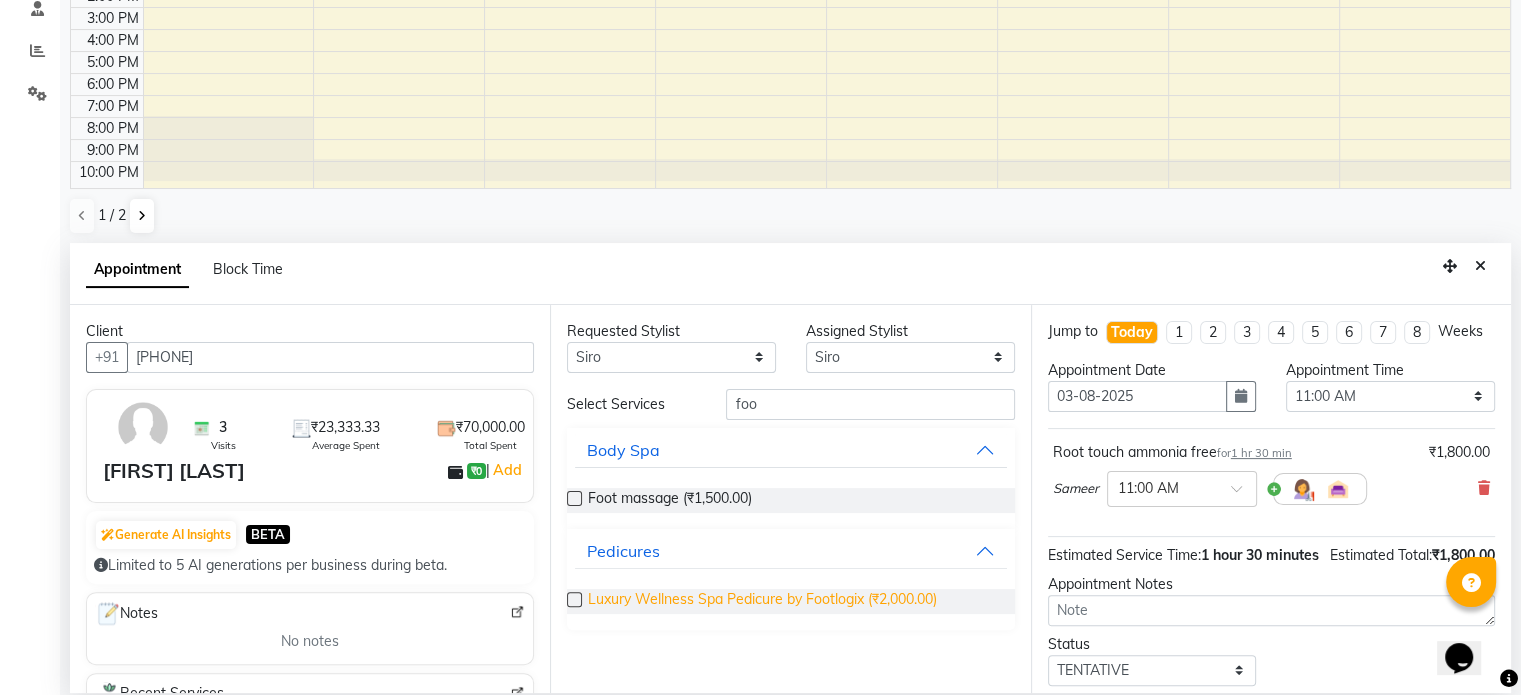 click on "Luxury Wellness Spa Pedicure by Footlogix (₹2,000.00)" at bounding box center [762, 601] 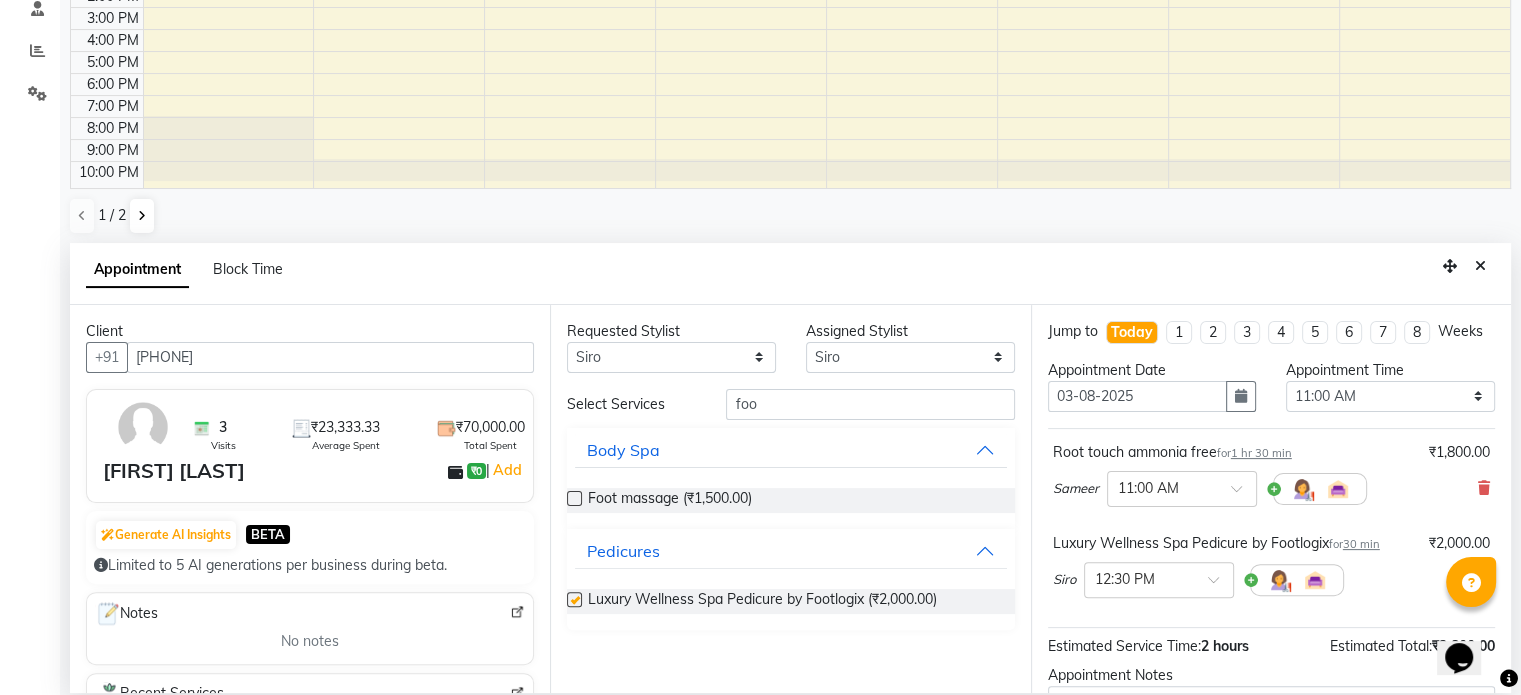 checkbox on "false" 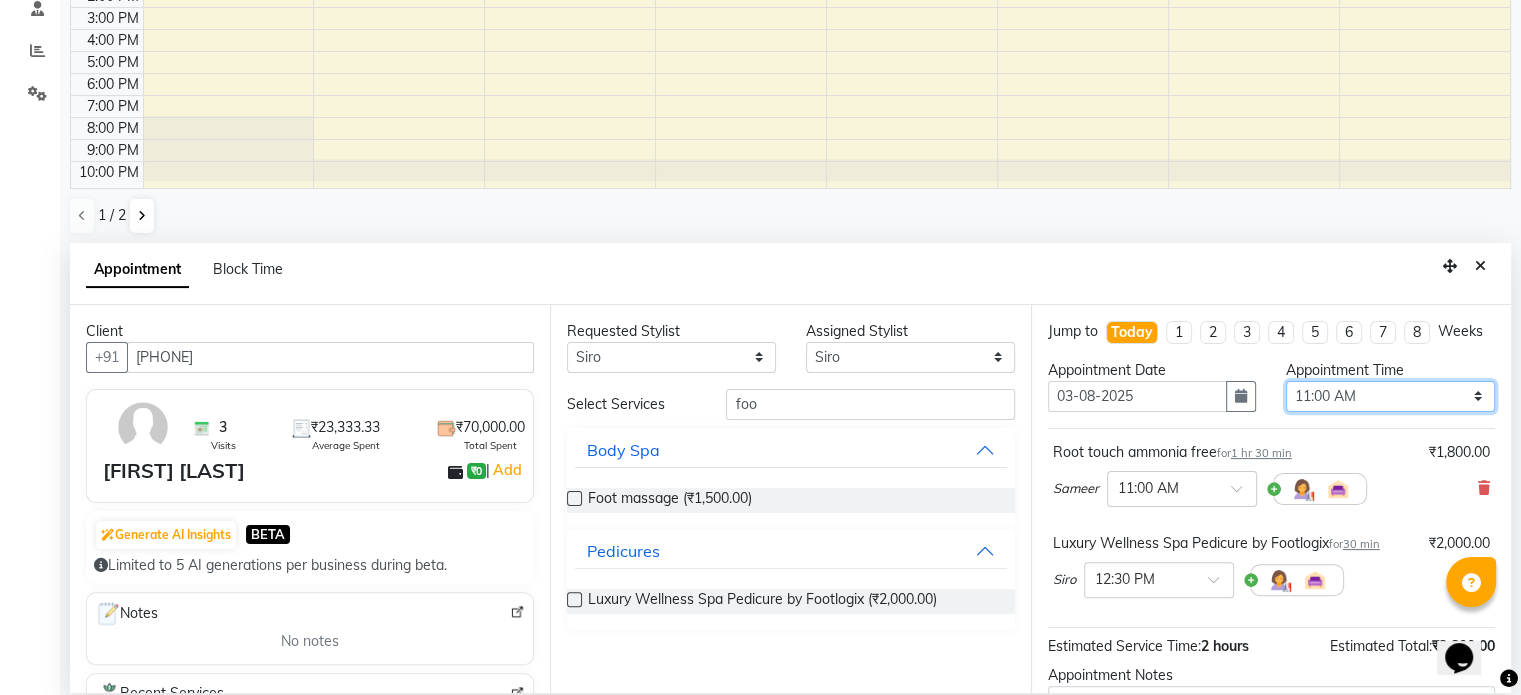 click on "Select 11:00 AM 11:15 AM 11:30 AM 11:45 AM 12:00 PM 12:15 PM 12:30 PM 12:45 PM 01:00 PM 01:15 PM 01:30 PM 01:45 PM 02:00 PM 02:15 PM 02:30 PM 02:45 PM 03:00 PM 03:15 PM 03:30 PM 03:45 PM 04:00 PM 04:15 PM 04:30 PM 04:45 PM 05:00 PM 05:15 PM 05:30 PM 05:45 PM 06:00 PM 06:15 PM 06:30 PM 06:45 PM 07:00 PM 07:15 PM 07:30 PM 07:45 PM 08:00 PM 08:15 PM 08:30 PM 08:45 PM 09:00 PM 09:15 PM 09:30 PM 09:45 PM 10:00 PM" at bounding box center [1390, 396] 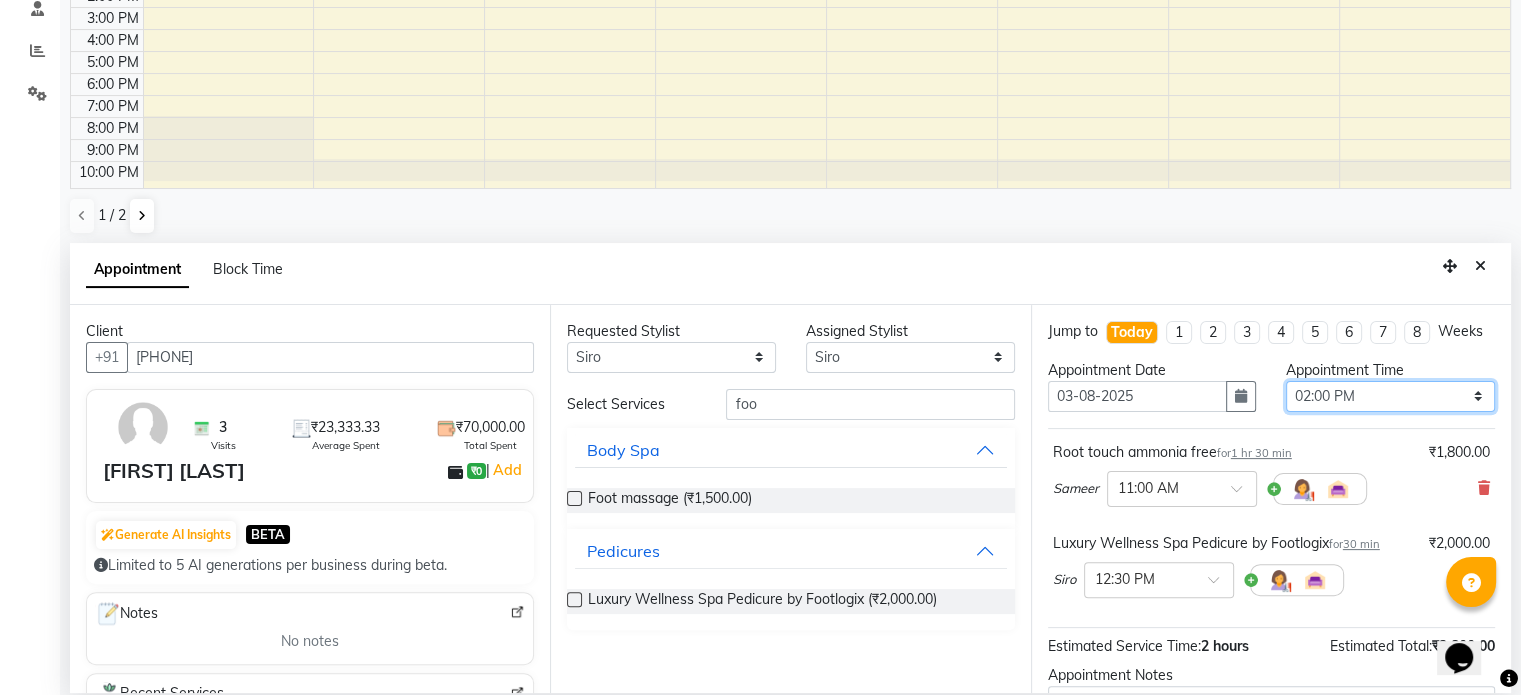 click on "Select 11:00 AM 11:15 AM 11:30 AM 11:45 AM 12:00 PM 12:15 PM 12:30 PM 12:45 PM 01:00 PM 01:15 PM 01:30 PM 01:45 PM 02:00 PM 02:15 PM 02:30 PM 02:45 PM 03:00 PM 03:15 PM 03:30 PM 03:45 PM 04:00 PM 04:15 PM 04:30 PM 04:45 PM 05:00 PM 05:15 PM 05:30 PM 05:45 PM 06:00 PM 06:15 PM 06:30 PM 06:45 PM 07:00 PM 07:15 PM 07:30 PM 07:45 PM 08:00 PM 08:15 PM 08:30 PM 08:45 PM 09:00 PM 09:15 PM 09:30 PM 09:45 PM 10:00 PM" at bounding box center (1390, 396) 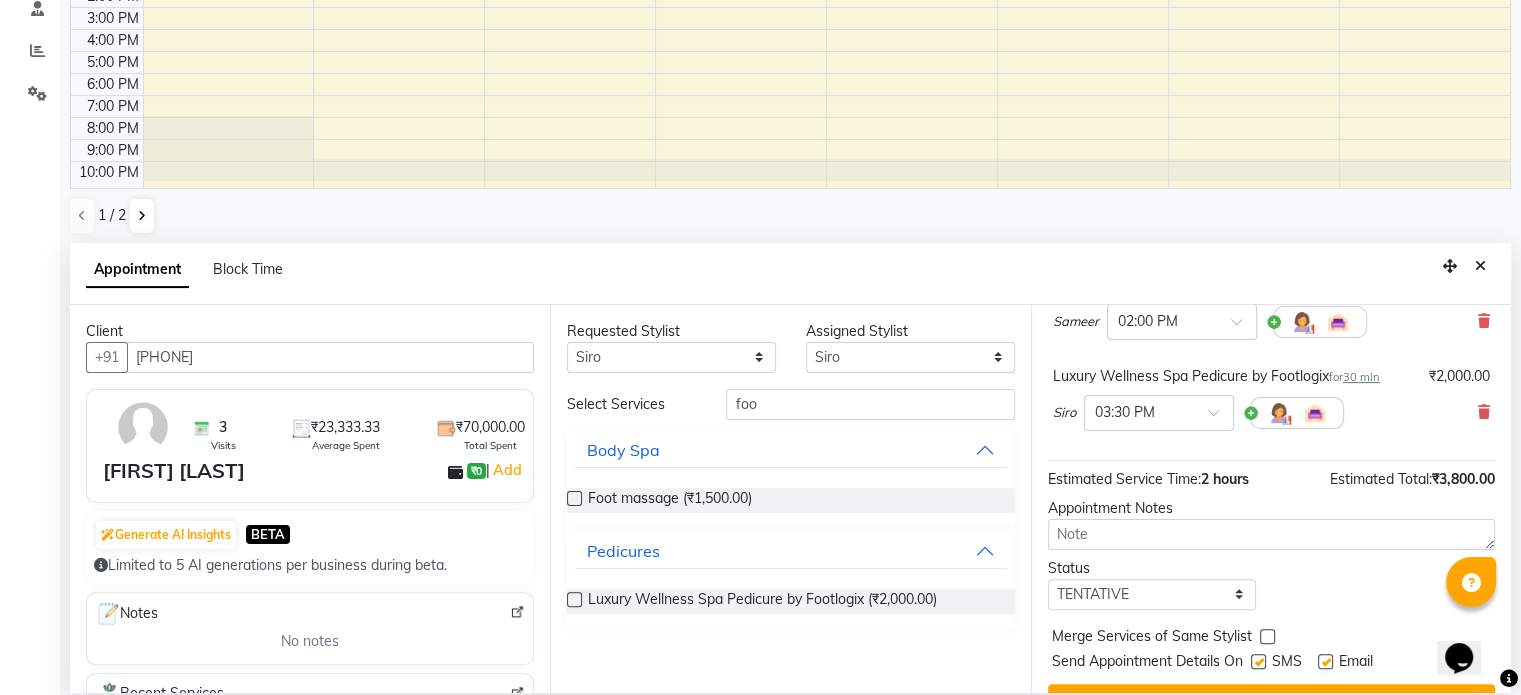 scroll, scrollTop: 200, scrollLeft: 0, axis: vertical 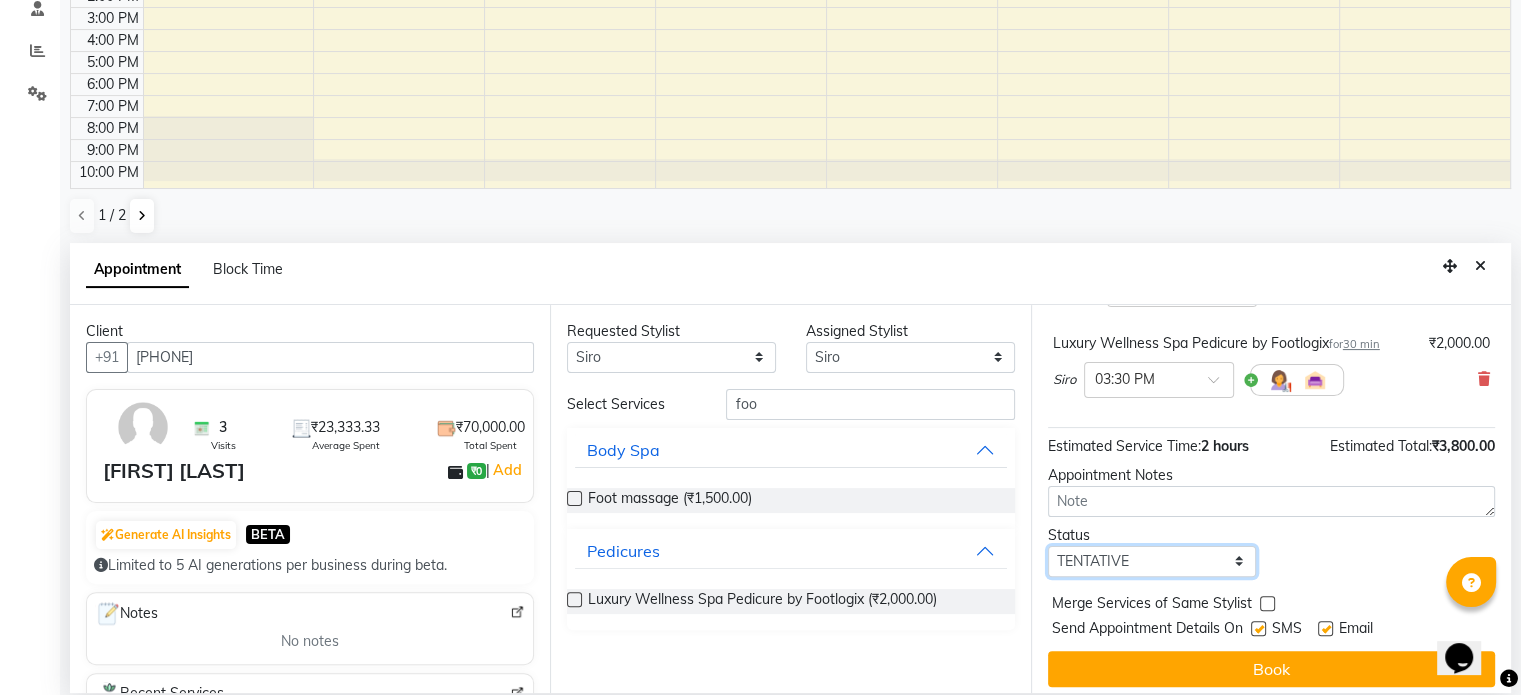 click on "Select TENTATIVE CONFIRM CHECK-IN UPCOMING" at bounding box center [1152, 561] 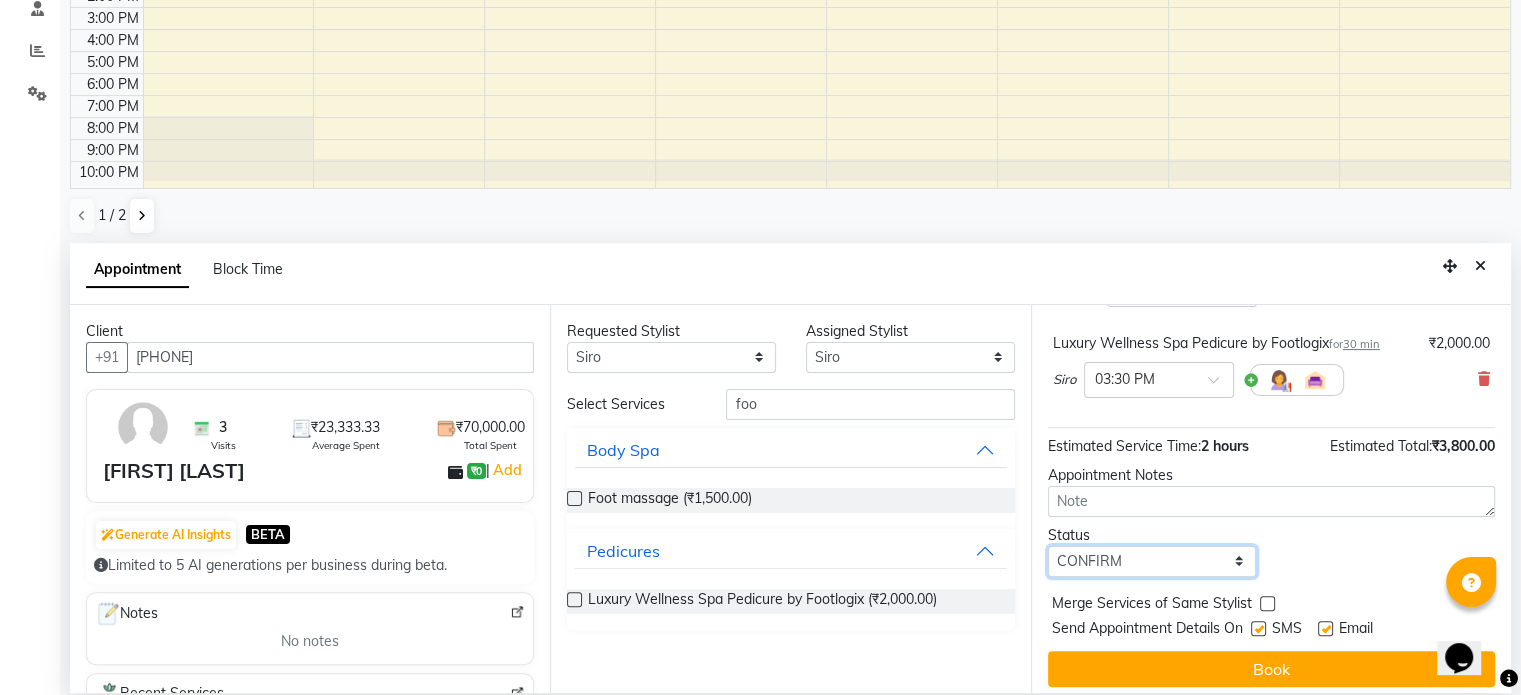 click on "Select TENTATIVE CONFIRM CHECK-IN UPCOMING" at bounding box center (1152, 561) 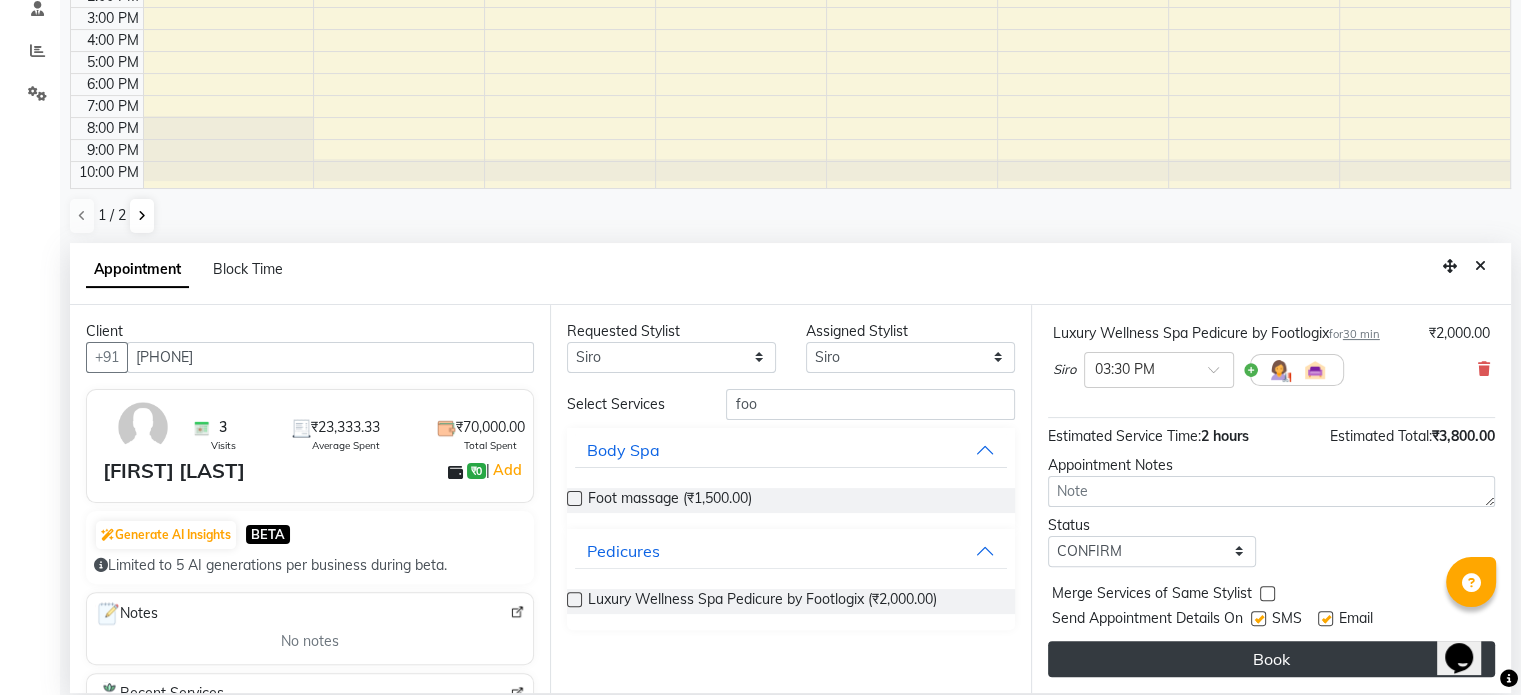 click on "Book" at bounding box center [1271, 659] 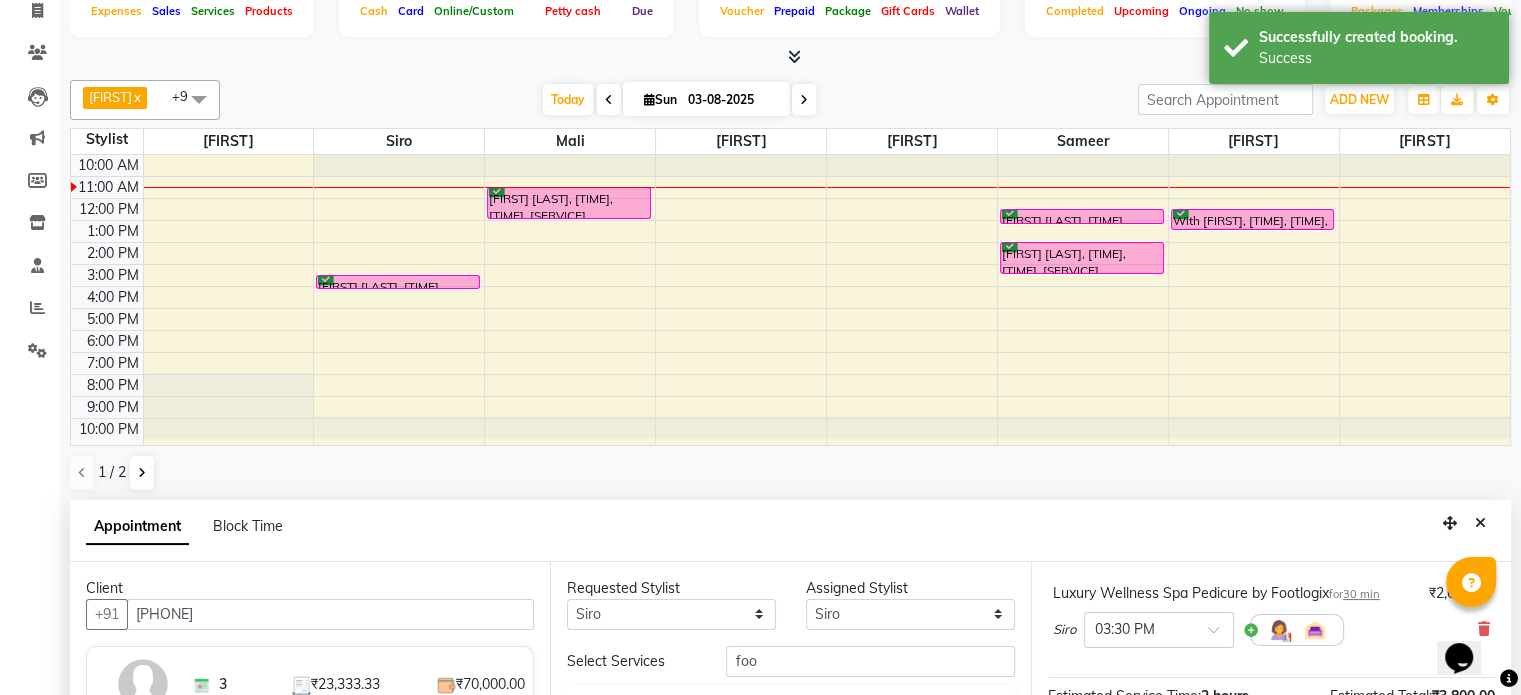 scroll, scrollTop: 200, scrollLeft: 0, axis: vertical 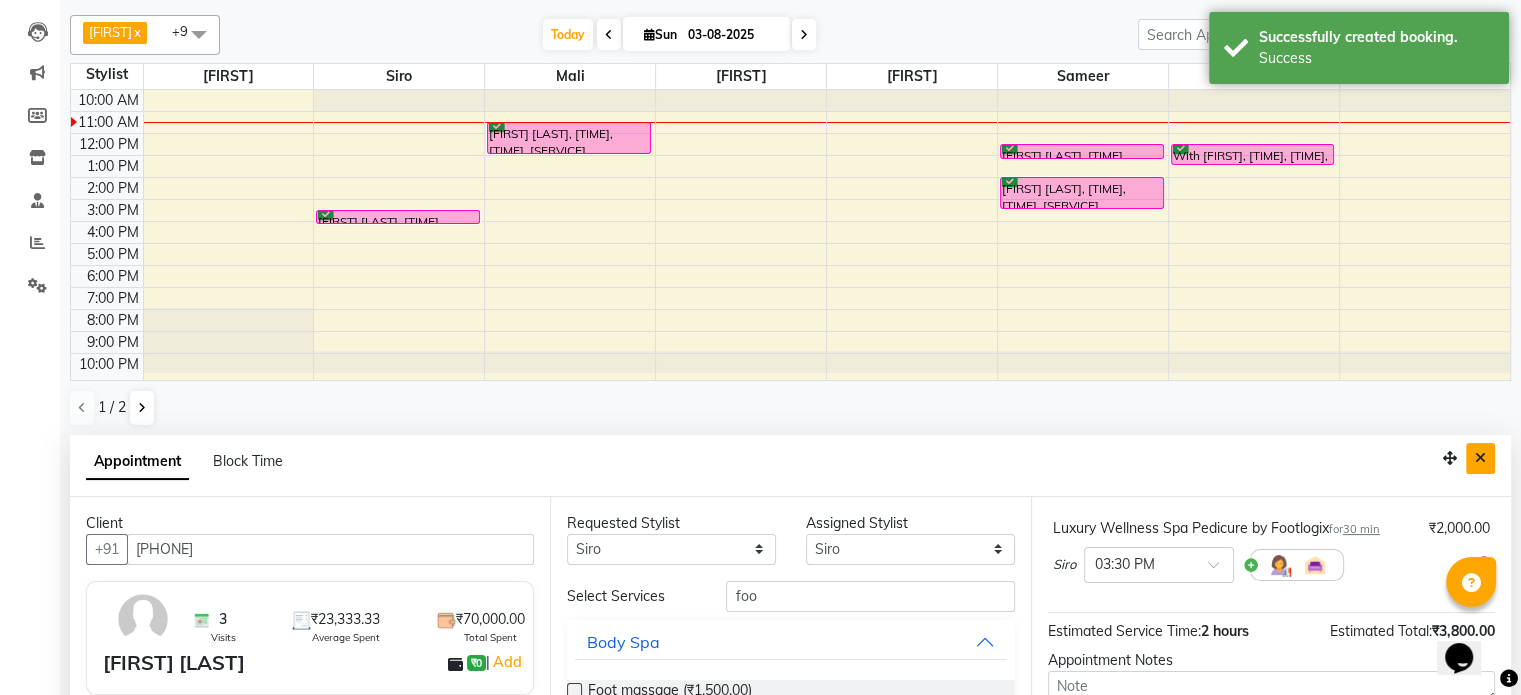click at bounding box center [1480, 458] 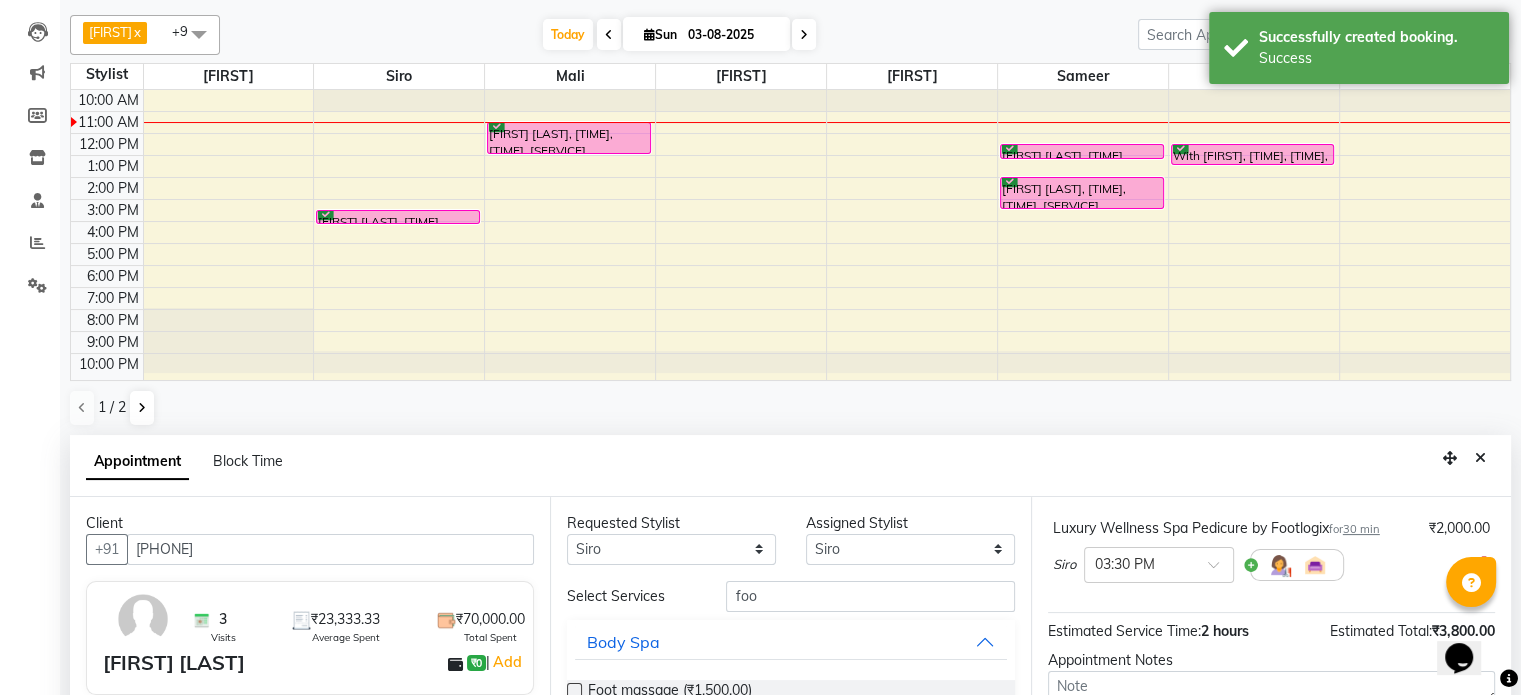 scroll, scrollTop: 0, scrollLeft: 0, axis: both 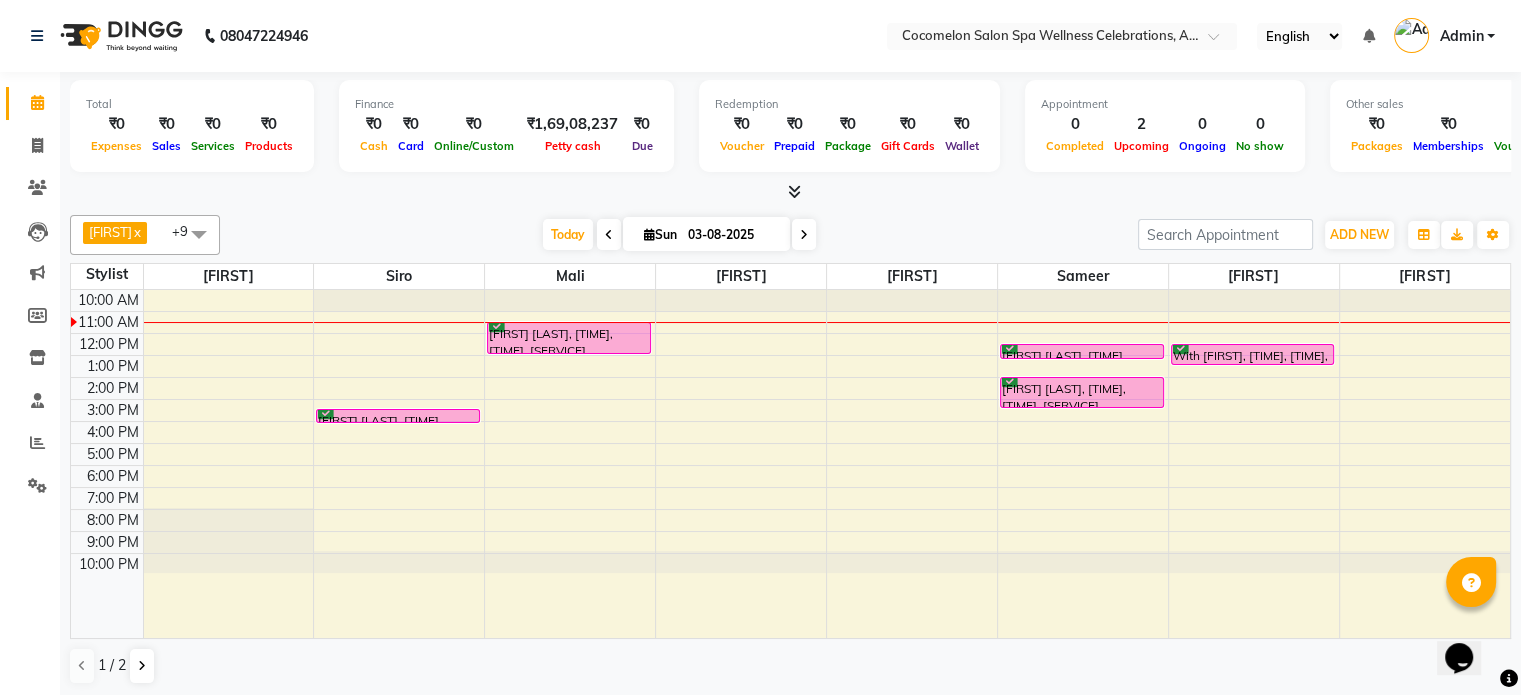 click on "ADD NEW Toggle Dropdown Add Appointment Add Invoice Add Expense Add Attendance Add Client Add Transaction [FIRST] x [FIRST] x [FIRST] x [FIRST] x [FIRST] x [FIRST] x [FIRST] x [FIRST] x [FIRST] x +9 UnSelect All [FIRST] [FIRST] [FIRST] [FIRST] [FIRST] [FIRST] [FIRST] [FIRST] [FIRST] Group By Staff View Room View View as Vertical Vertical - Week View Horizontal Horizontal - Week View List Toggle Dropdown Calendar Settings Manage Tags Arrange Stylists Reset Stylists Full Screen Show Available Stylist Appointment Form Zoom 25% Staff/Room Display Count 8" at bounding box center [1324, 235] 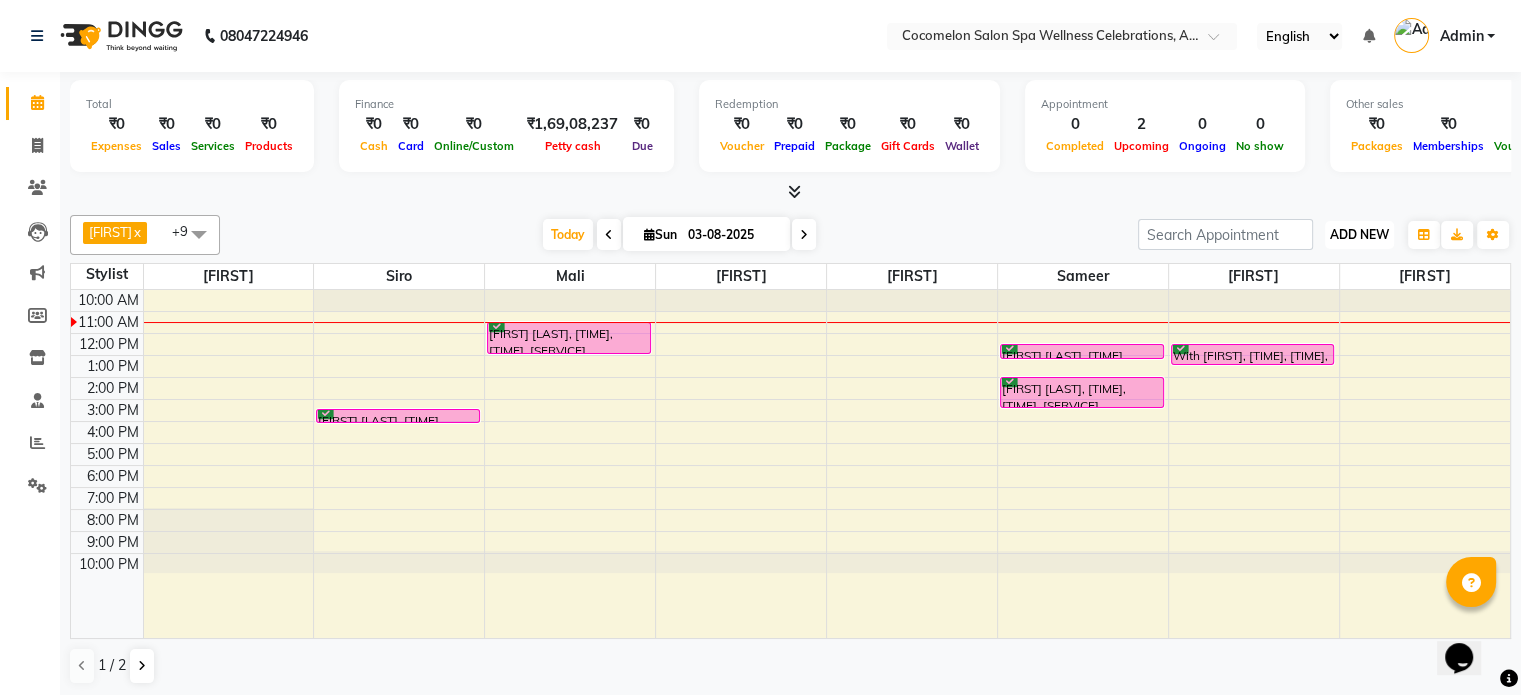 click on "ADD NEW Toggle Dropdown" at bounding box center (1359, 235) 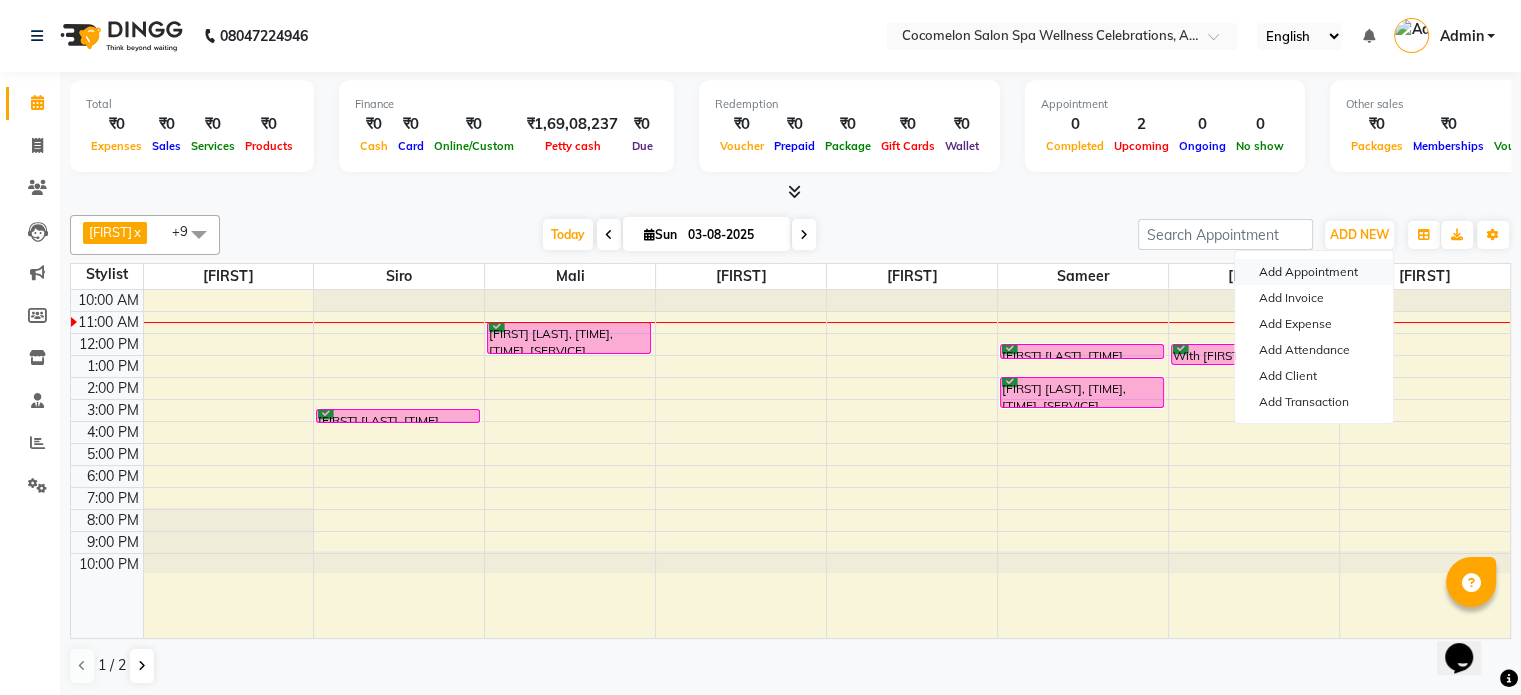 click on "Add Appointment" at bounding box center (1314, 272) 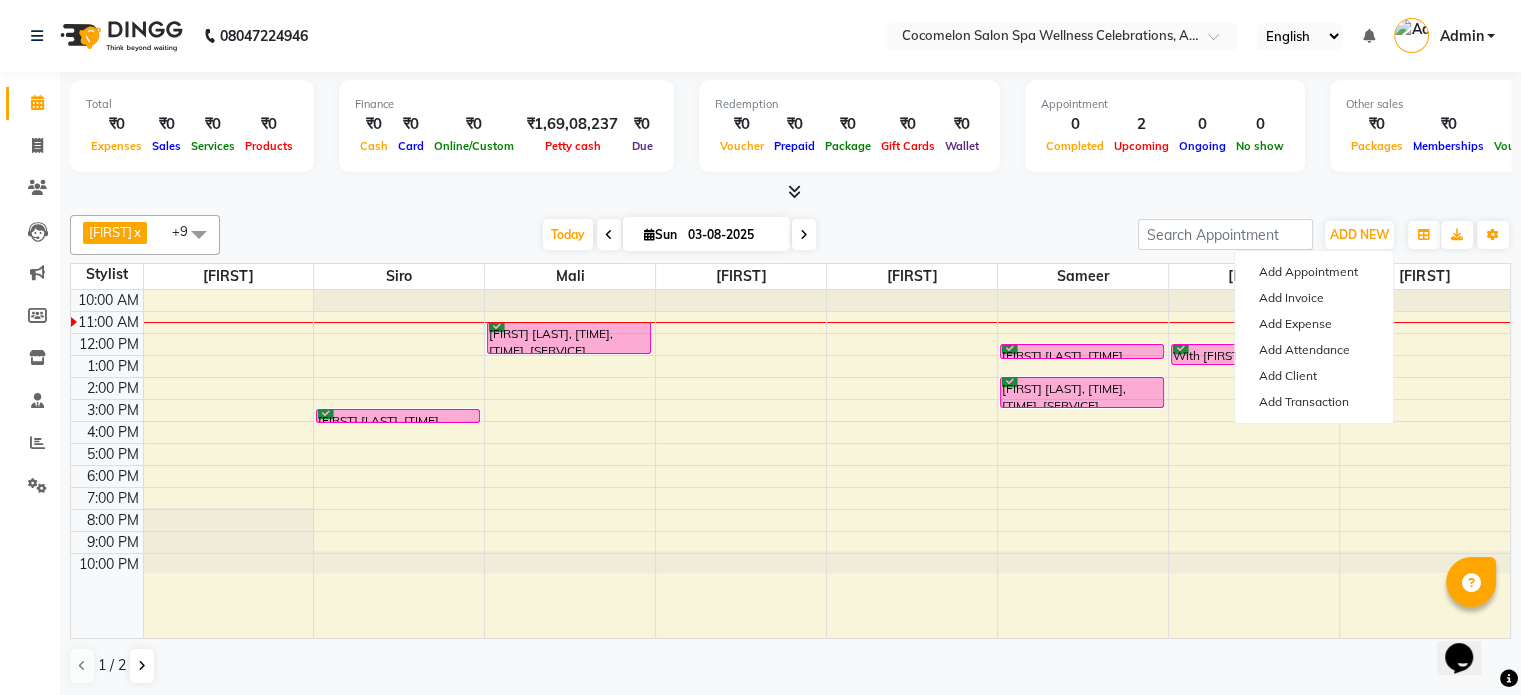 select on "tentative" 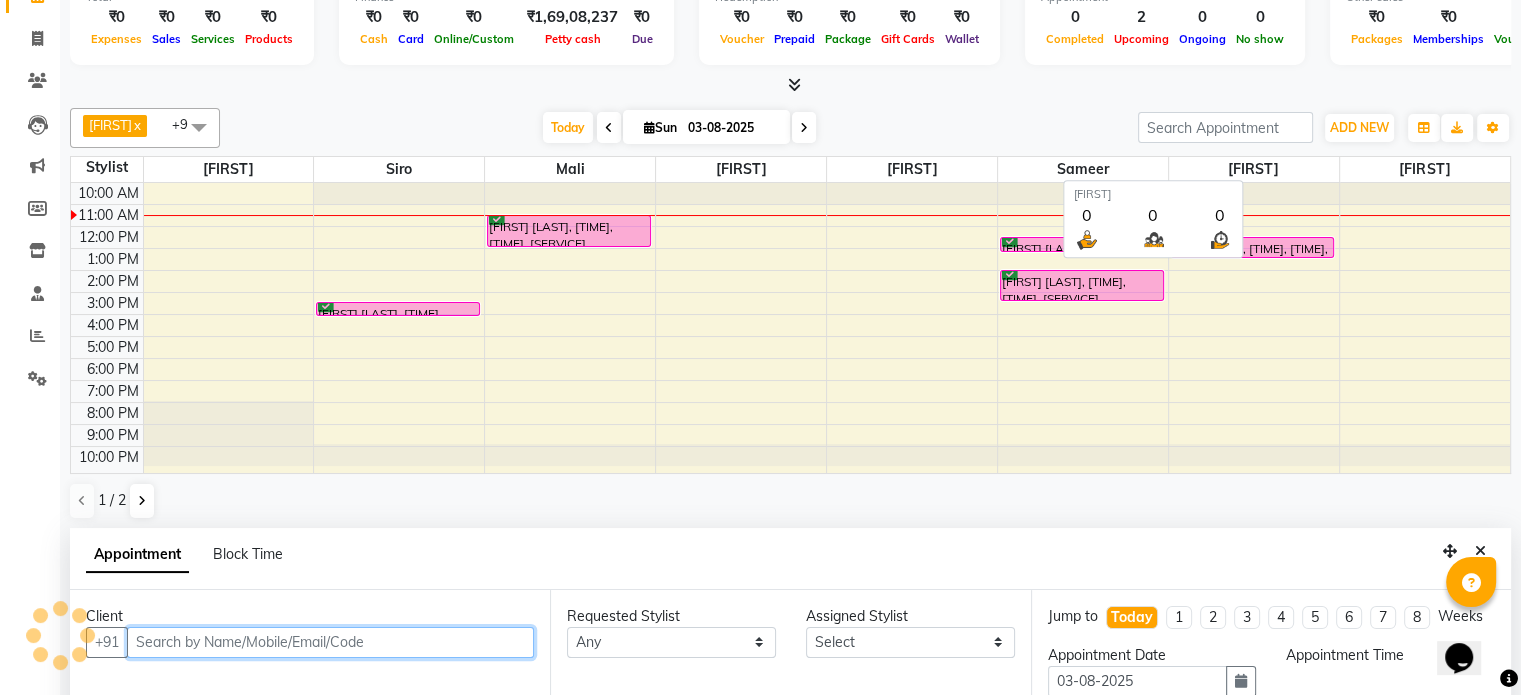 select on "660" 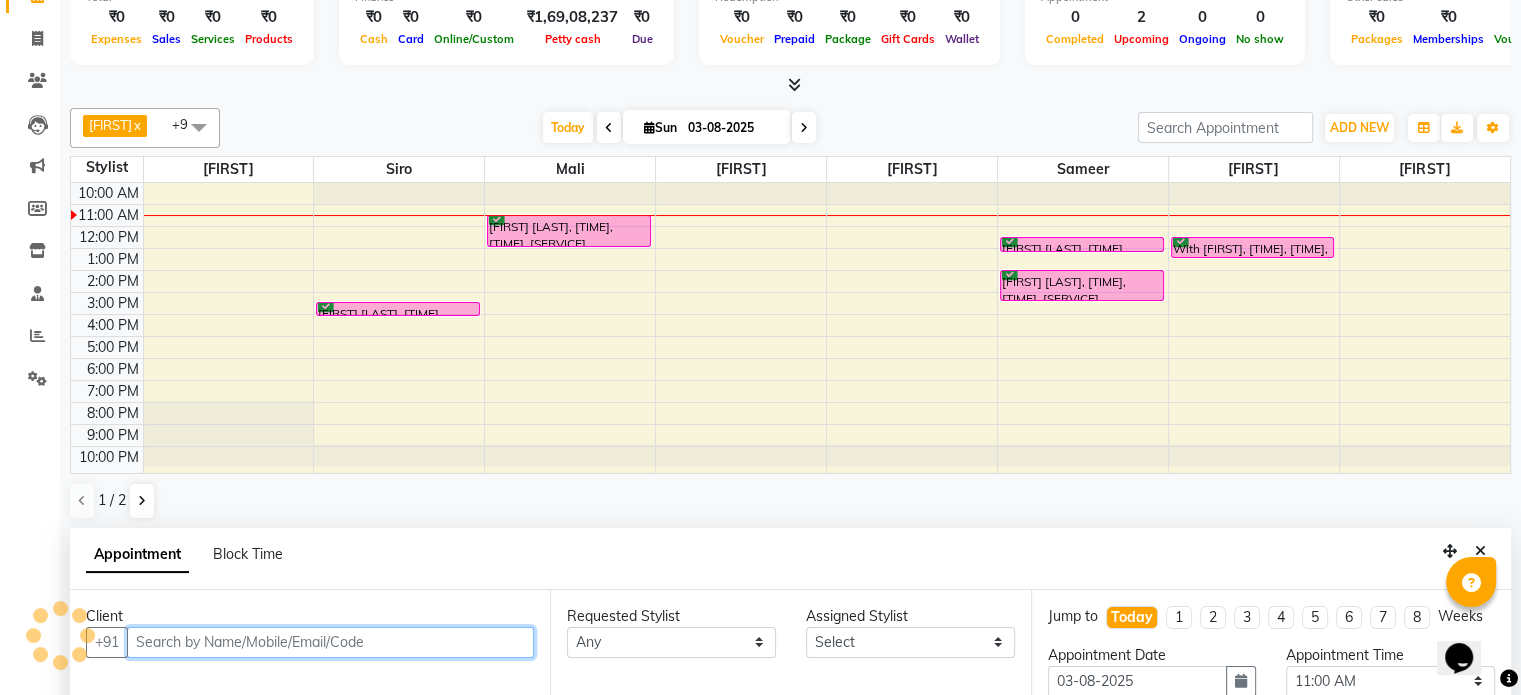 scroll, scrollTop: 392, scrollLeft: 0, axis: vertical 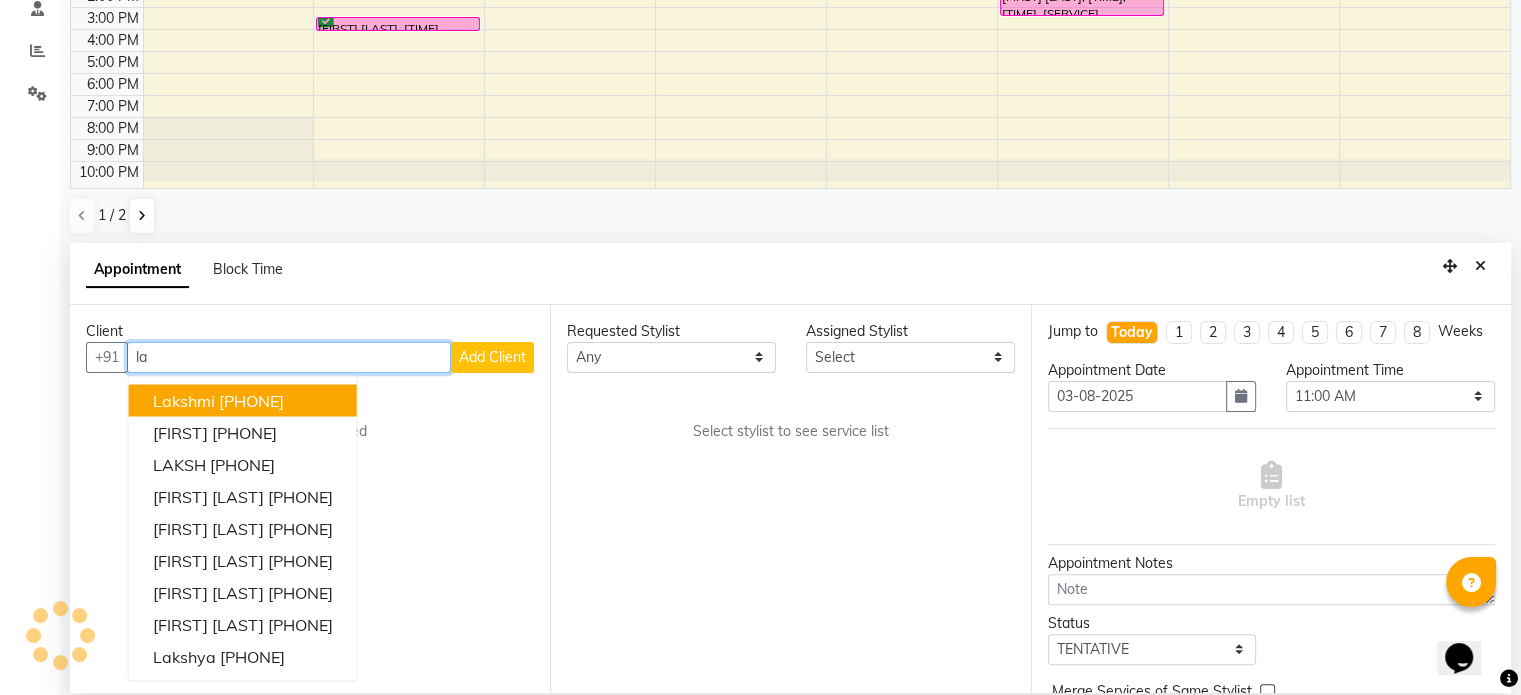 type on "l" 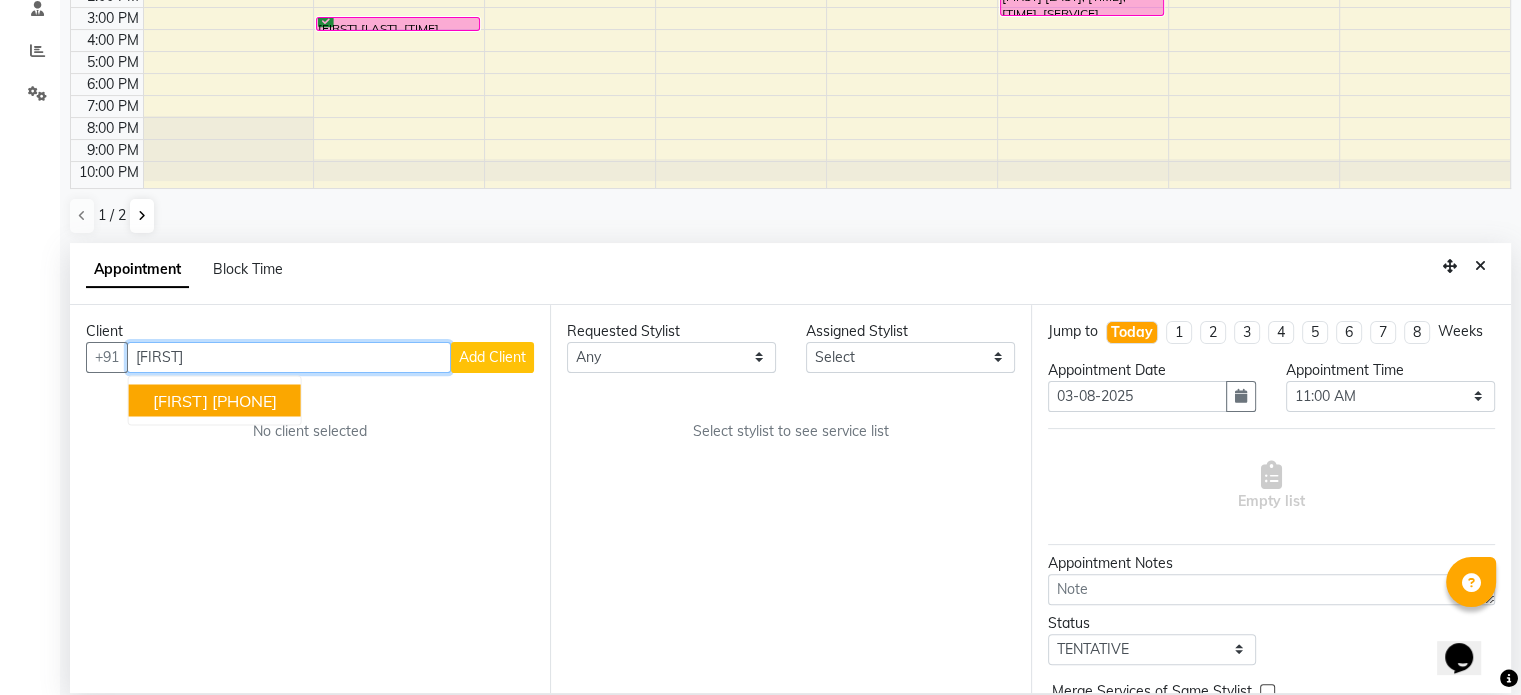 click on "[PHONE]" at bounding box center (244, 400) 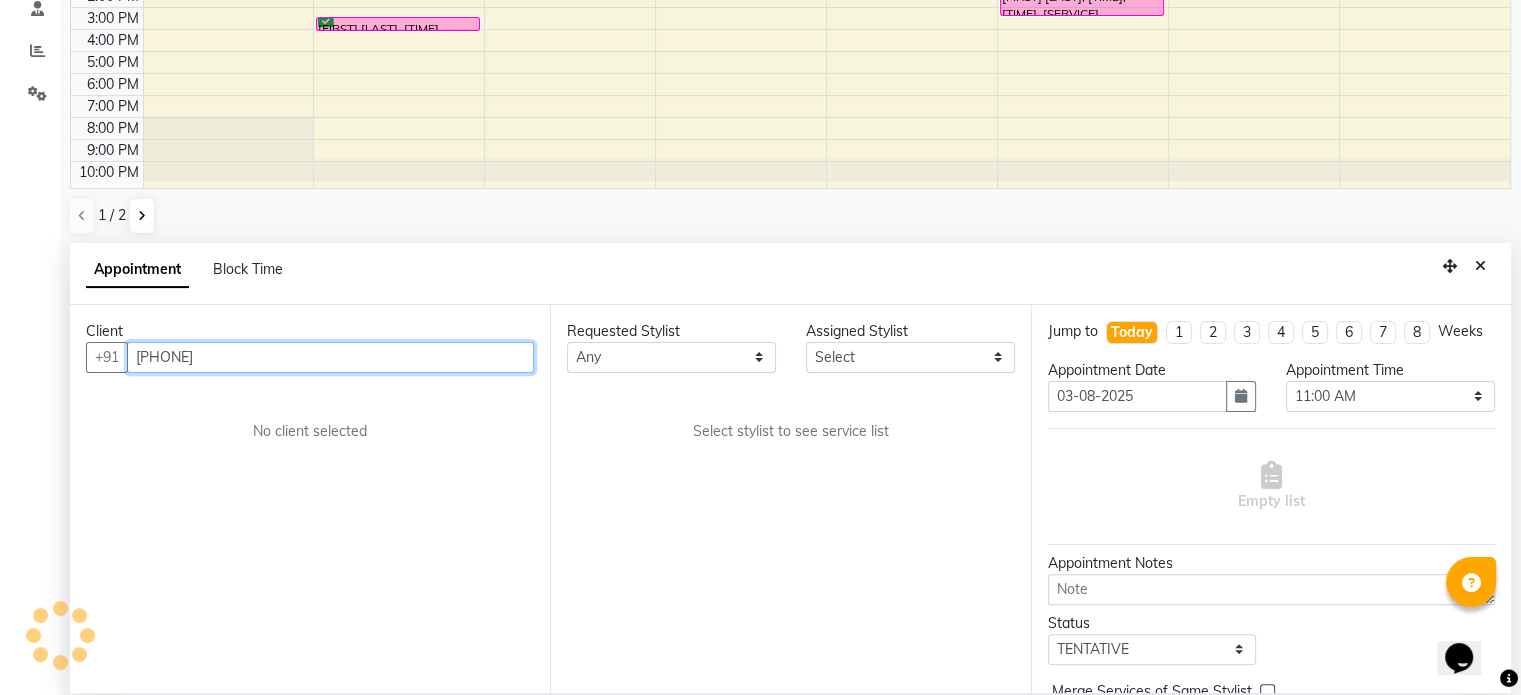 type on "[PHONE]" 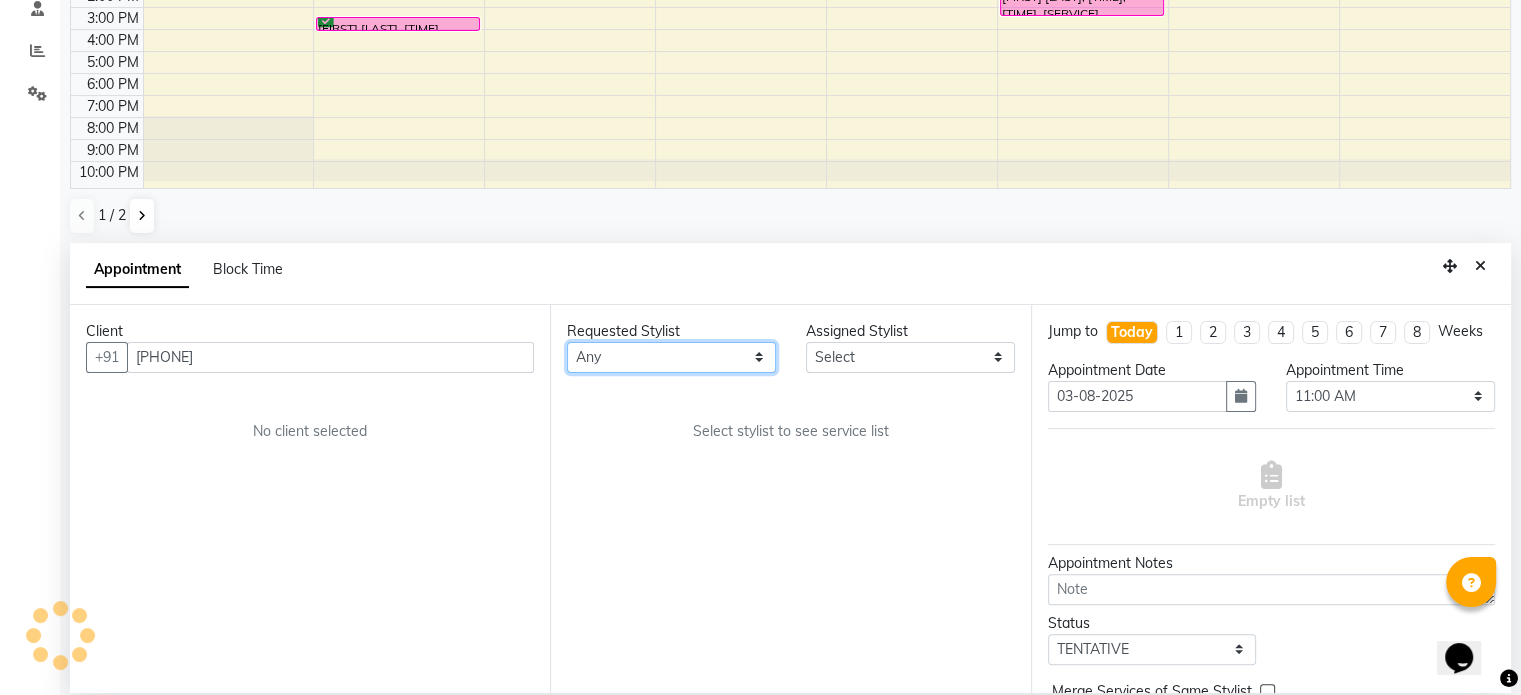 click on "Any [FIRST] [FIRST] [FIRST] [FIRST] [FIRST] [FIRST] [FIRST] [FIRST] [FIRST]" at bounding box center [671, 357] 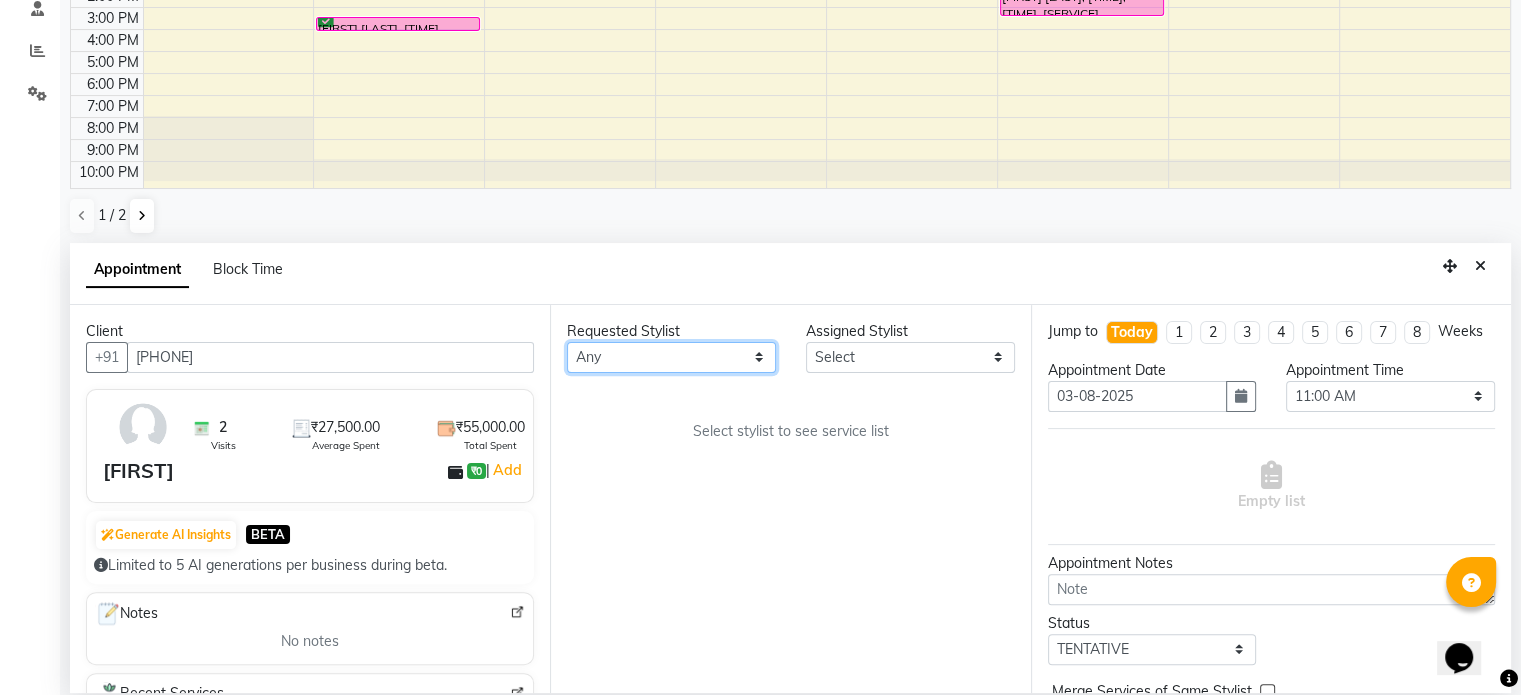 select on "[PHONE]" 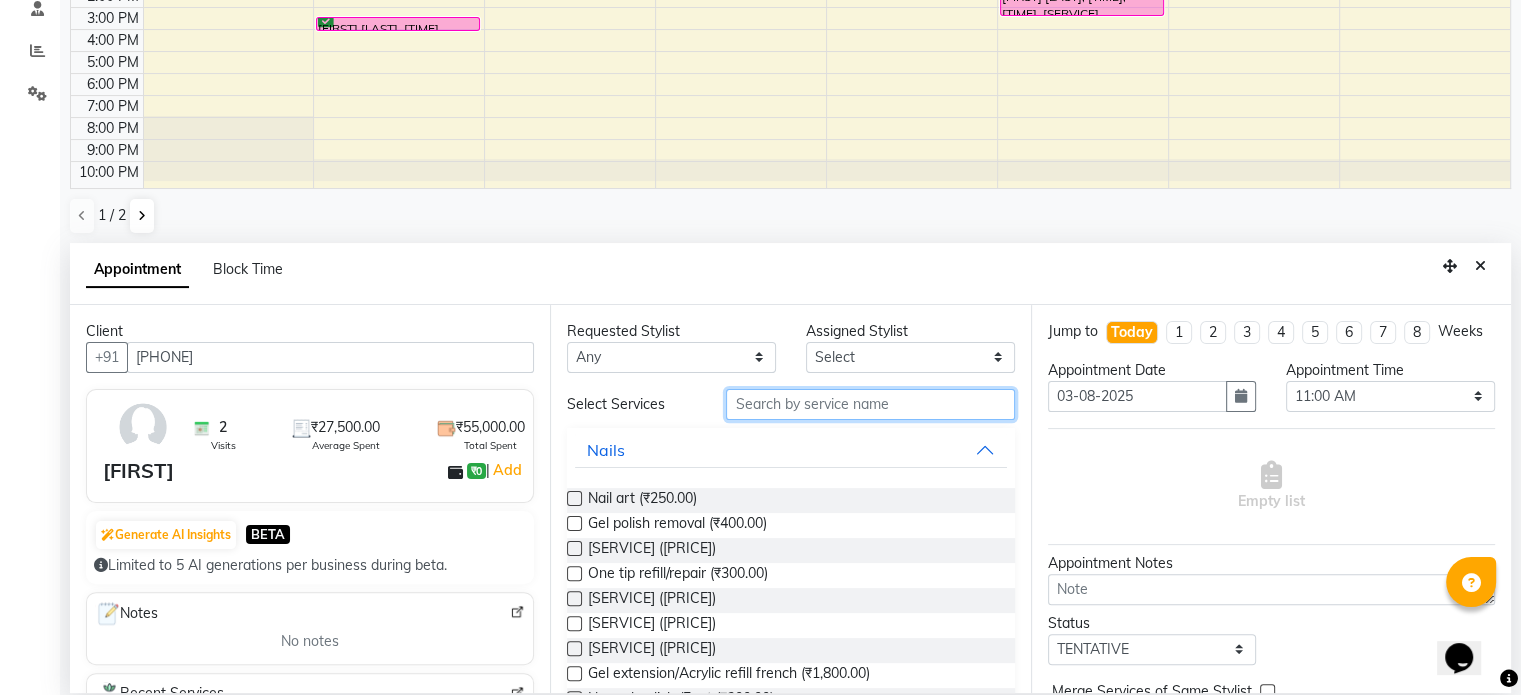 click at bounding box center (870, 404) 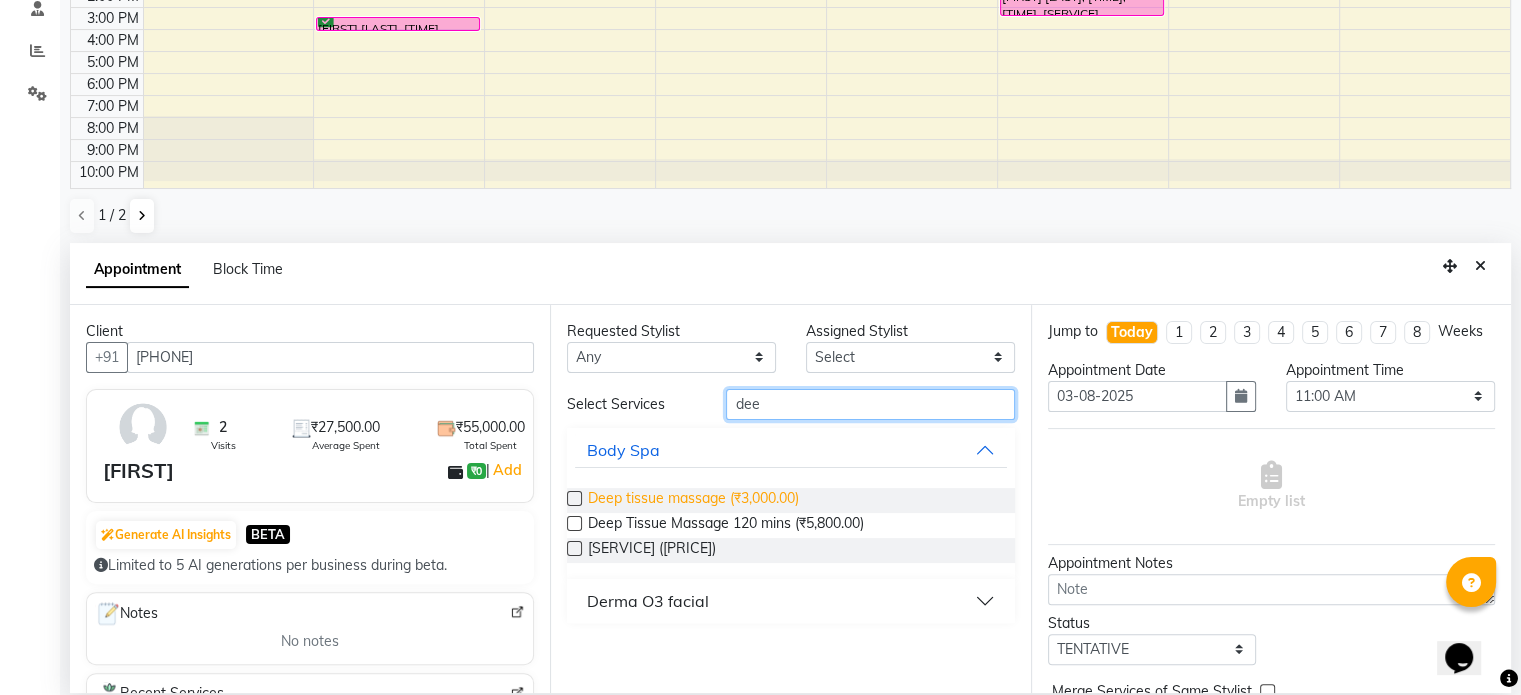 type on "dee" 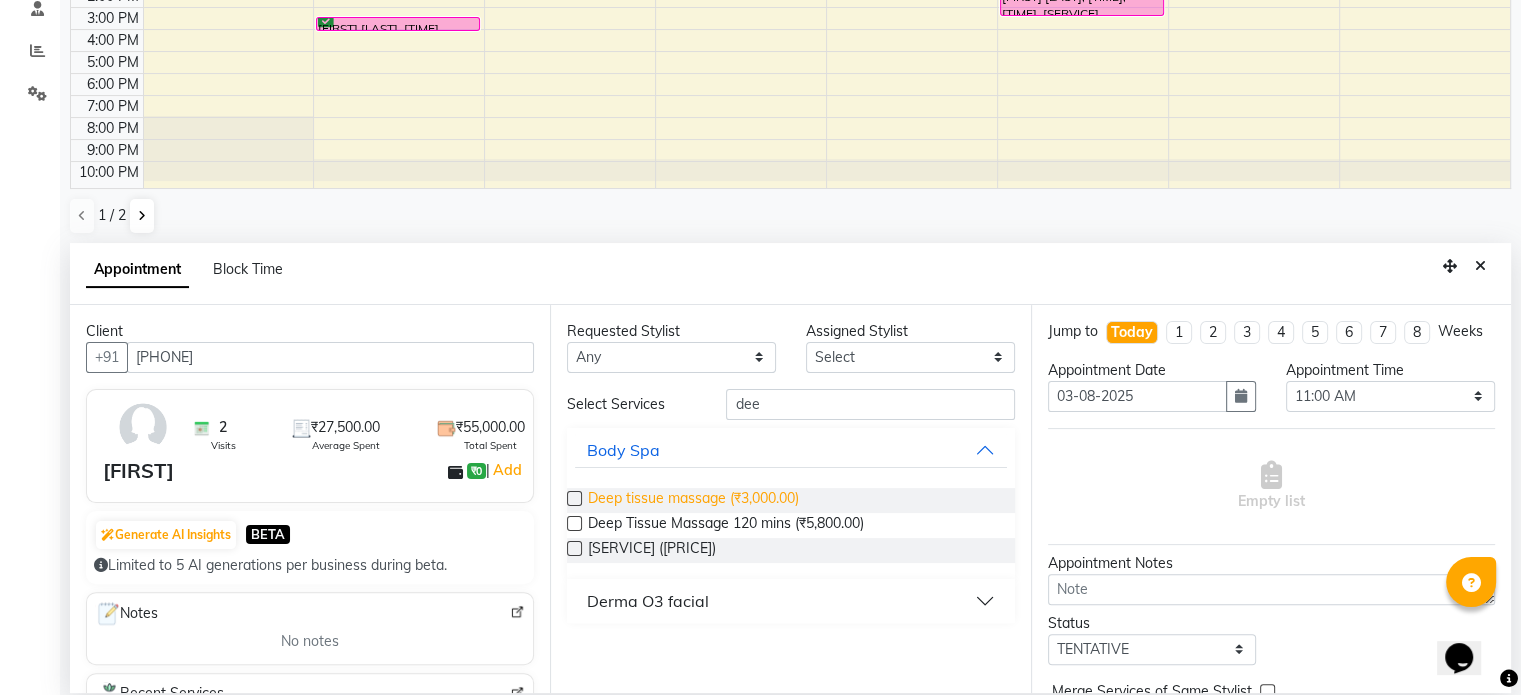 click on "Deep tissue massage (₹3,000.00)" at bounding box center (693, 500) 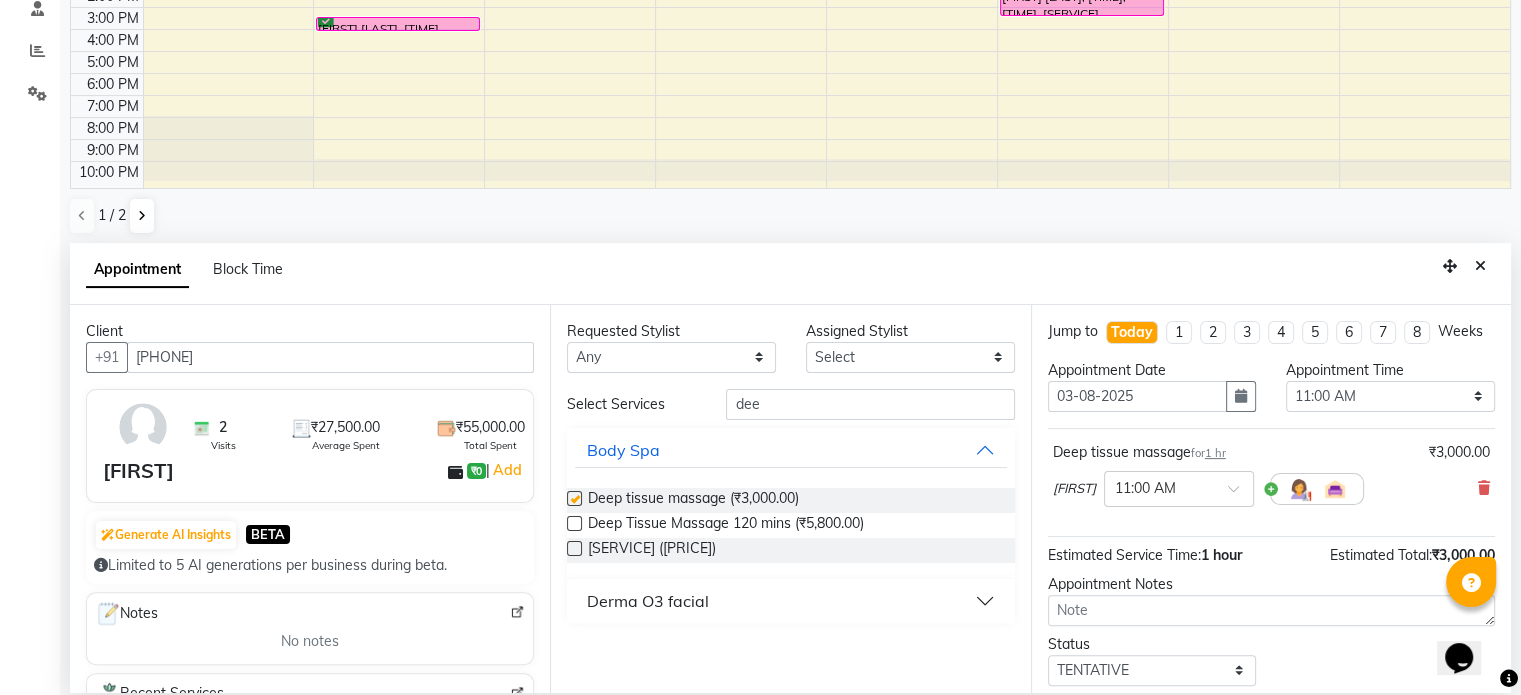 checkbox on "false" 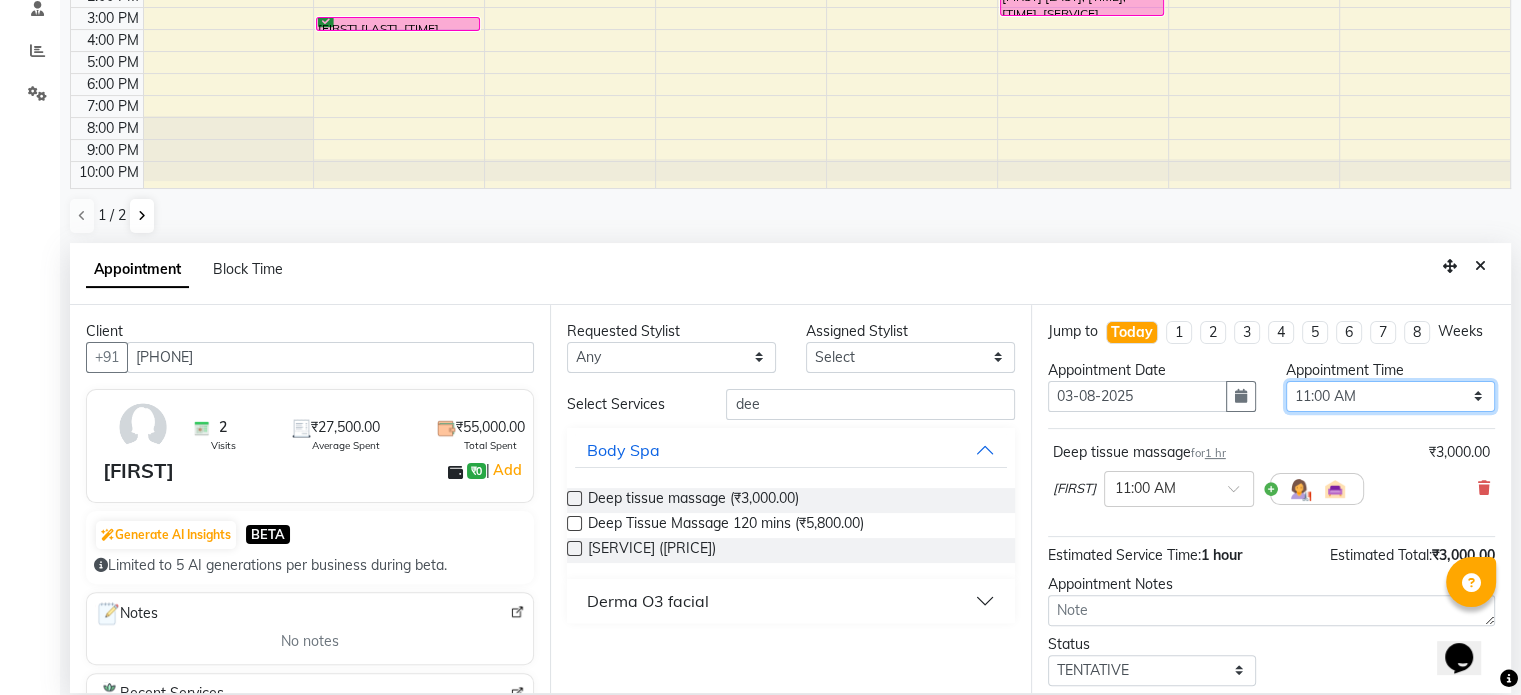 click on "Select 11:00 AM 11:15 AM 11:30 AM 11:45 AM 12:00 PM 12:15 PM 12:30 PM 12:45 PM 01:00 PM 01:15 PM 01:30 PM 01:45 PM 02:00 PM 02:15 PM 02:30 PM 02:45 PM 03:00 PM 03:15 PM 03:30 PM 03:45 PM 04:00 PM 04:15 PM 04:30 PM 04:45 PM 05:00 PM 05:15 PM 05:30 PM 05:45 PM 06:00 PM 06:15 PM 06:30 PM 06:45 PM 07:00 PM 07:15 PM 07:30 PM 07:45 PM 08:00 PM 08:15 PM 08:30 PM 08:45 PM 09:00 PM 09:15 PM 09:30 PM 09:45 PM 10:00 PM" at bounding box center (1390, 396) 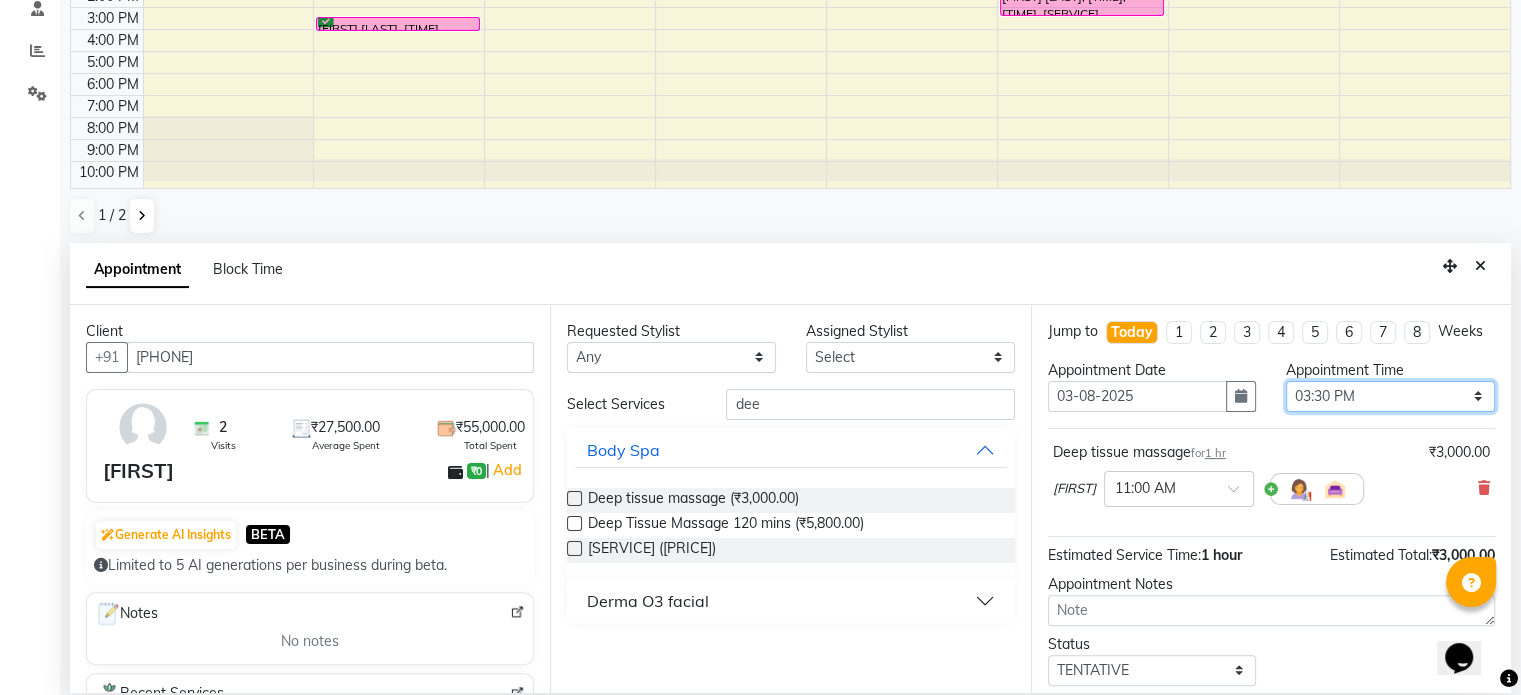 click on "Select 11:00 AM 11:15 AM 11:30 AM 11:45 AM 12:00 PM 12:15 PM 12:30 PM 12:45 PM 01:00 PM 01:15 PM 01:30 PM 01:45 PM 02:00 PM 02:15 PM 02:30 PM 02:45 PM 03:00 PM 03:15 PM 03:30 PM 03:45 PM 04:00 PM 04:15 PM 04:30 PM 04:45 PM 05:00 PM 05:15 PM 05:30 PM 05:45 PM 06:00 PM 06:15 PM 06:30 PM 06:45 PM 07:00 PM 07:15 PM 07:30 PM 07:45 PM 08:00 PM 08:15 PM 08:30 PM 08:45 PM 09:00 PM 09:15 PM 09:30 PM 09:45 PM 10:00 PM" at bounding box center [1390, 396] 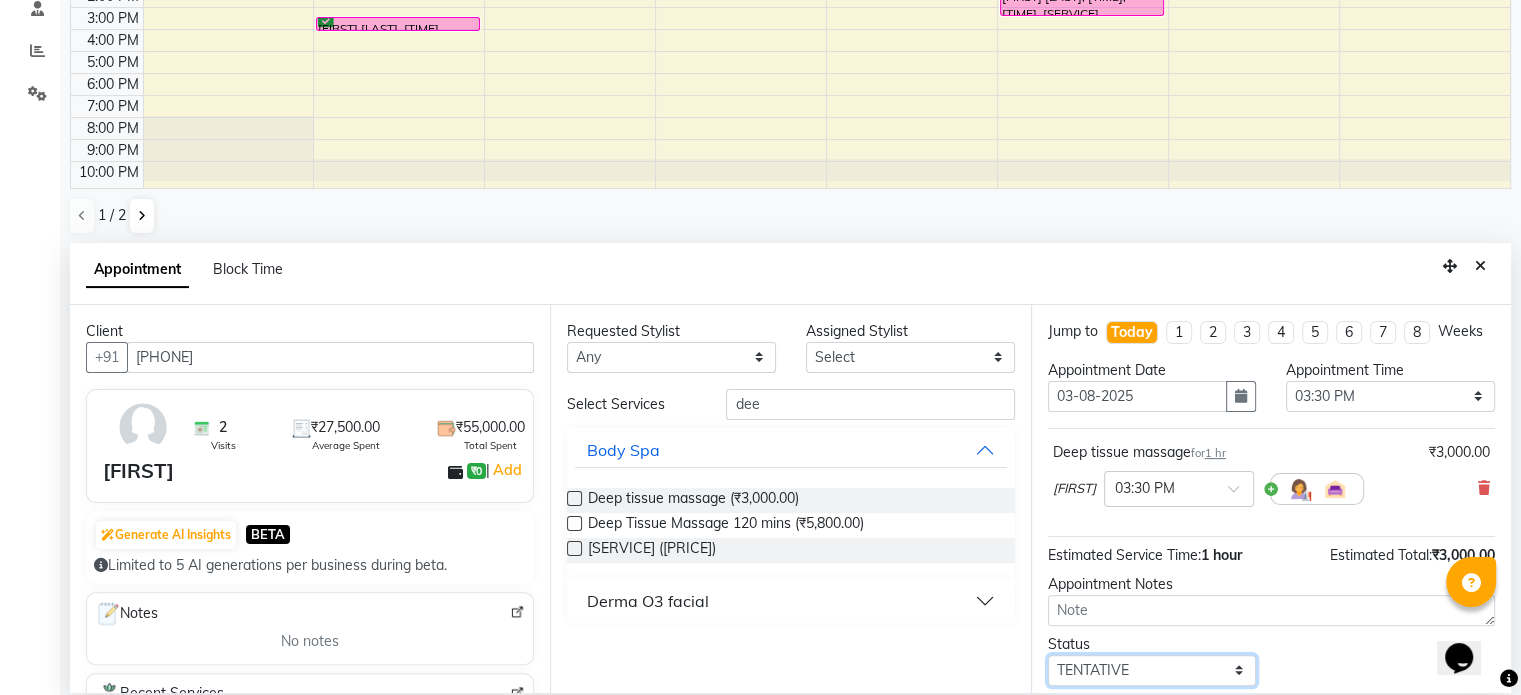 drag, startPoint x: 1136, startPoint y: 676, endPoint x: 1144, endPoint y: 662, distance: 16.124516 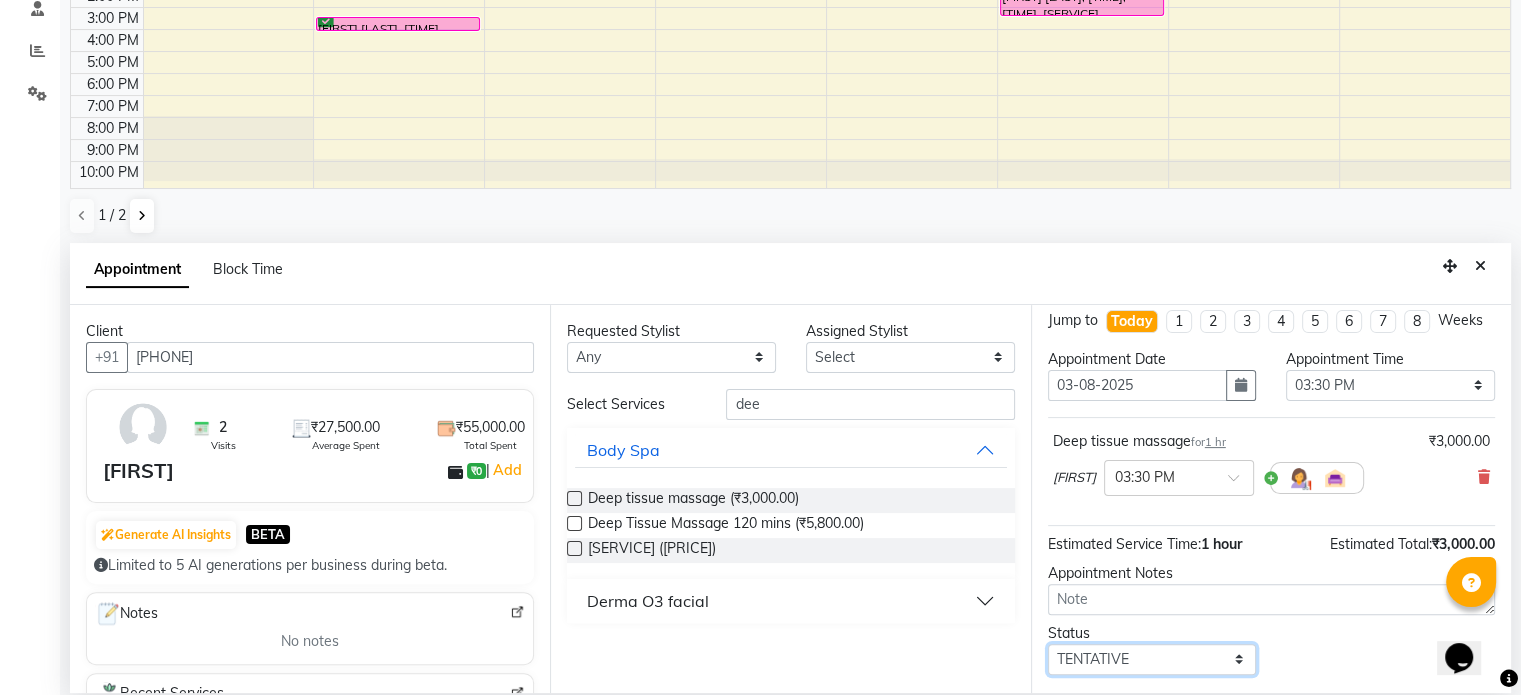 select on "confirm booking" 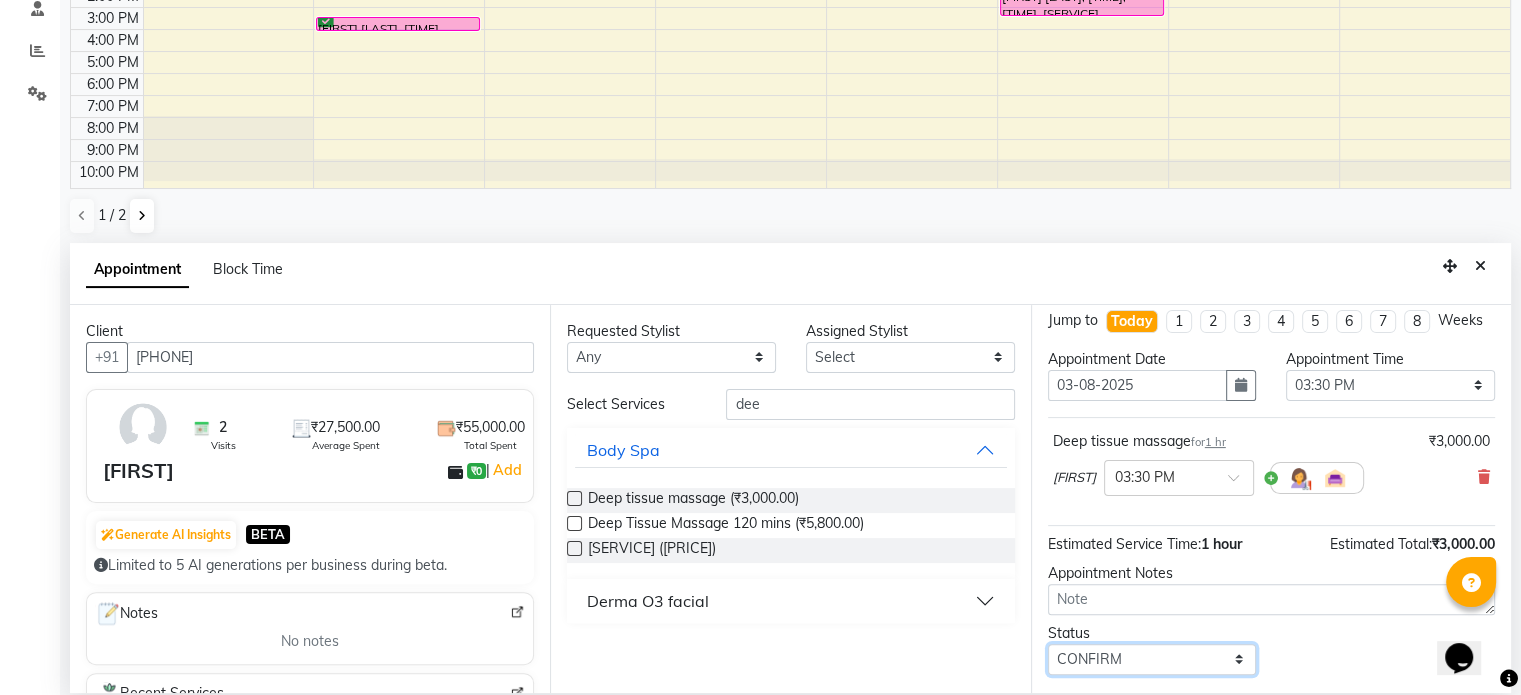 click on "Select TENTATIVE CONFIRM CHECK-IN UPCOMING" at bounding box center (1152, 659) 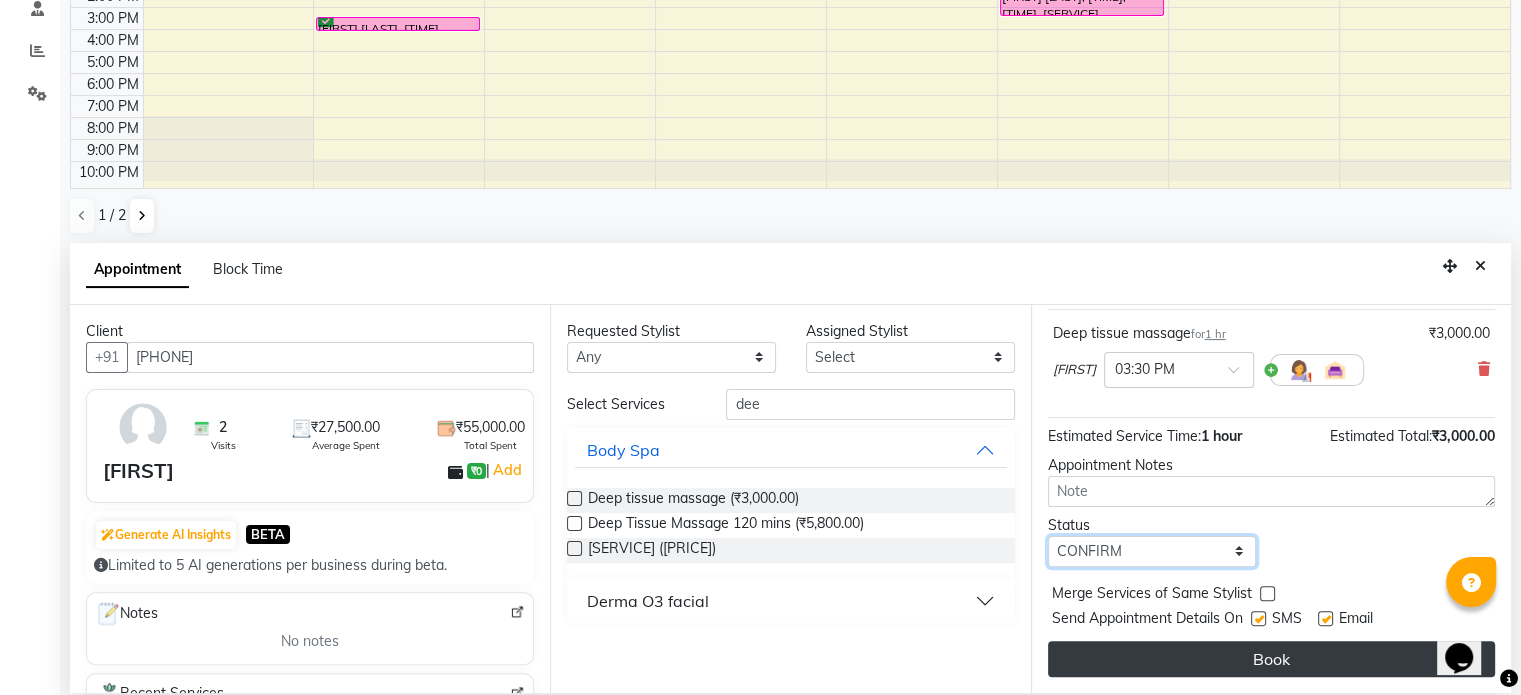 scroll, scrollTop: 137, scrollLeft: 0, axis: vertical 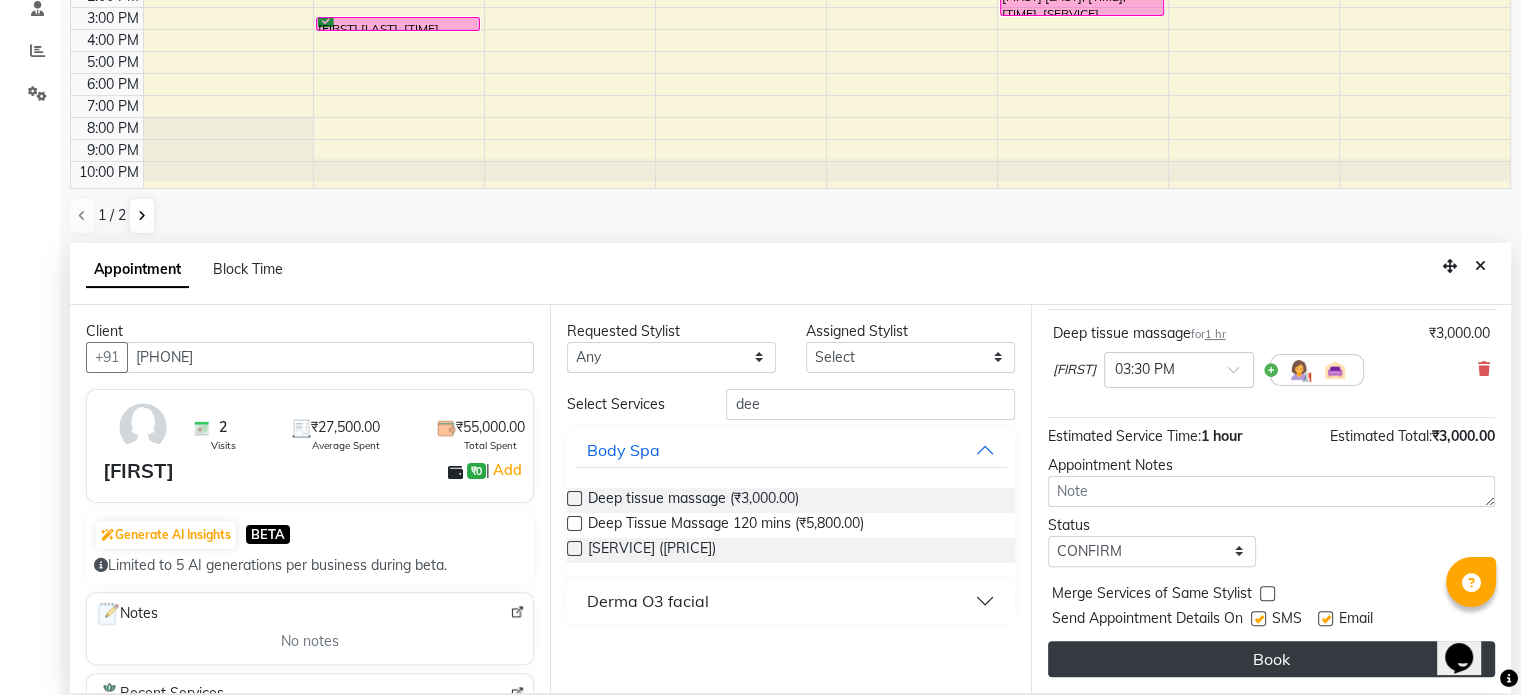 click on "Book" at bounding box center (1271, 659) 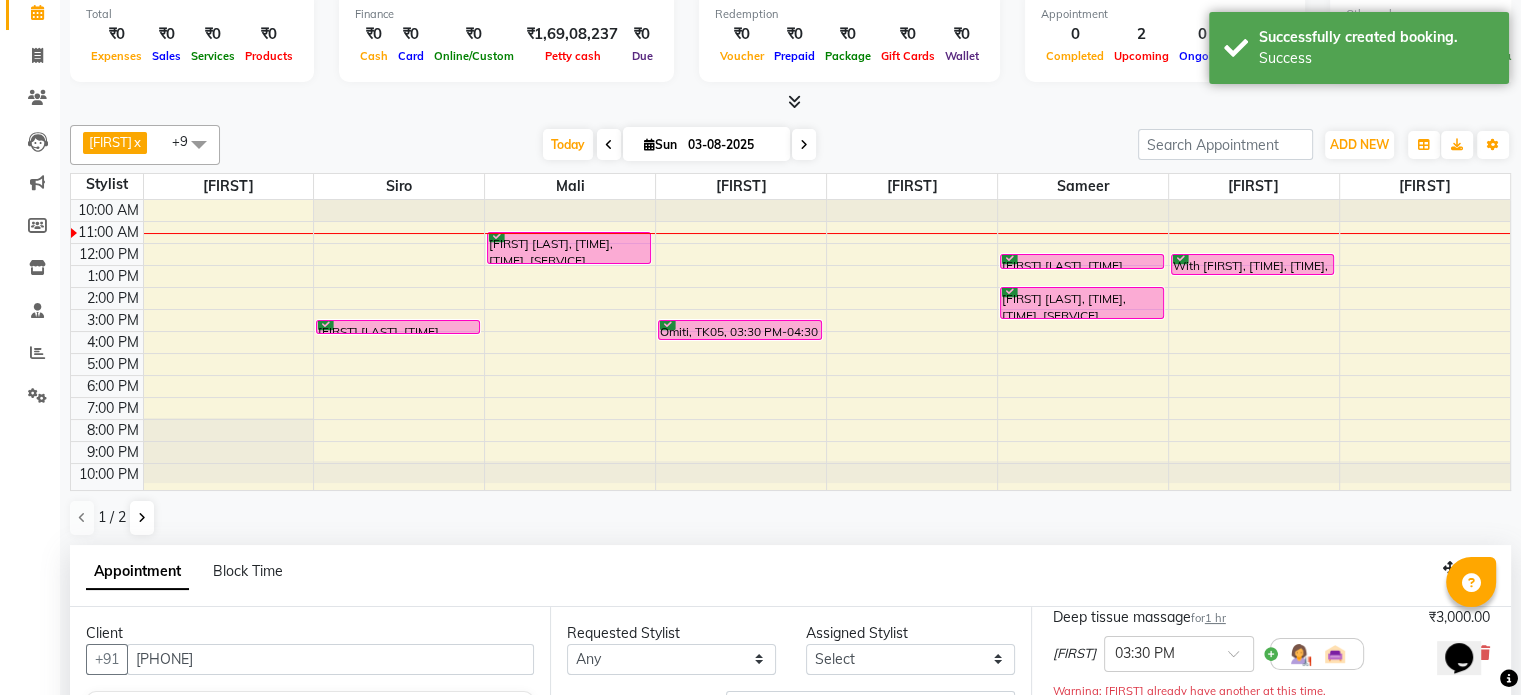 scroll, scrollTop: 200, scrollLeft: 0, axis: vertical 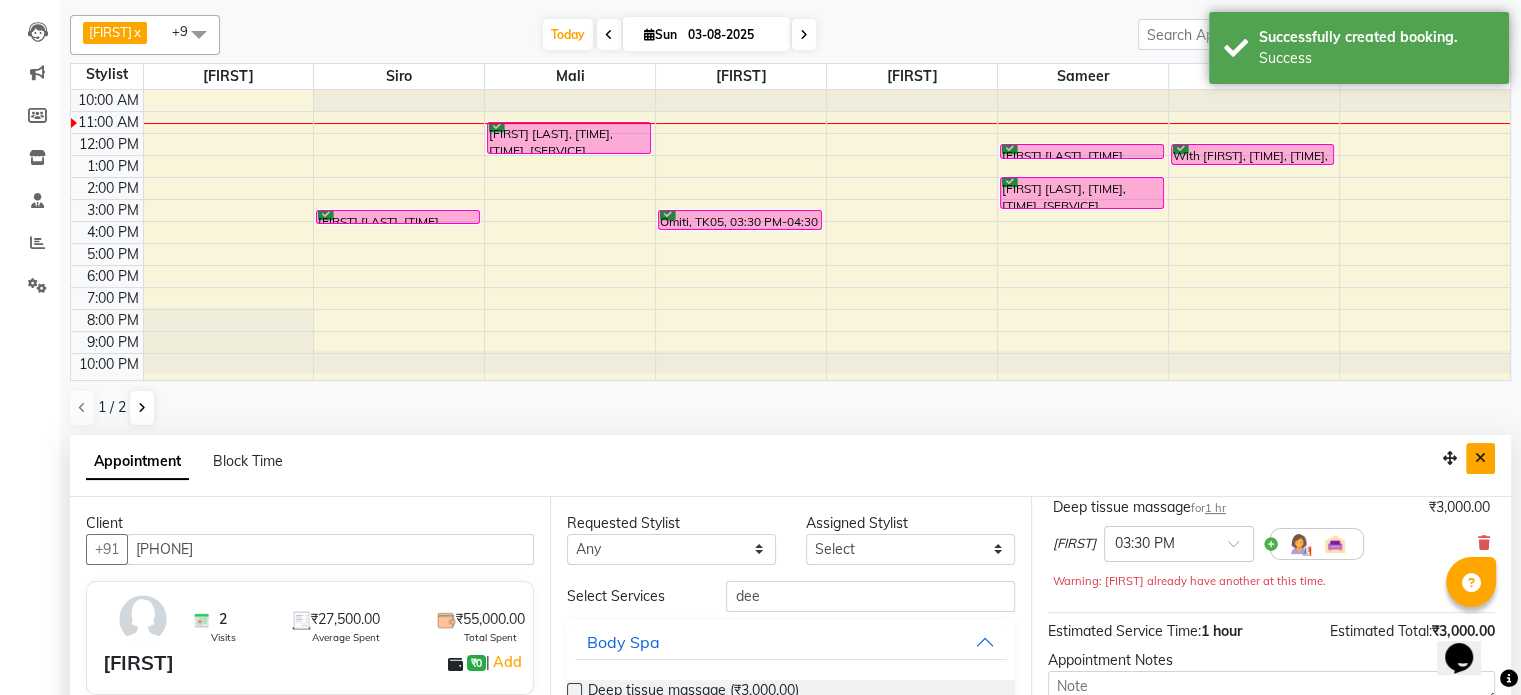 click at bounding box center [1480, 458] 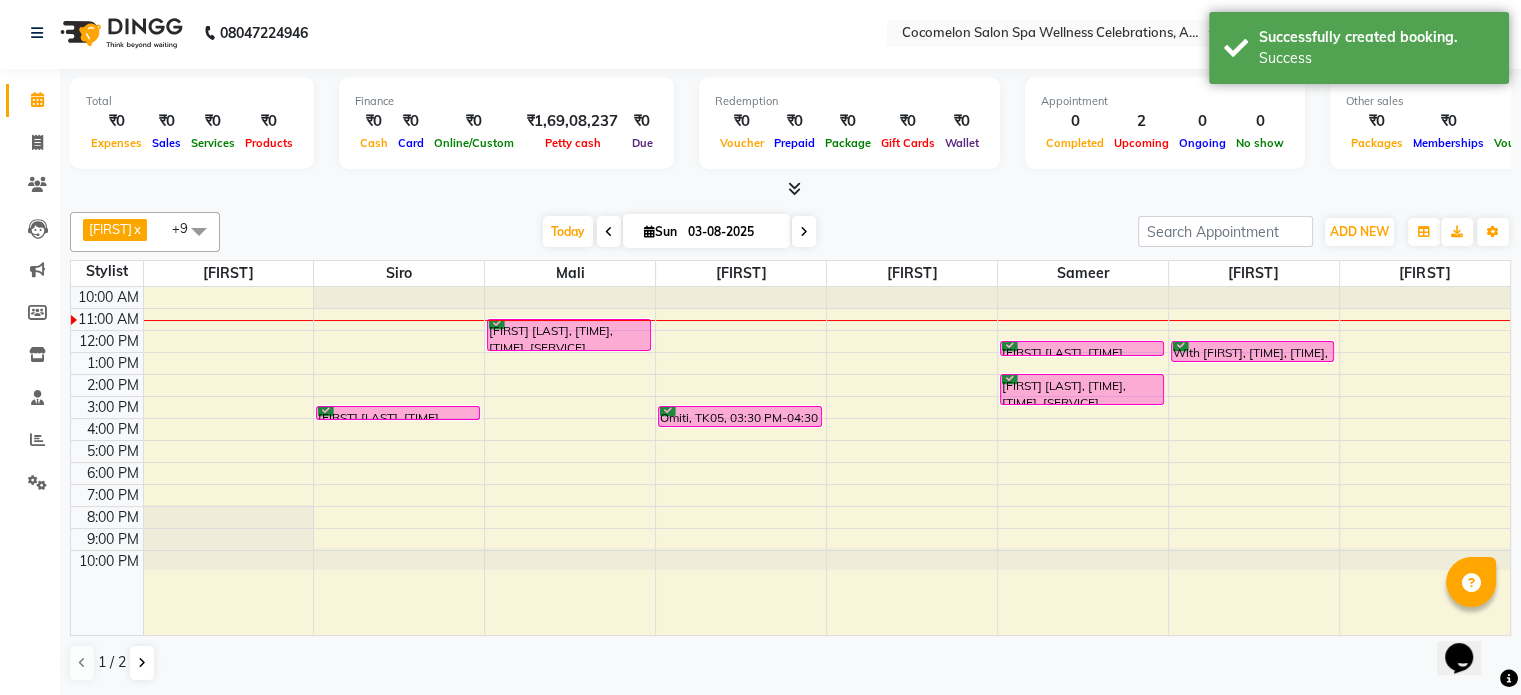 scroll, scrollTop: 0, scrollLeft: 0, axis: both 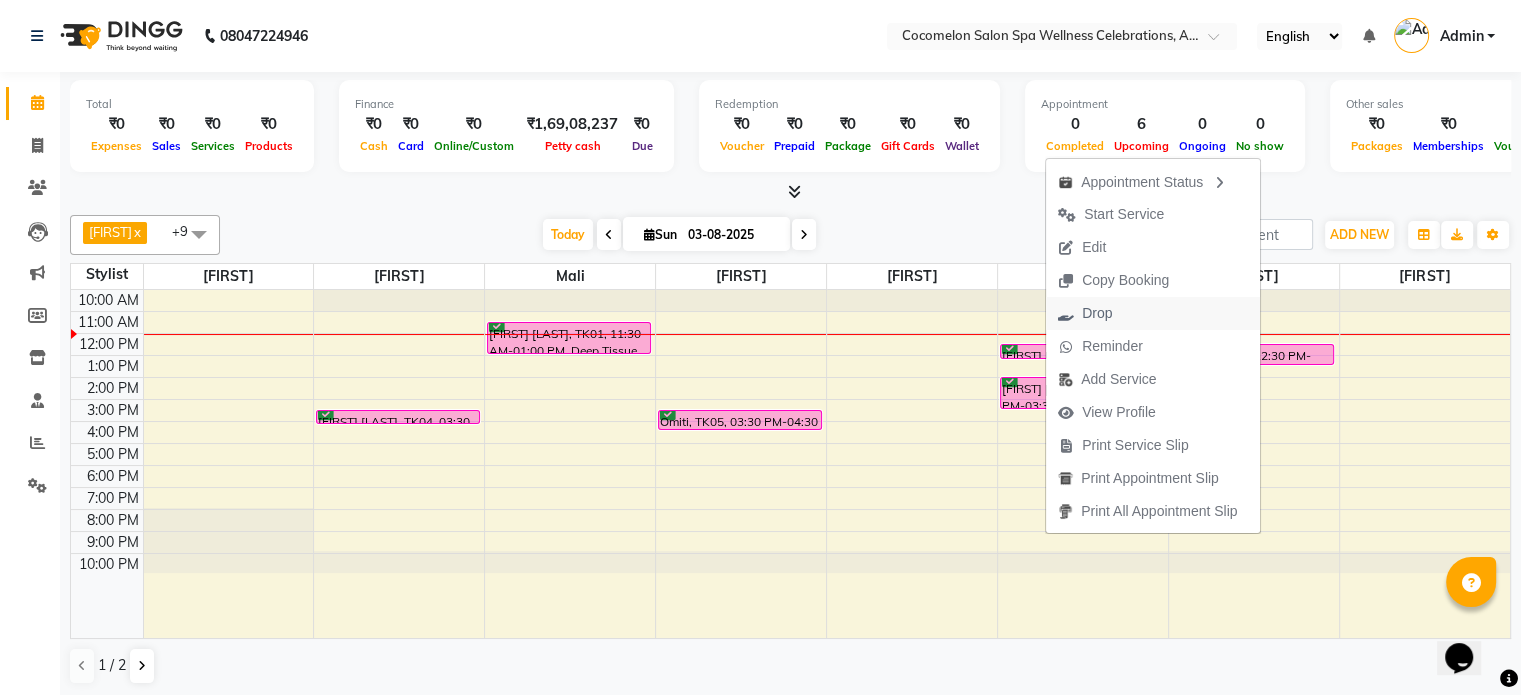click on "Drop" at bounding box center (1097, 313) 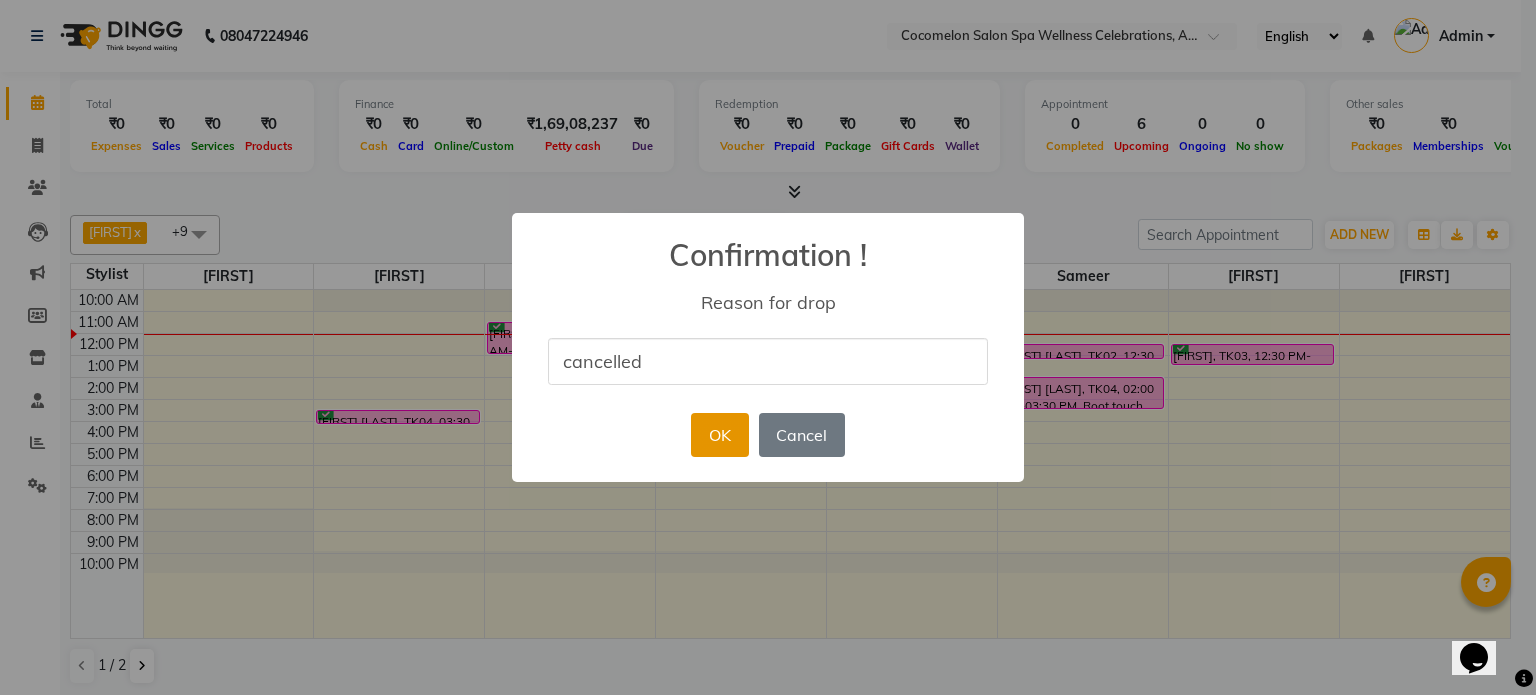 type on "cancelled" 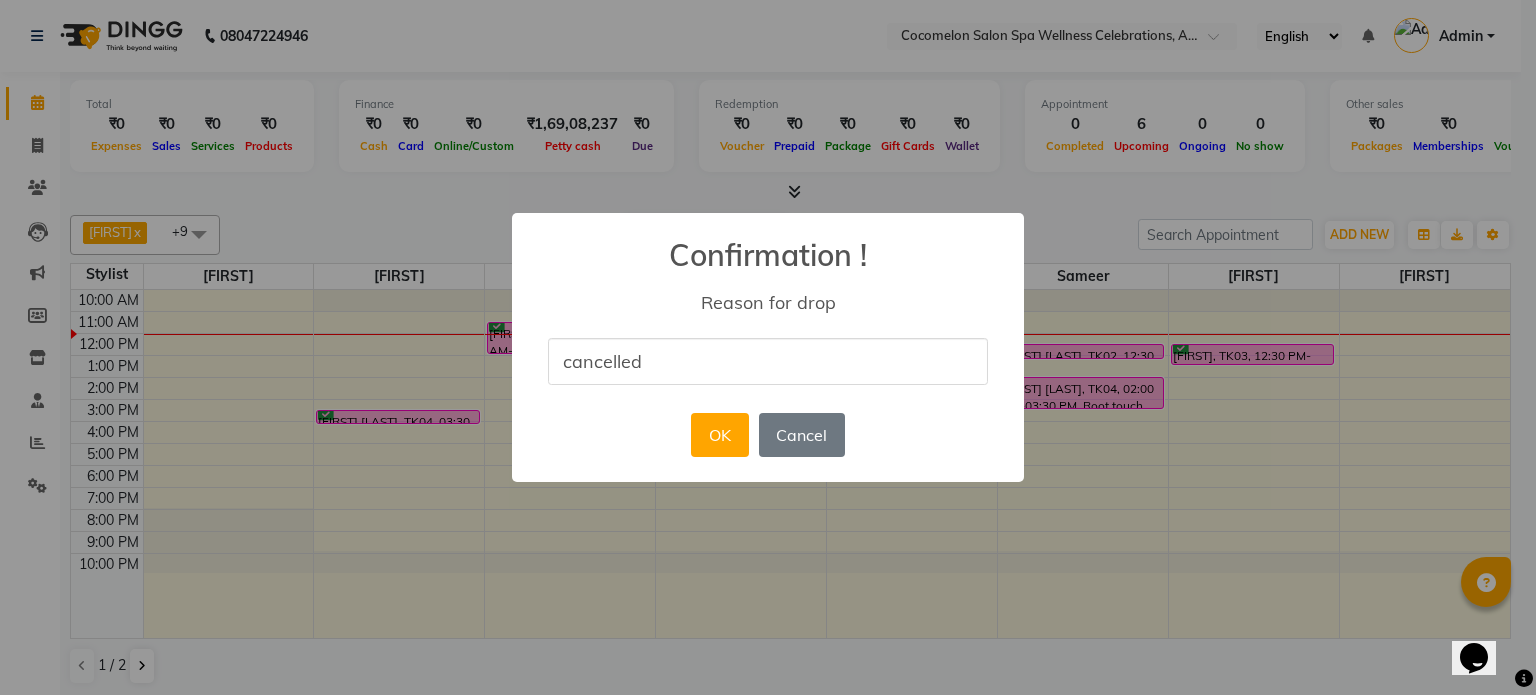 click on "OK" at bounding box center [719, 435] 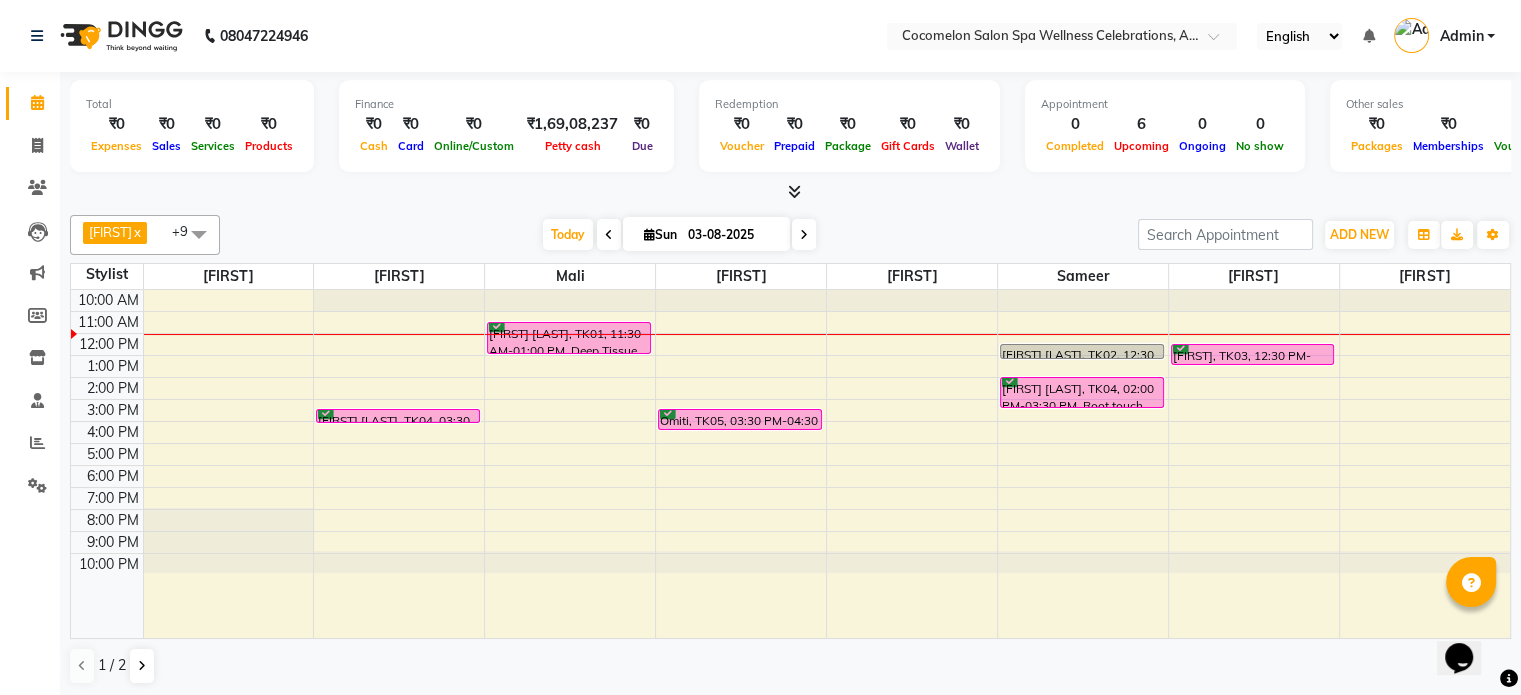 click on "ADD NEW Toggle Dropdown Add Appointment Add Invoice Add Expense Add Attendance Add Client Add Transaction" at bounding box center (1359, 235) 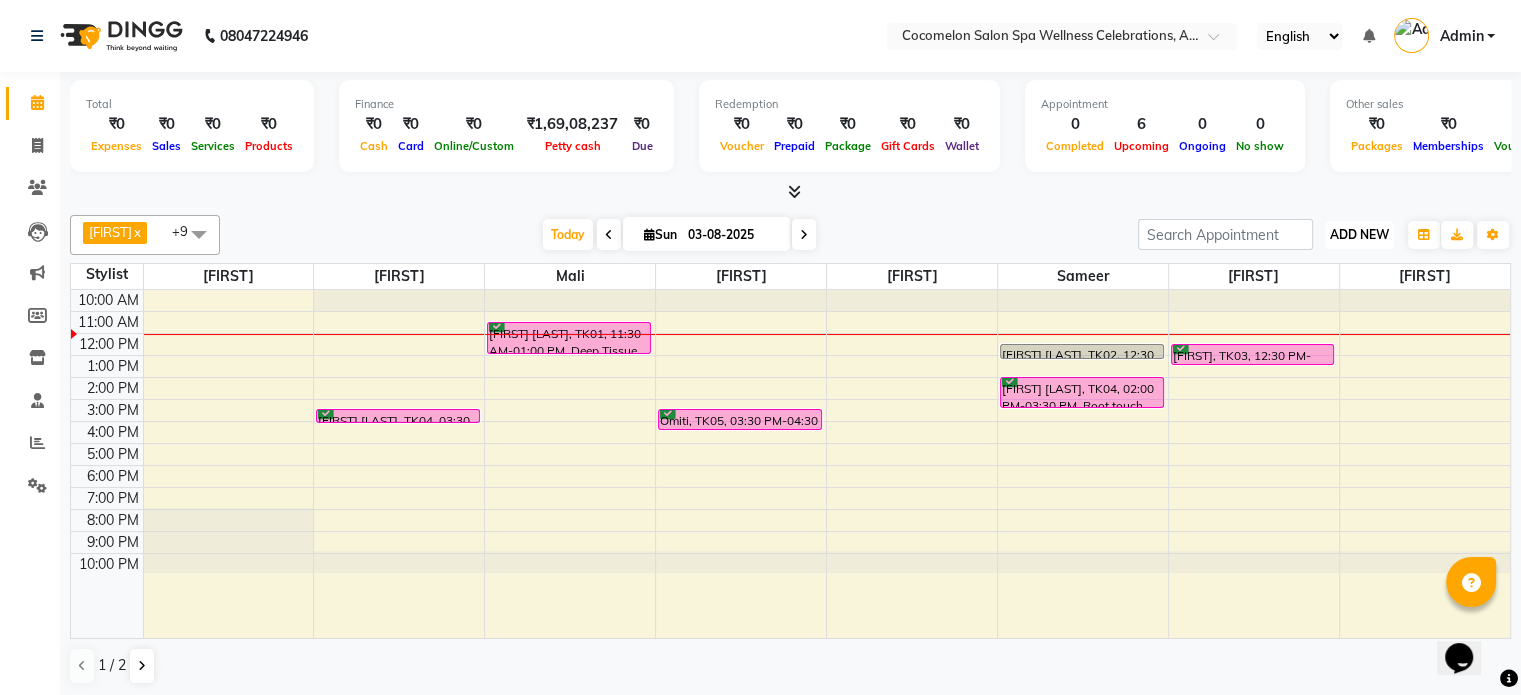 click on "ADD NEW" at bounding box center [1359, 234] 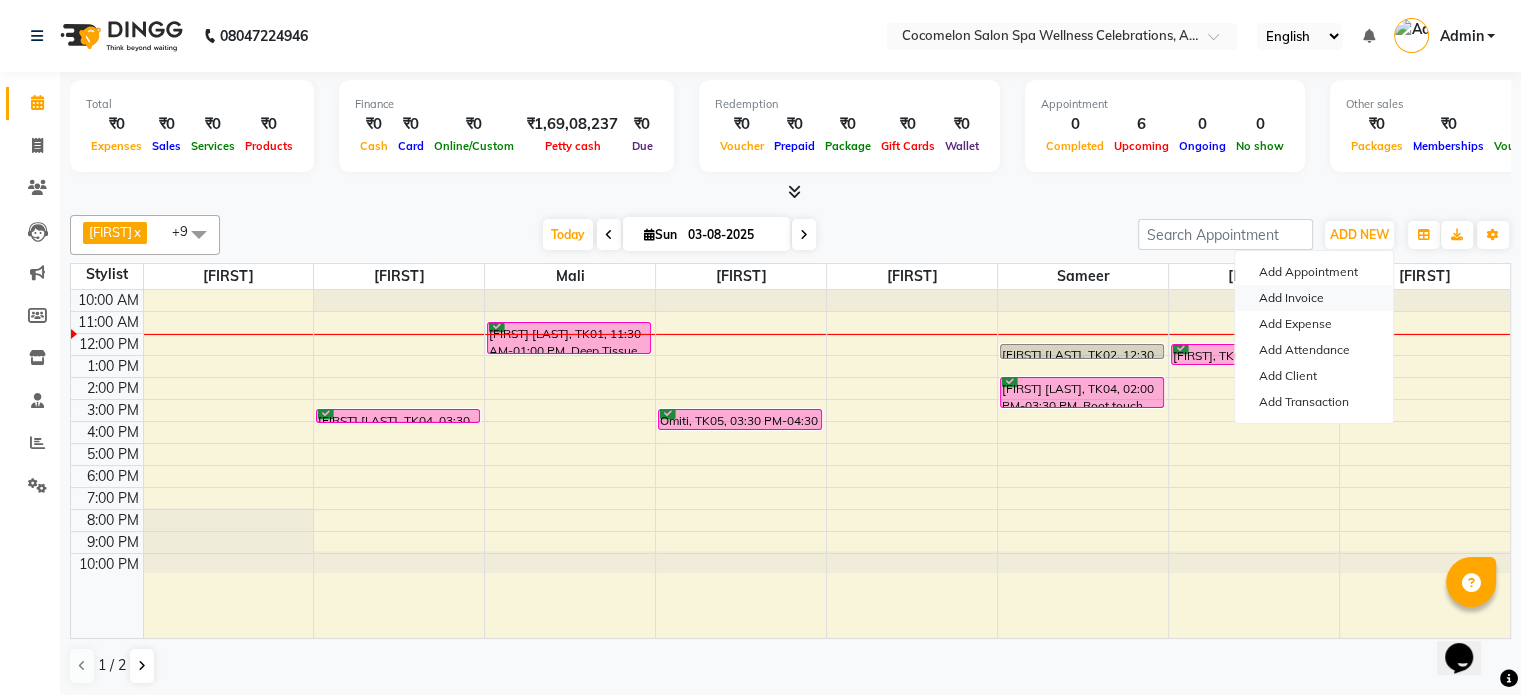 click on "Add Invoice" at bounding box center (1314, 298) 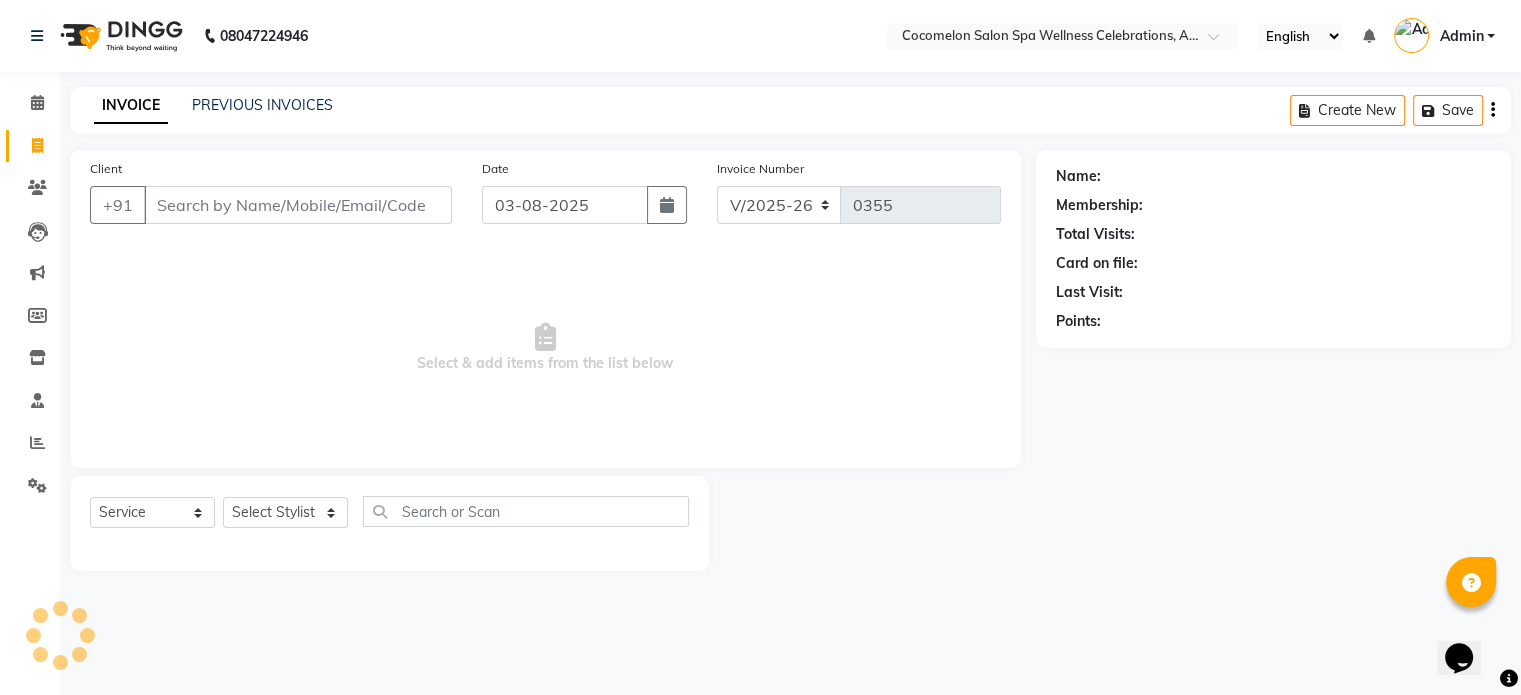 scroll, scrollTop: 0, scrollLeft: 0, axis: both 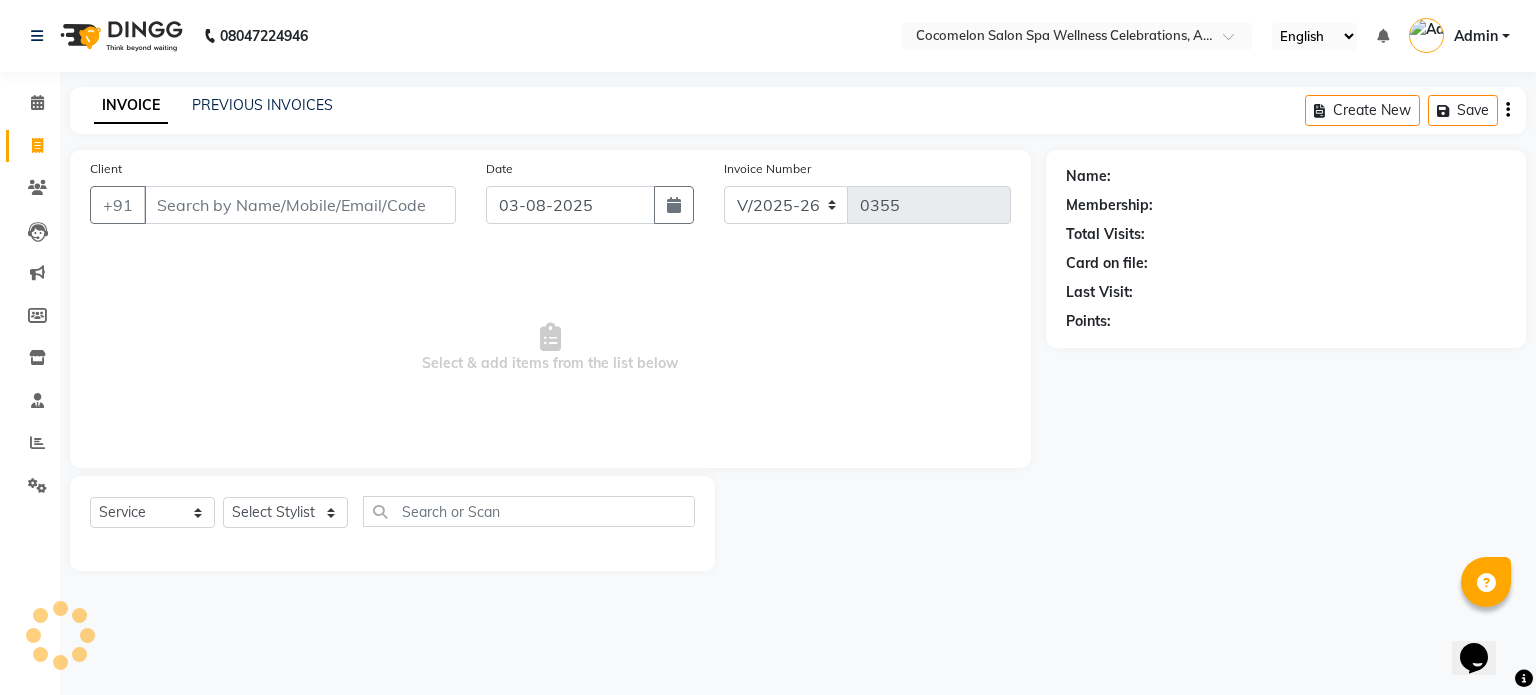 select on "package" 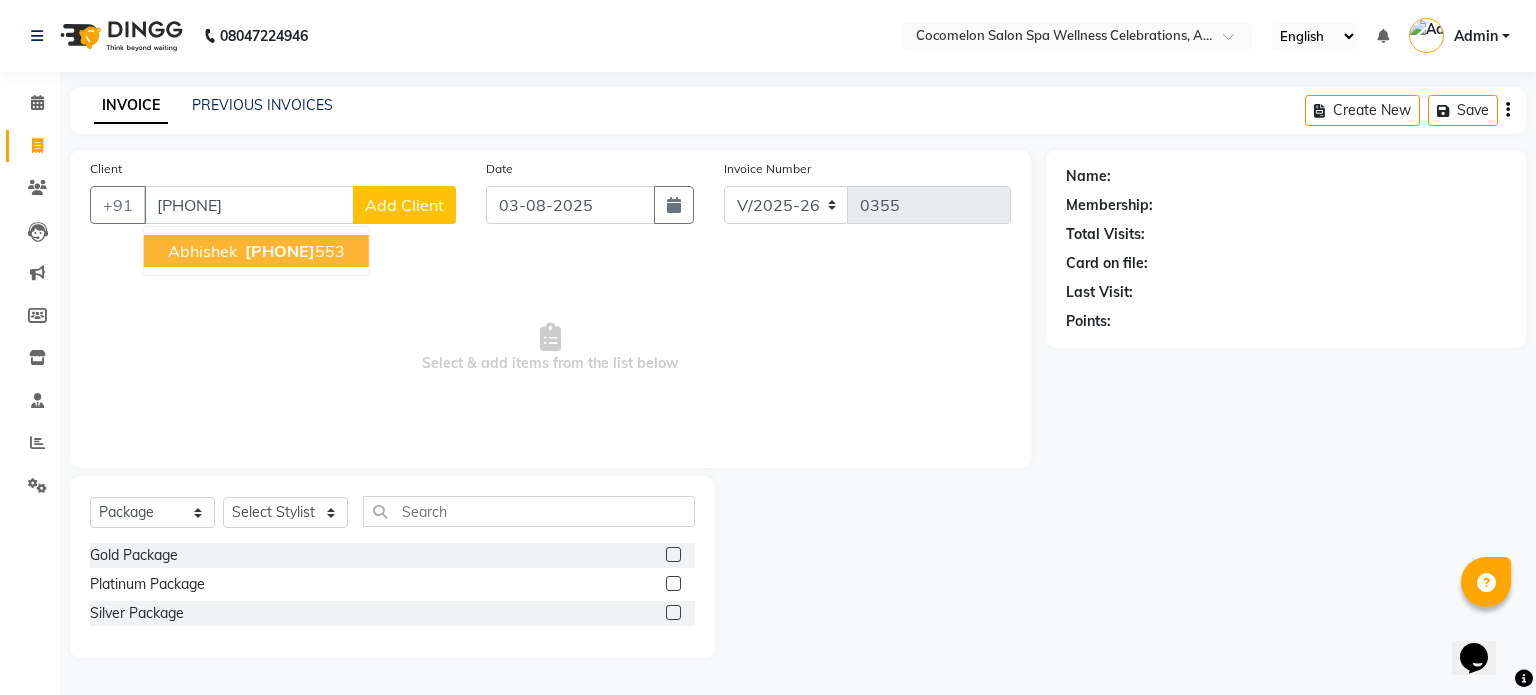 click on "Abhishek   9870284 553" at bounding box center [256, 251] 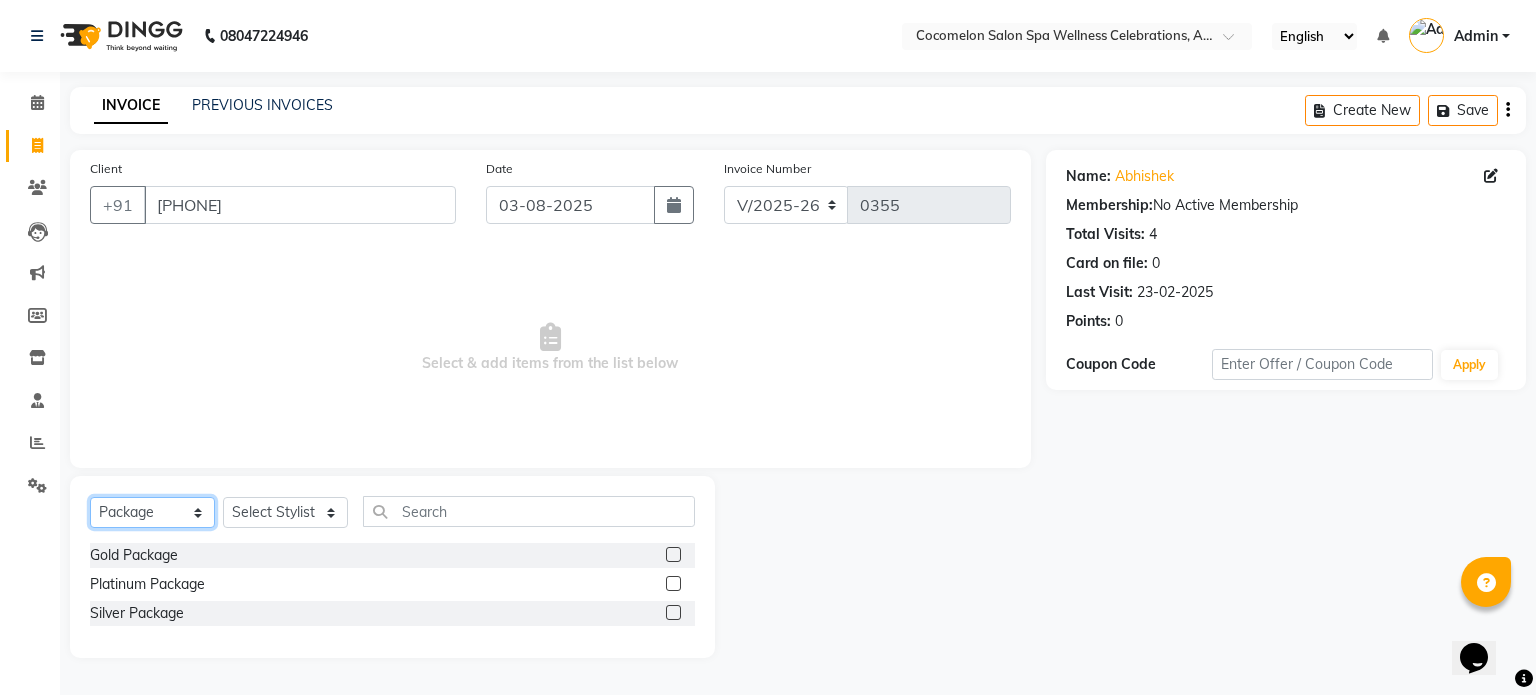 click on "Select  Service  Product  Membership  Package Voucher Prepaid Gift Card" 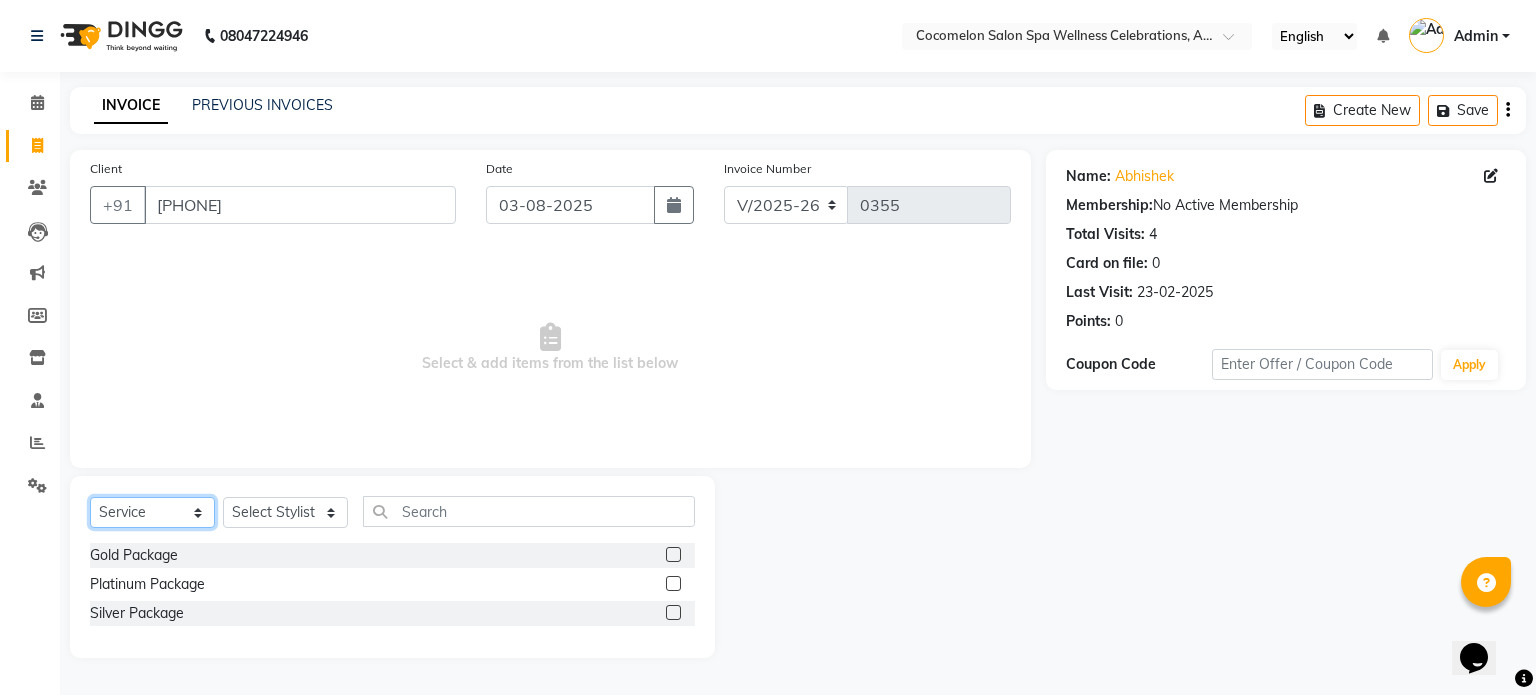 click on "Select  Service  Product  Membership  Package Voucher Prepaid Gift Card" 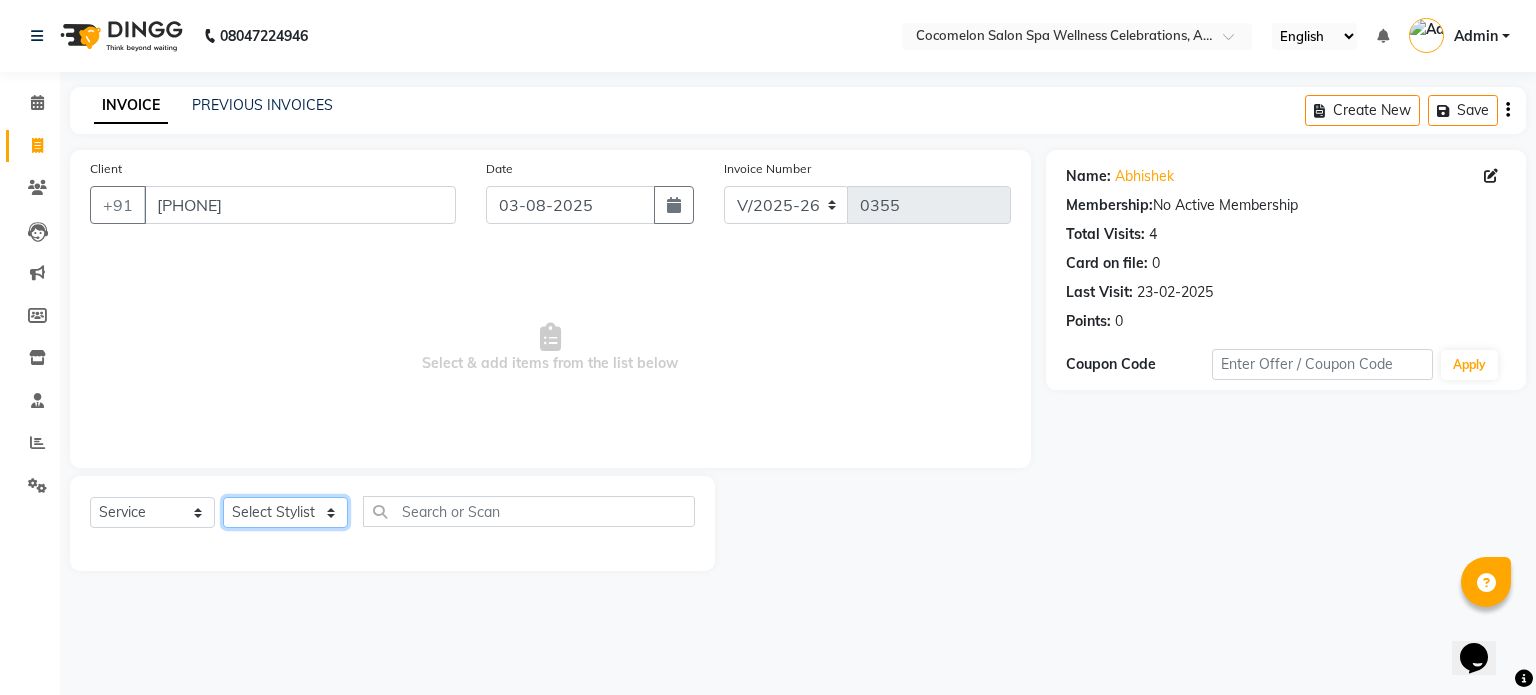 click on "Select Stylist Anun Benaifer Dodo Lois Mali Sameer Shahnawaz Siro Suvarna Thola" 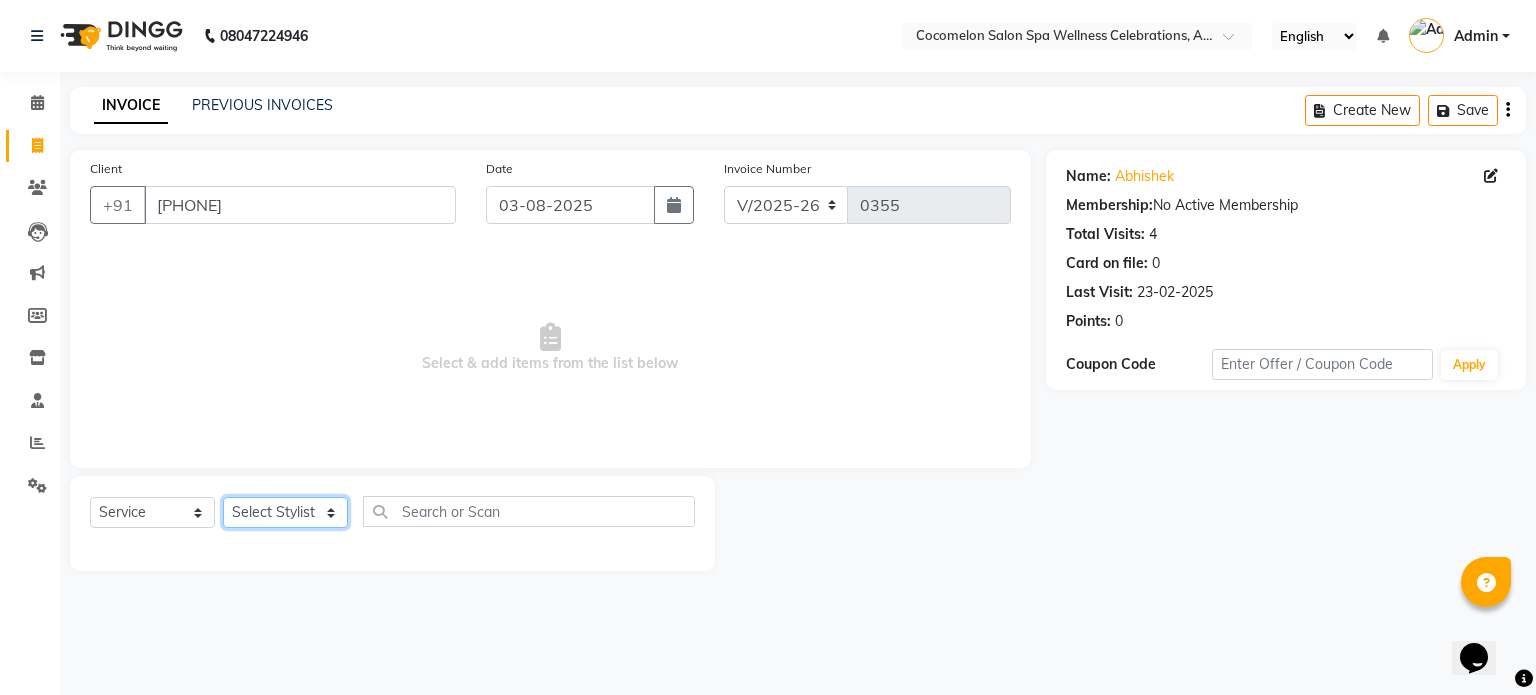 select on "70829" 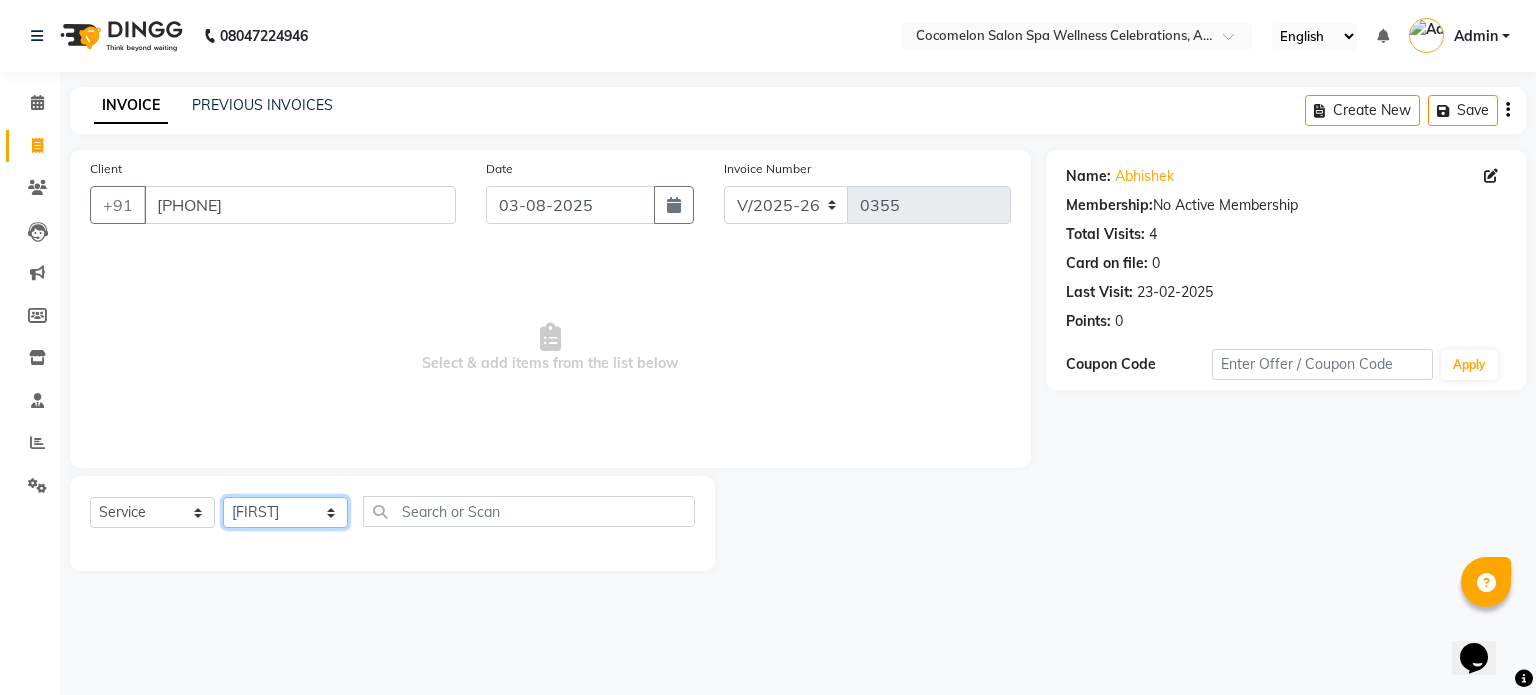 click on "Select Stylist Anun Benaifer Dodo Lois Mali Sameer Shahnawaz Siro Suvarna Thola" 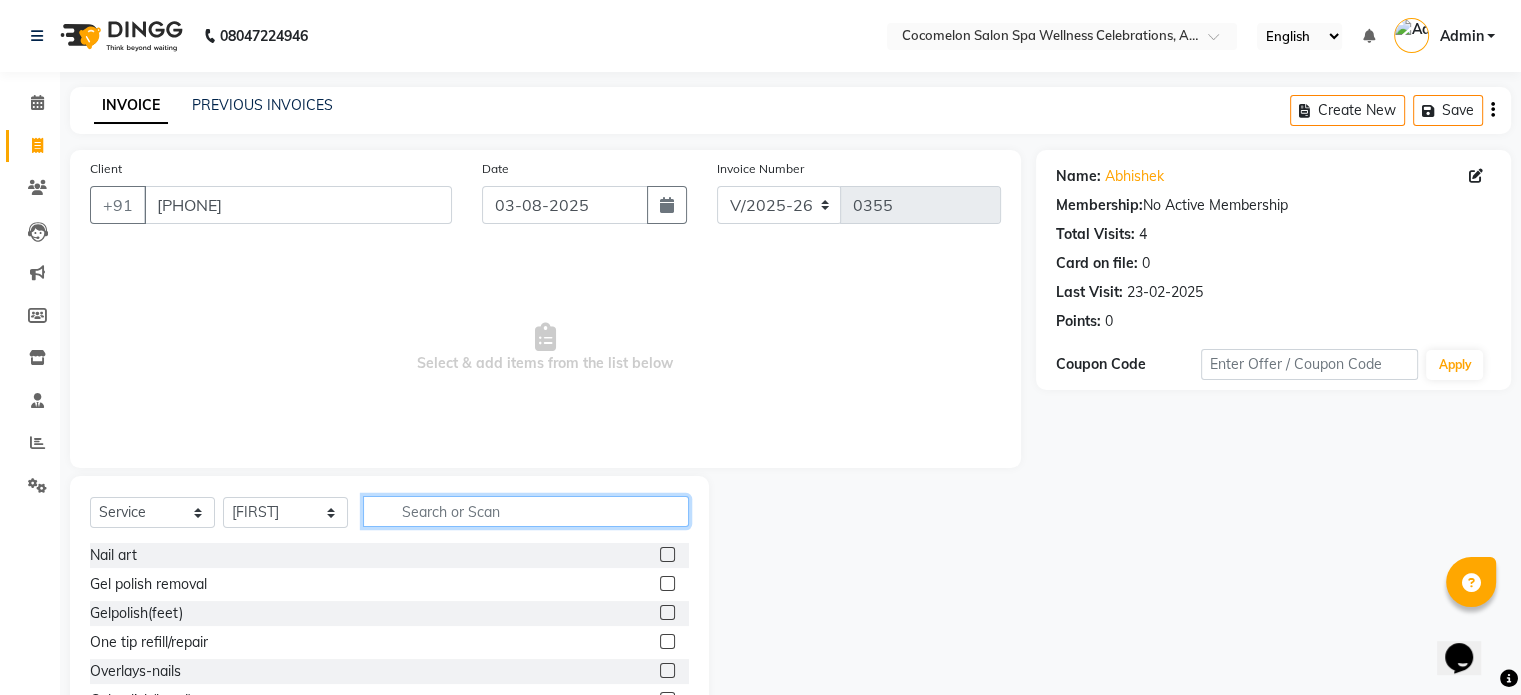 click 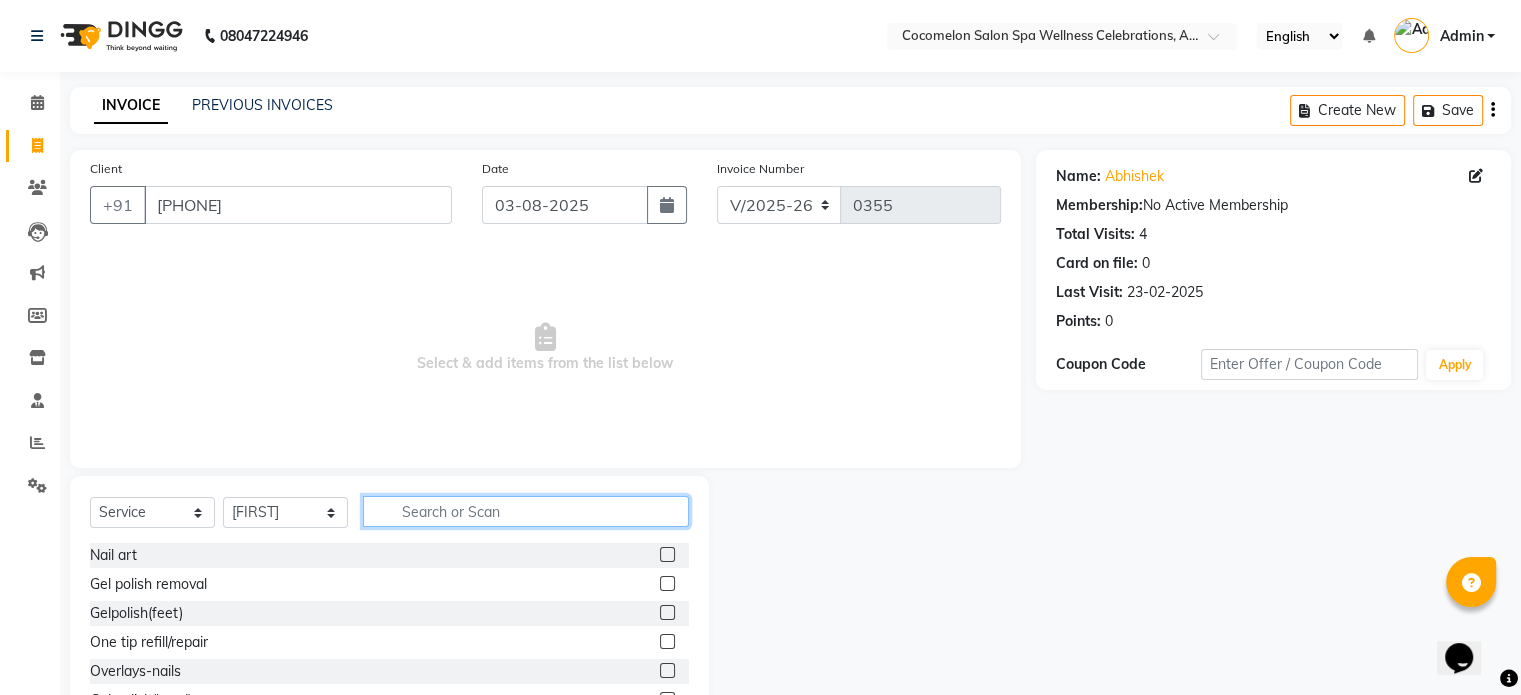 type on "o" 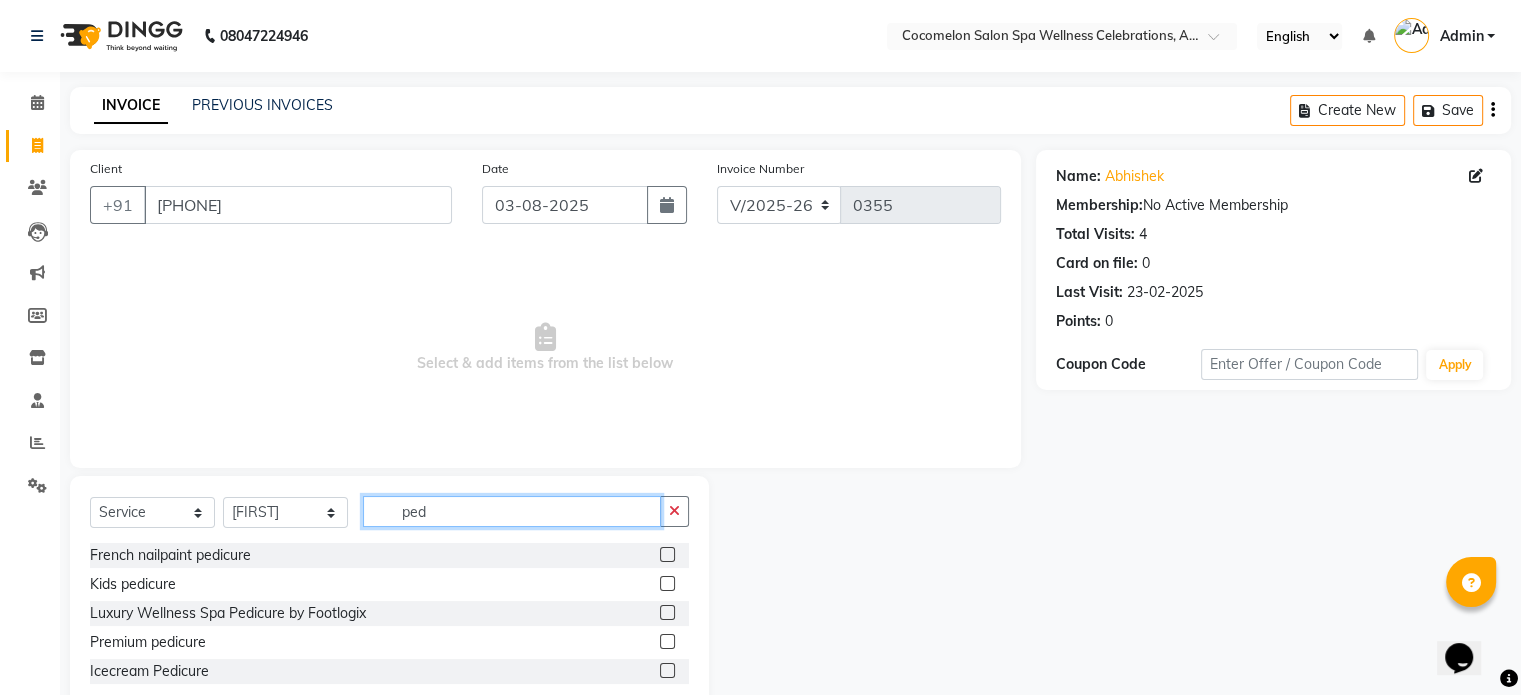 type on "ped" 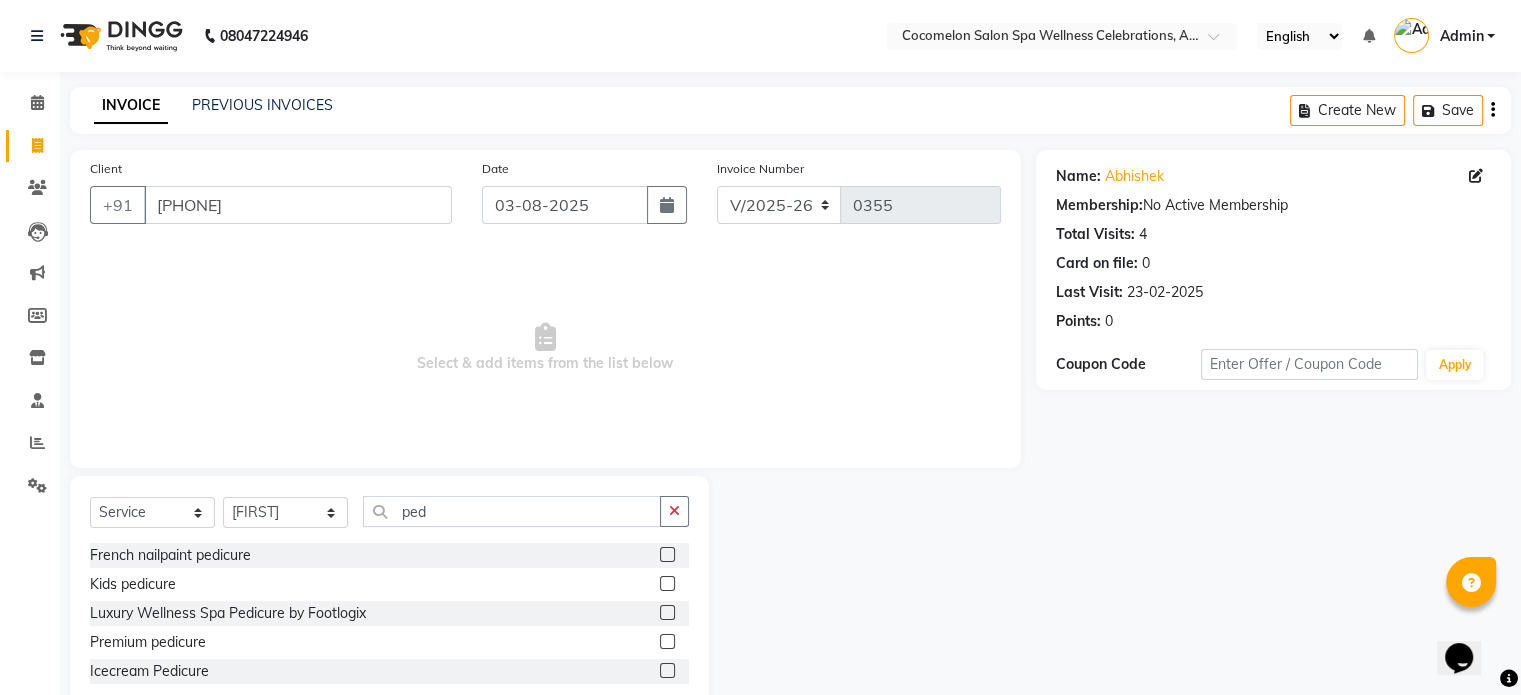 click 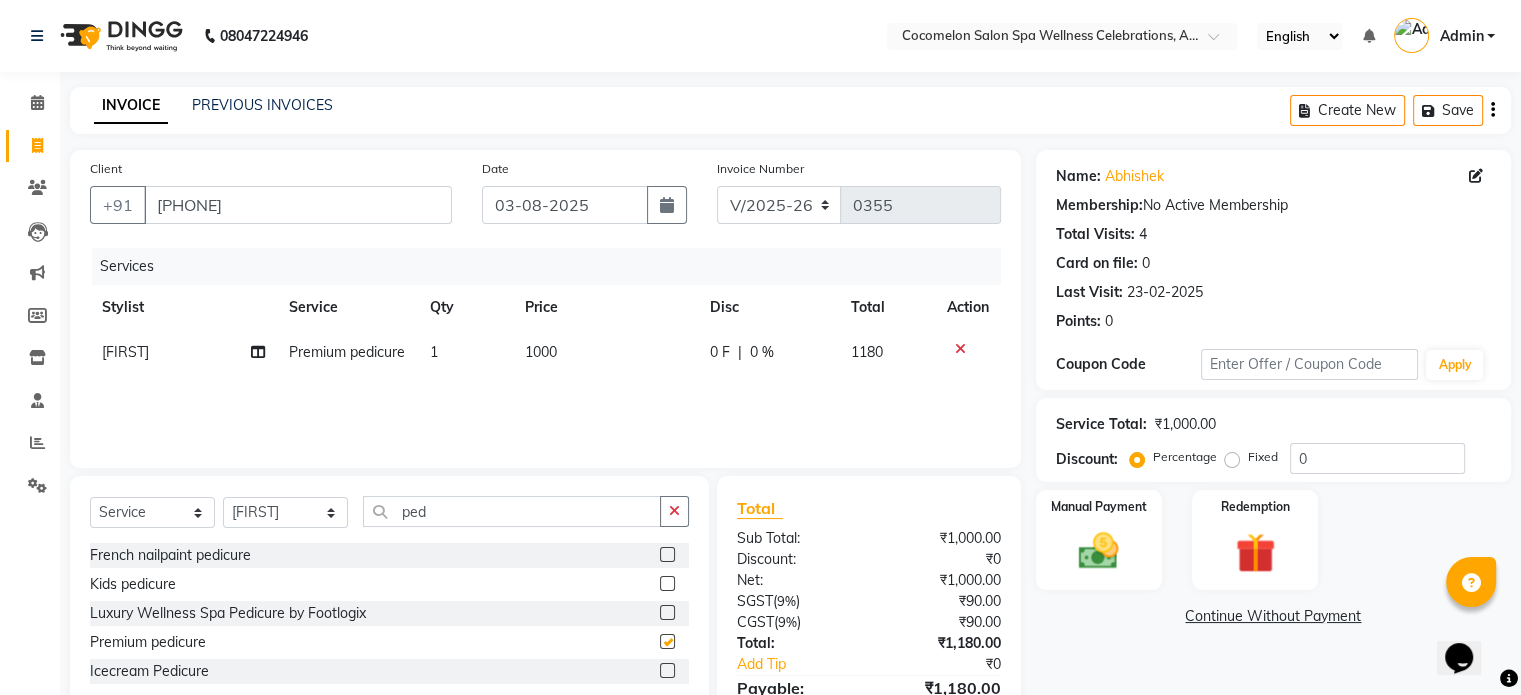 checkbox on "false" 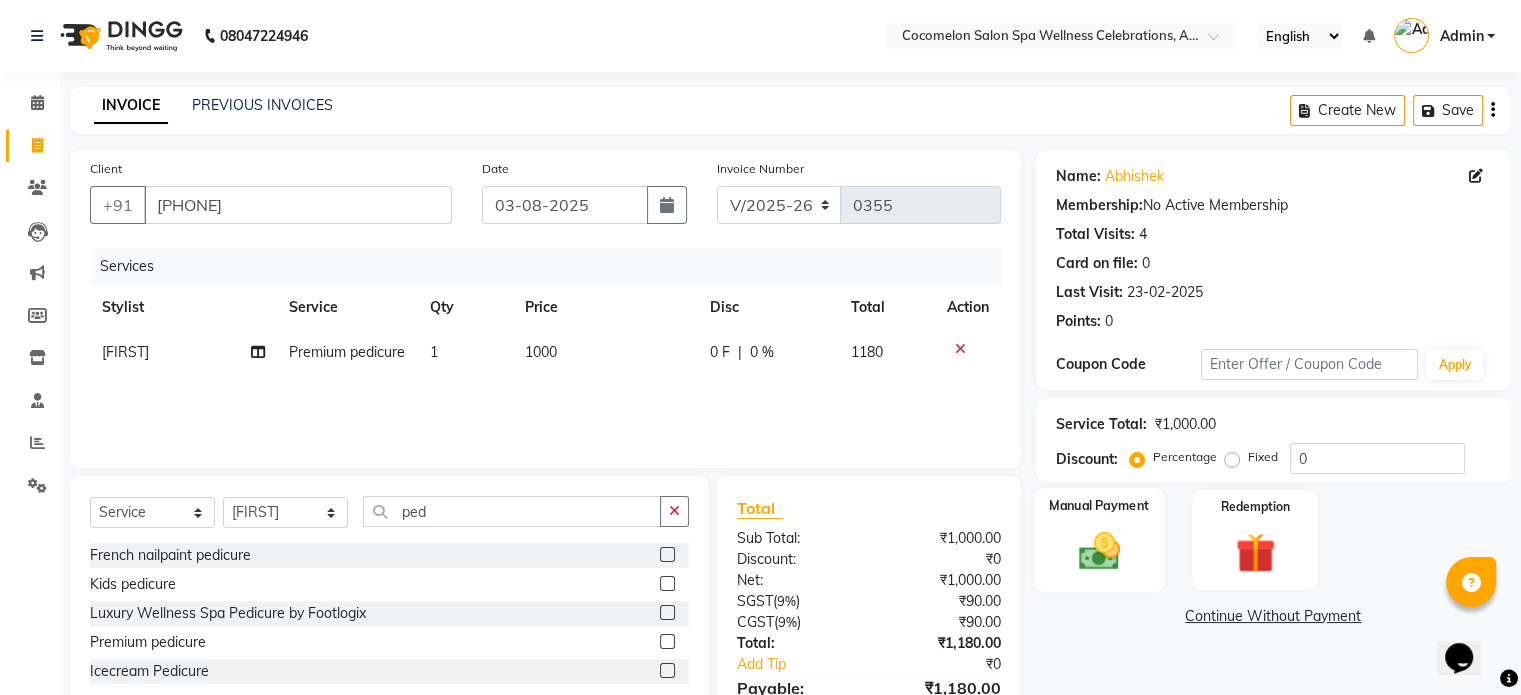 click 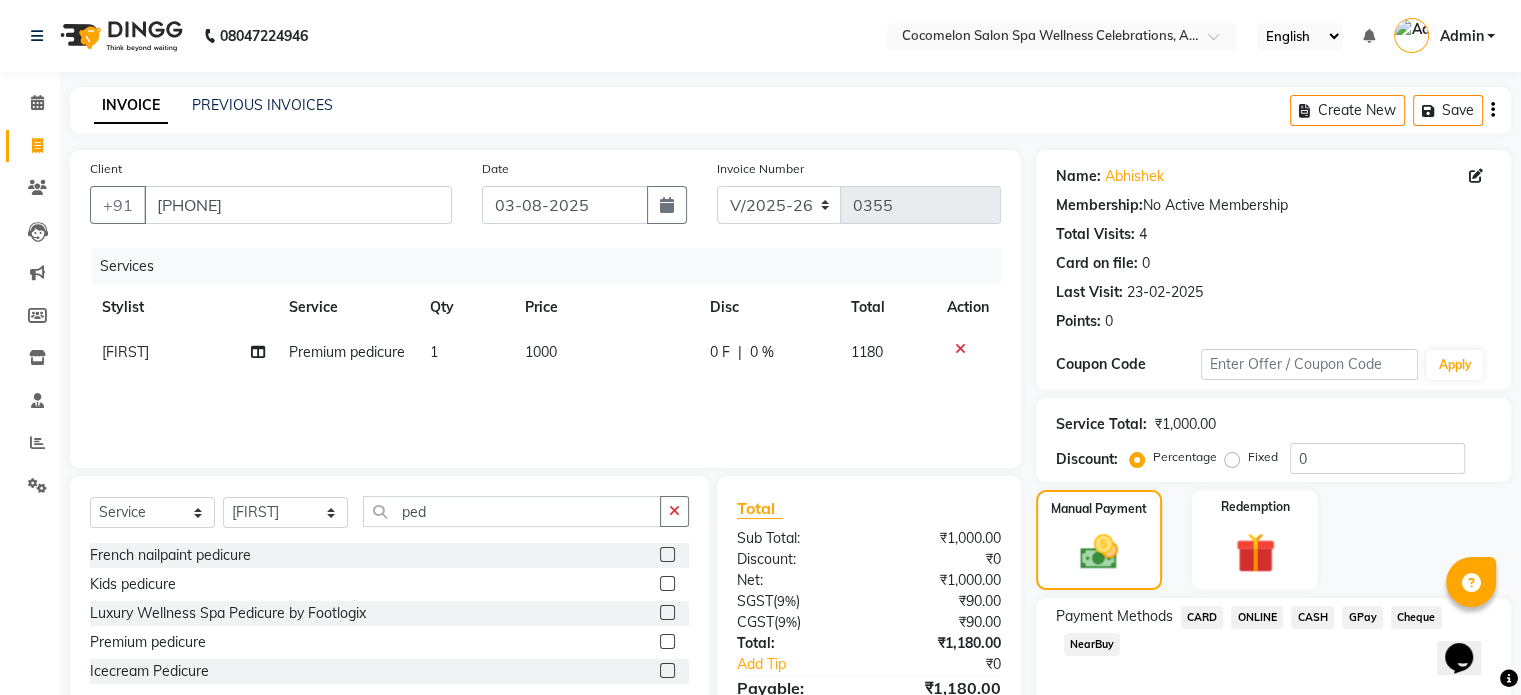 click on "GPay" 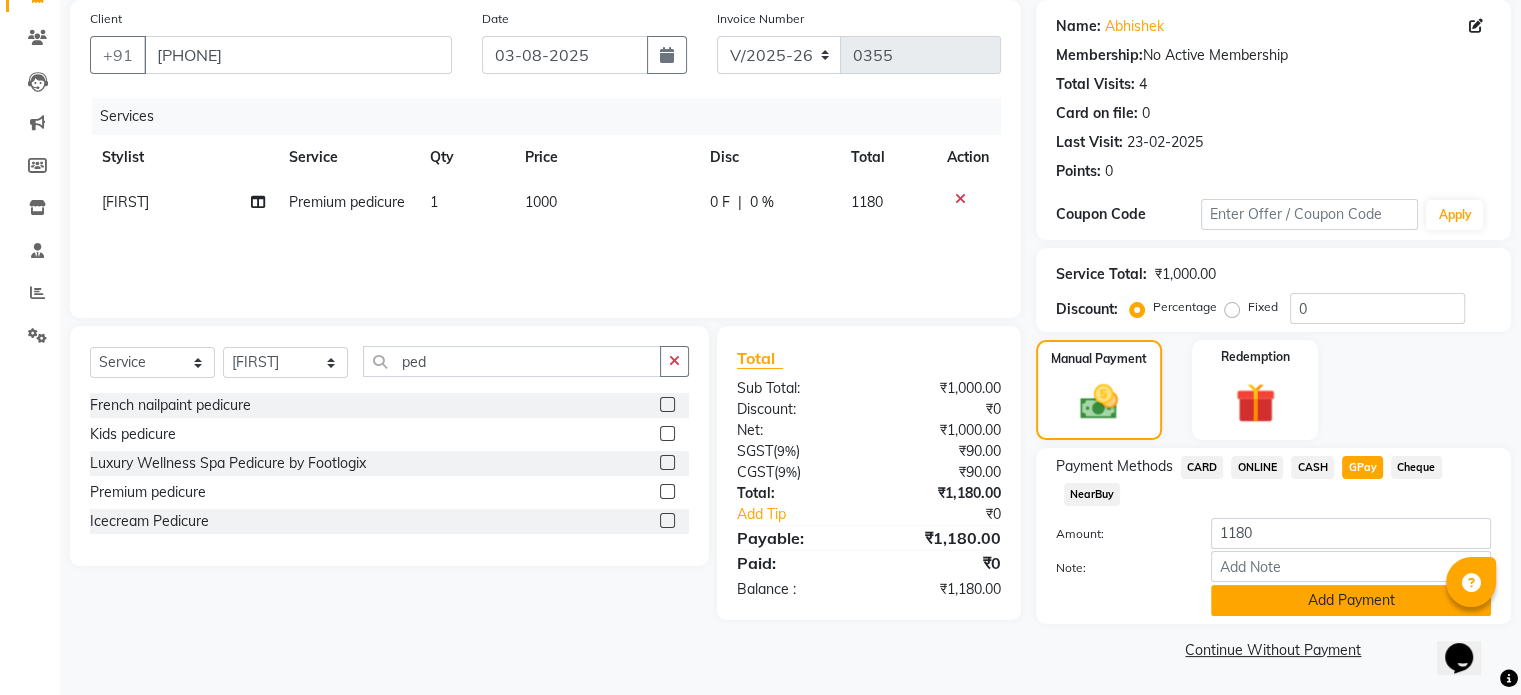 click on "Add Payment" 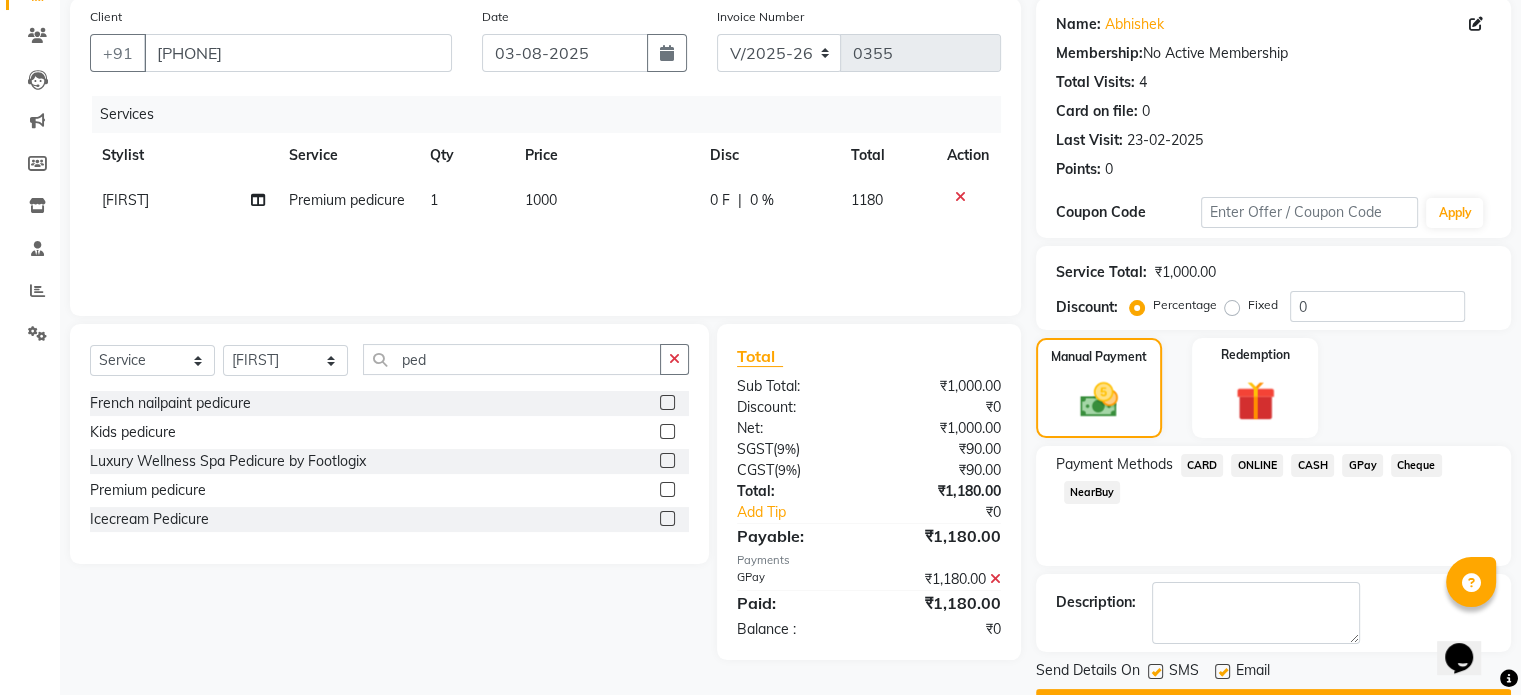 scroll, scrollTop: 205, scrollLeft: 0, axis: vertical 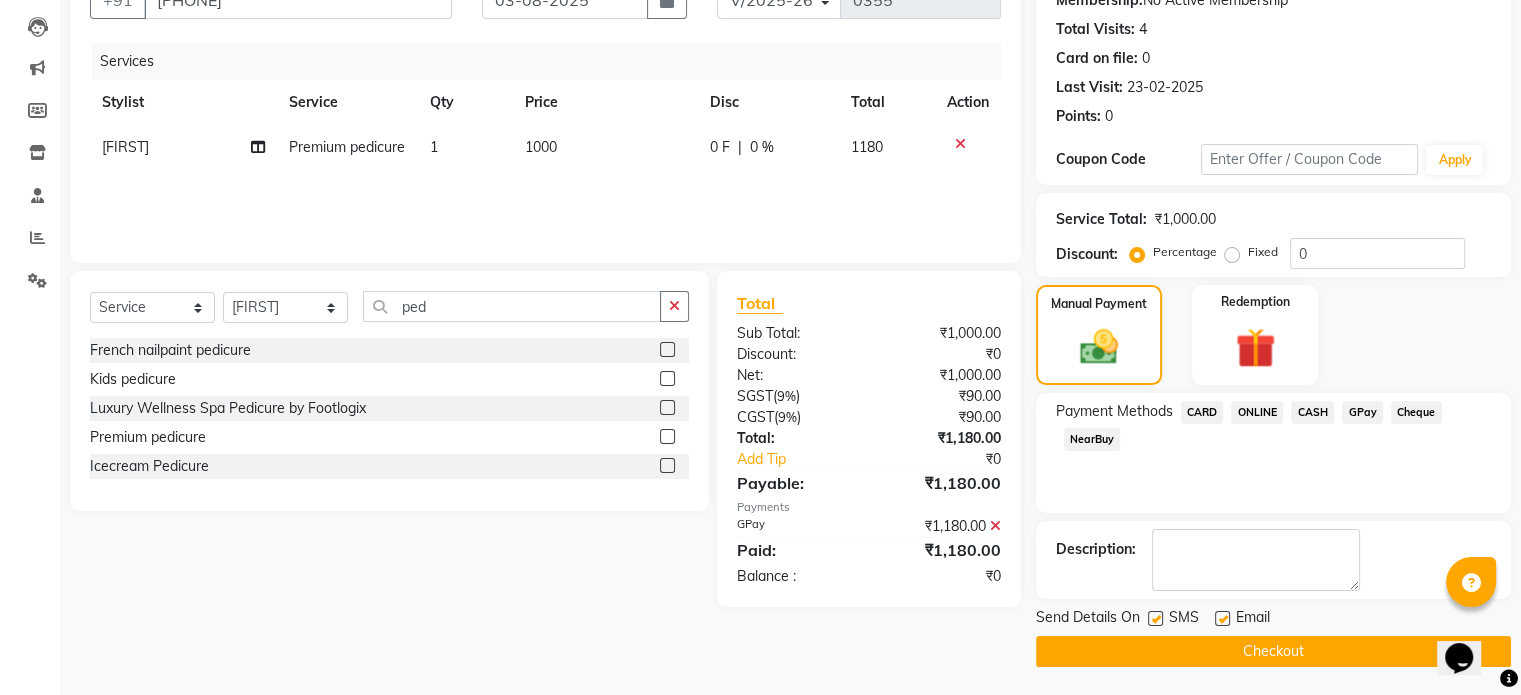 click on "Checkout" 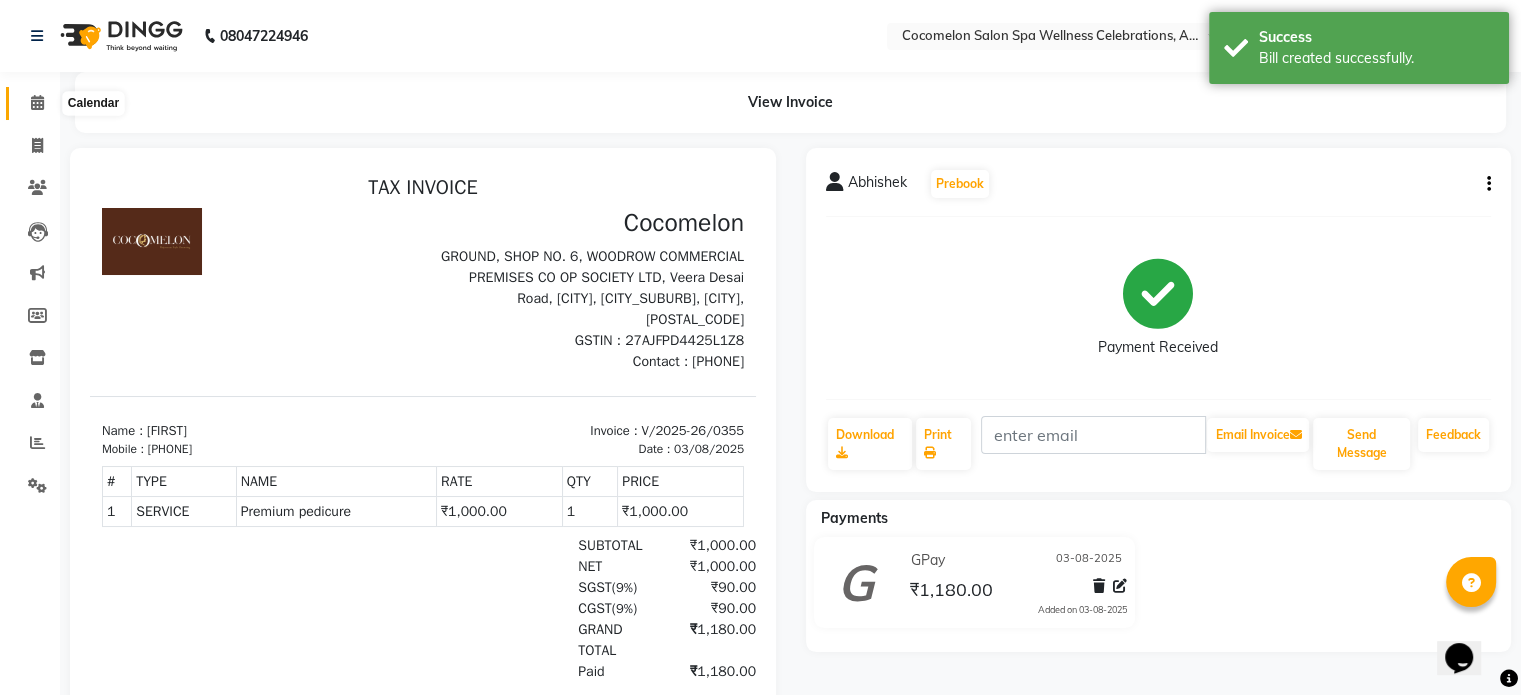 scroll, scrollTop: 0, scrollLeft: 0, axis: both 